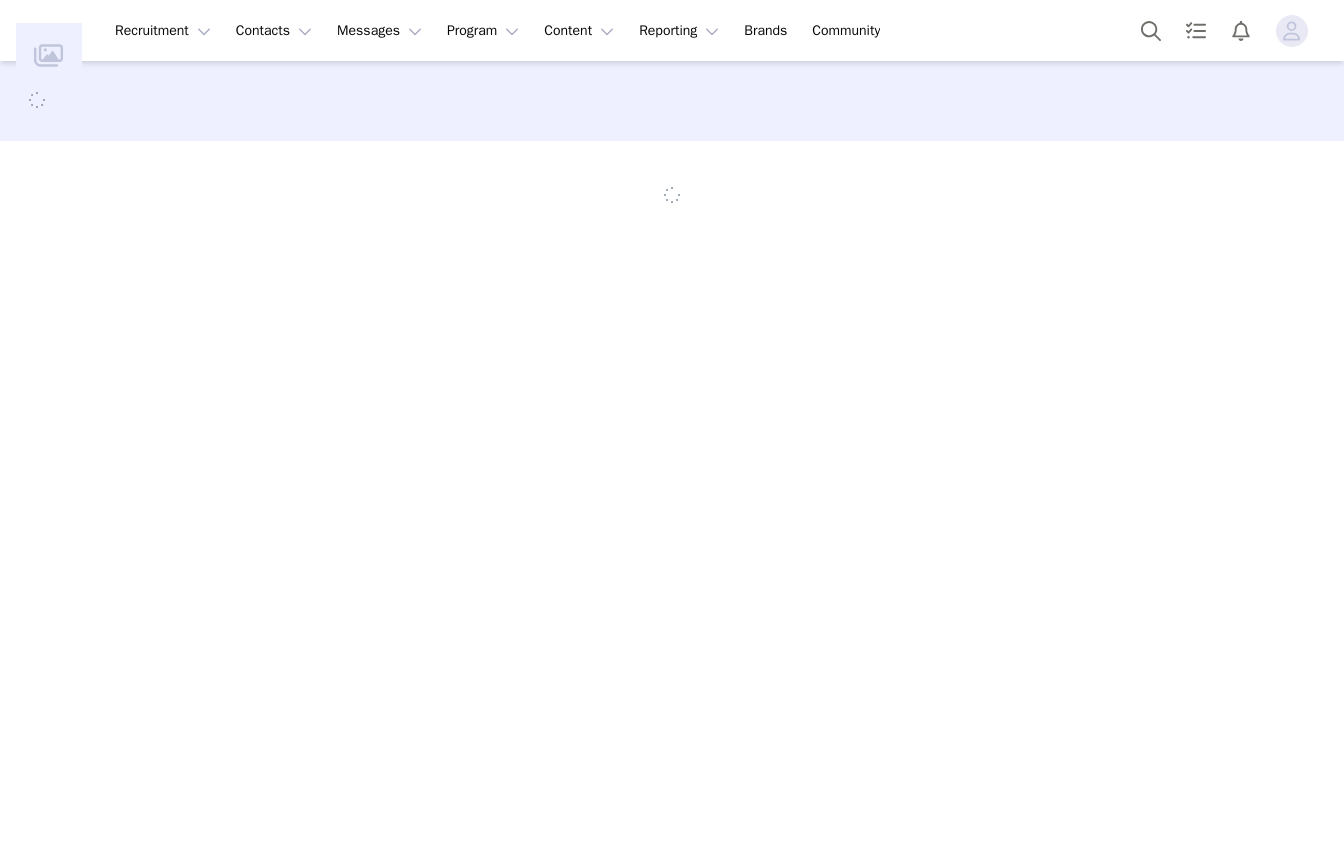 scroll, scrollTop: 0, scrollLeft: 0, axis: both 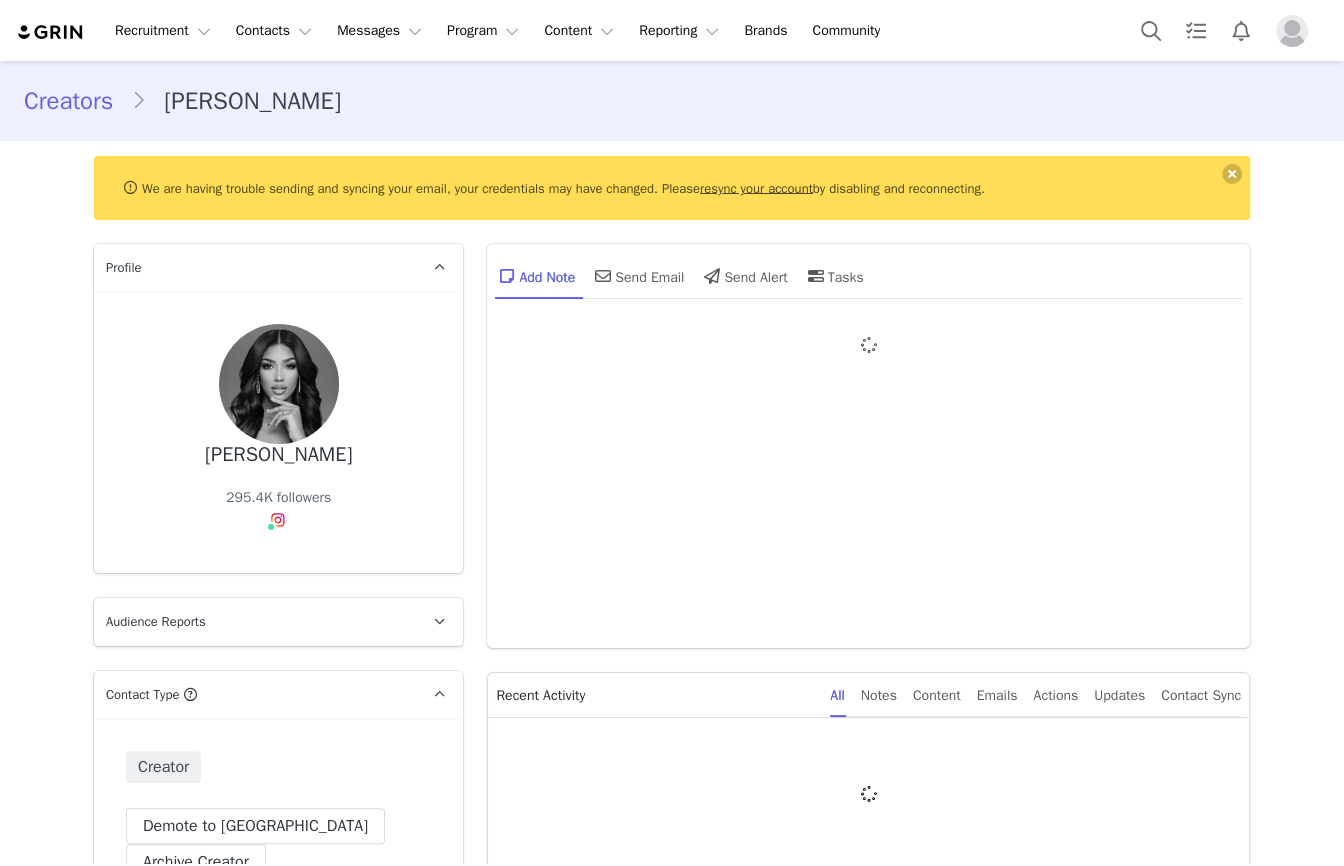 type on "+1 ([GEOGRAPHIC_DATA])" 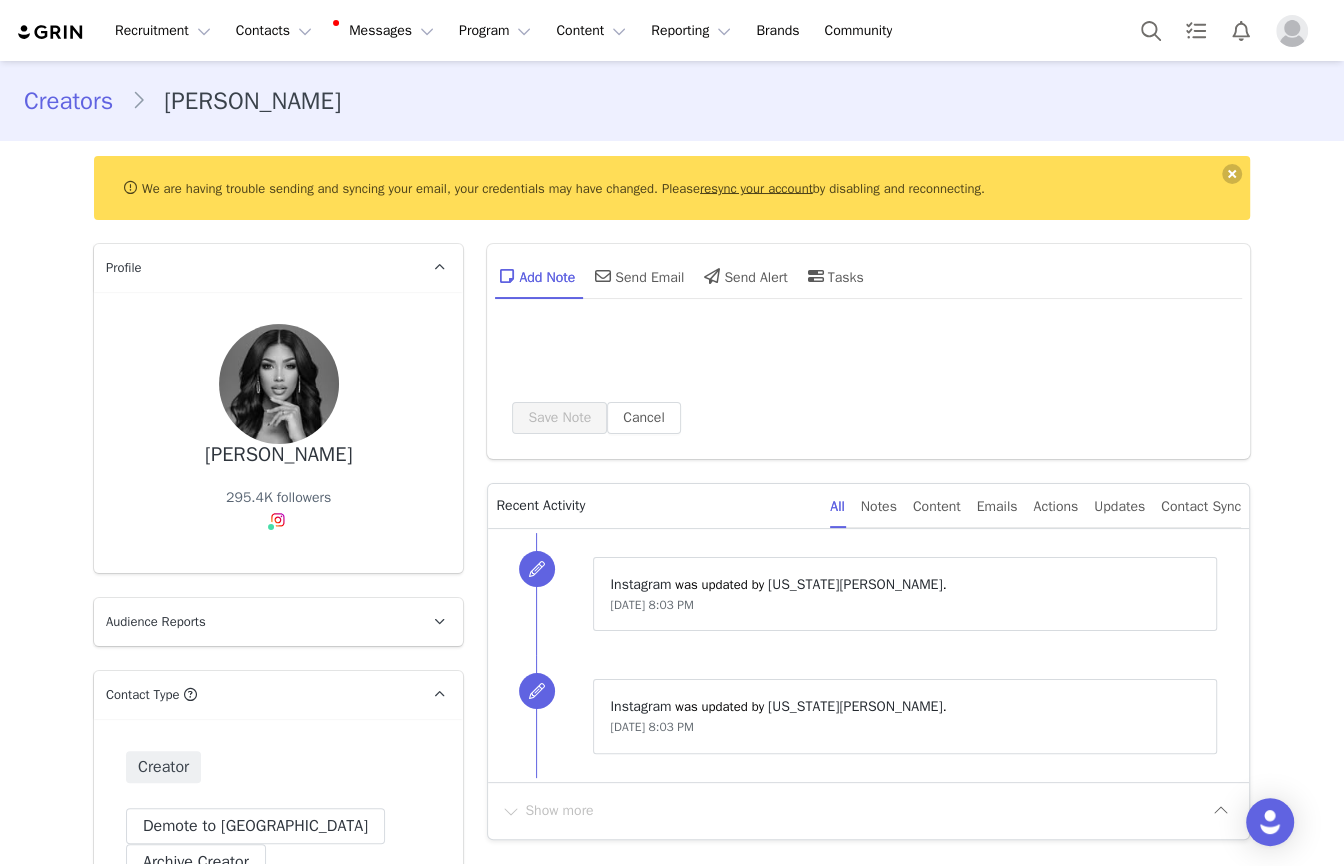 type on "+1 ([GEOGRAPHIC_DATA])" 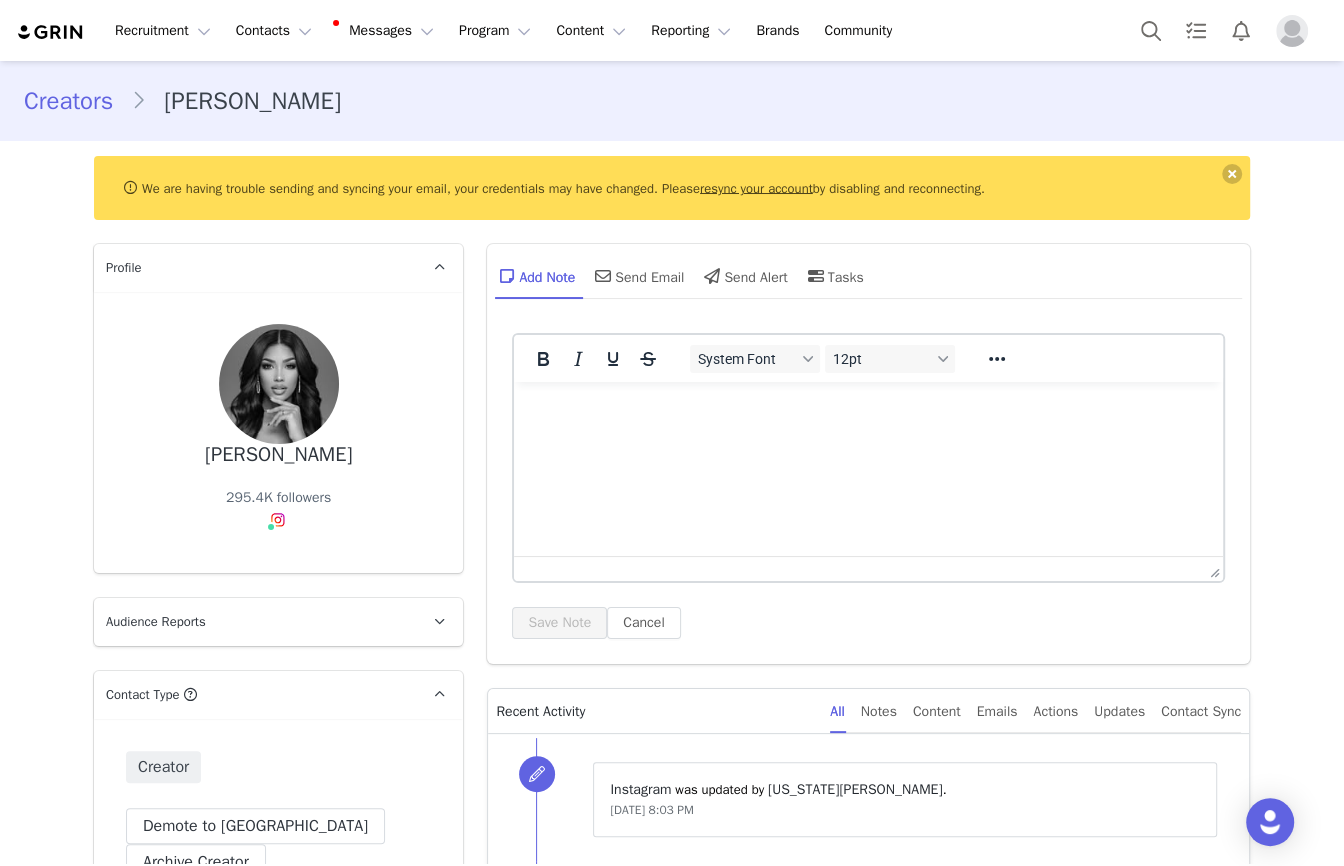 scroll, scrollTop: 0, scrollLeft: 0, axis: both 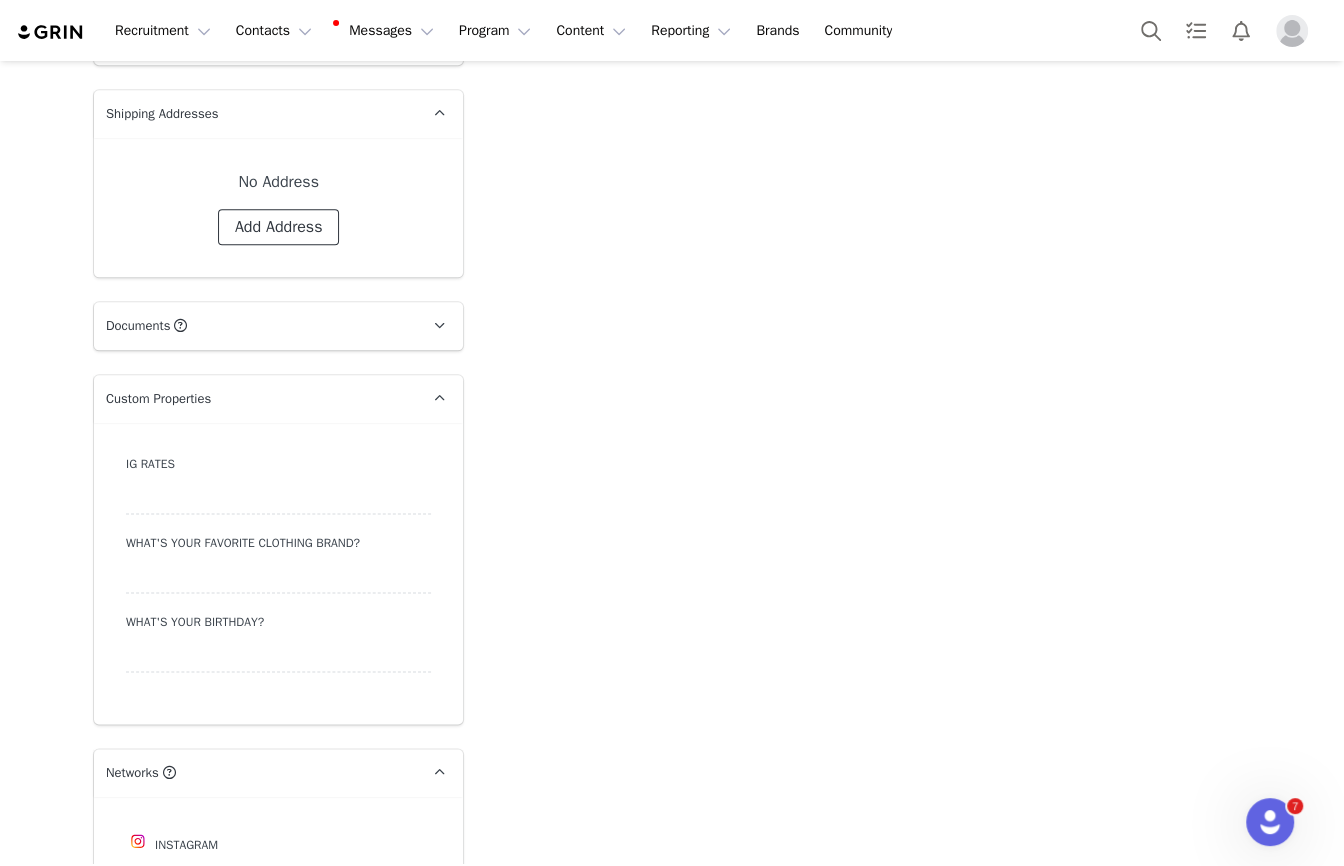 click on "Add Address" at bounding box center [279, 227] 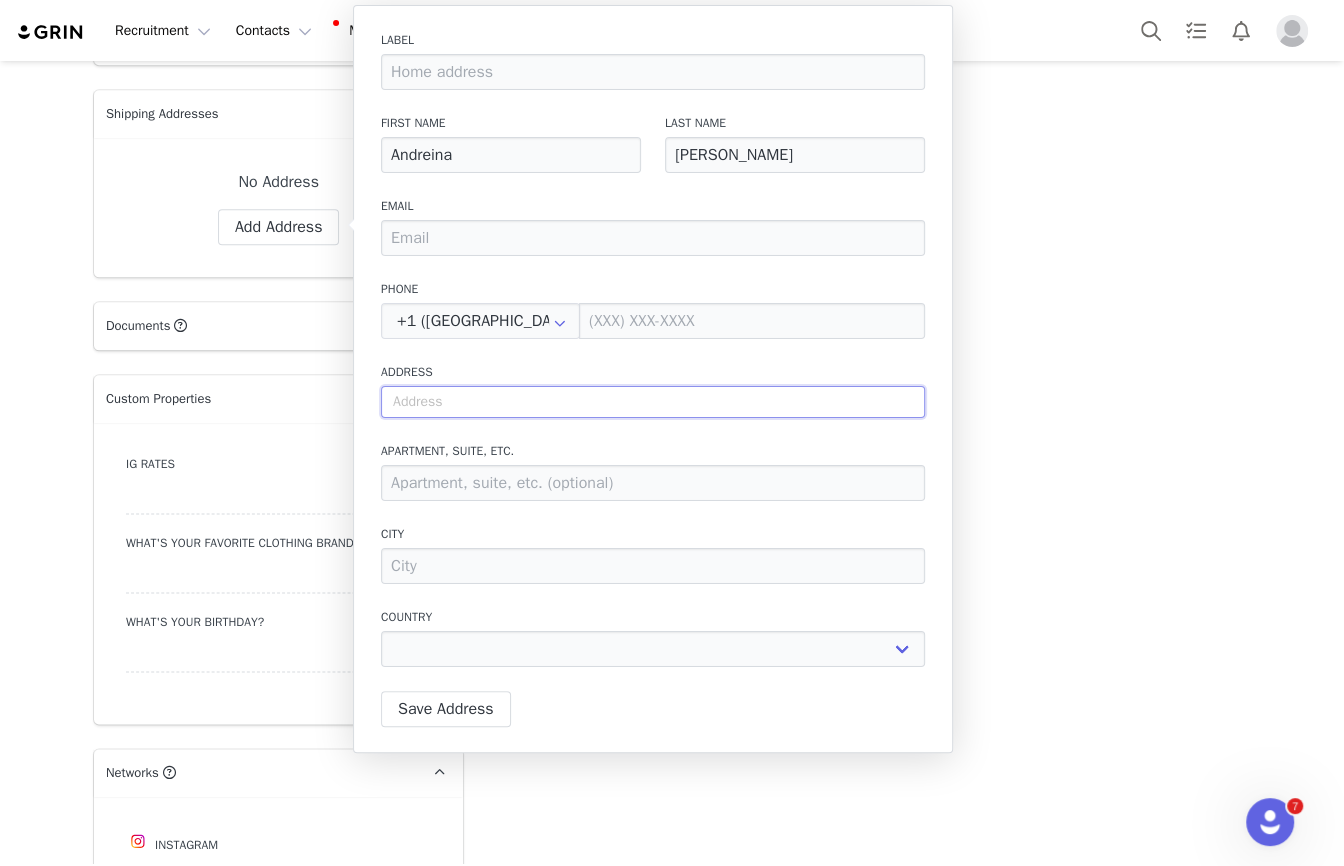 click at bounding box center (653, 402) 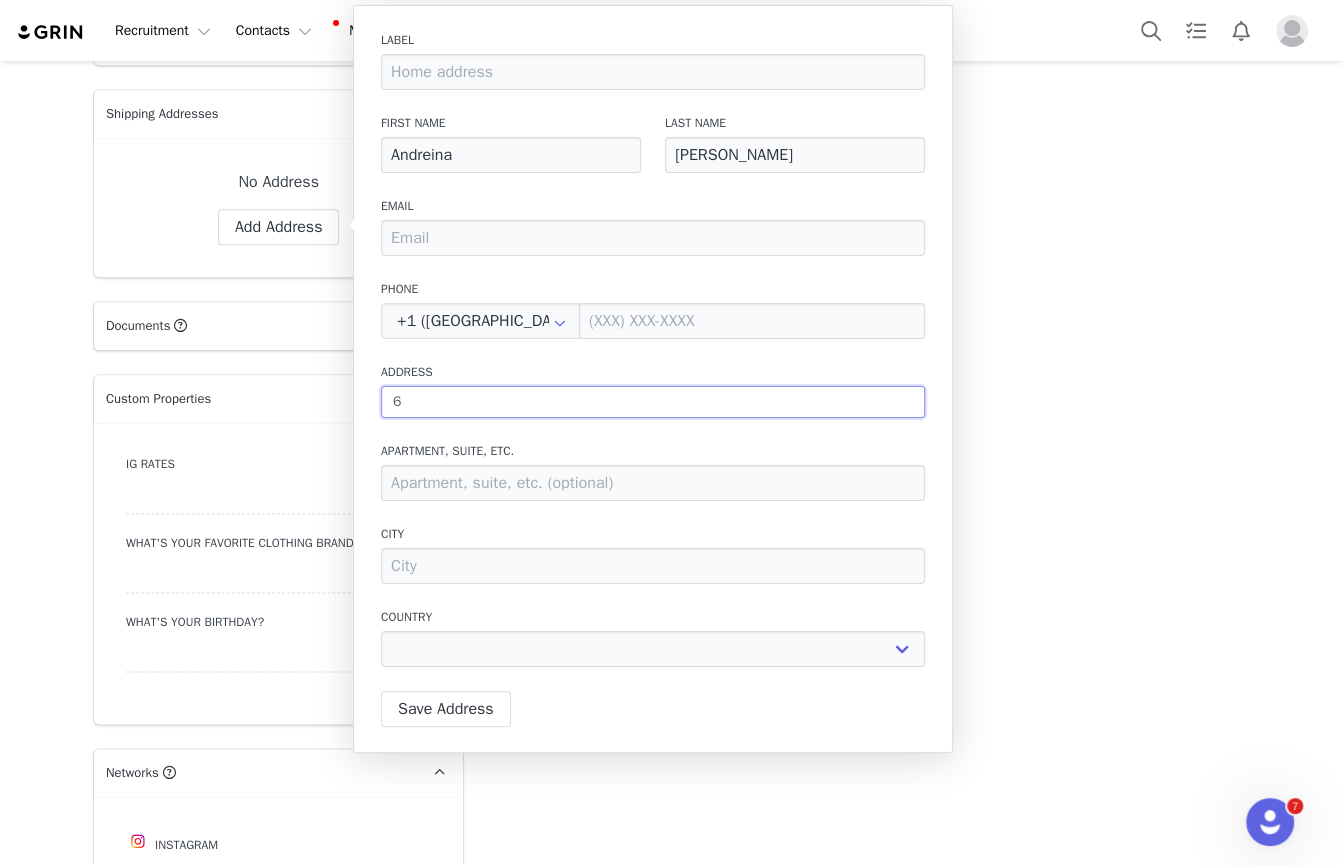 select 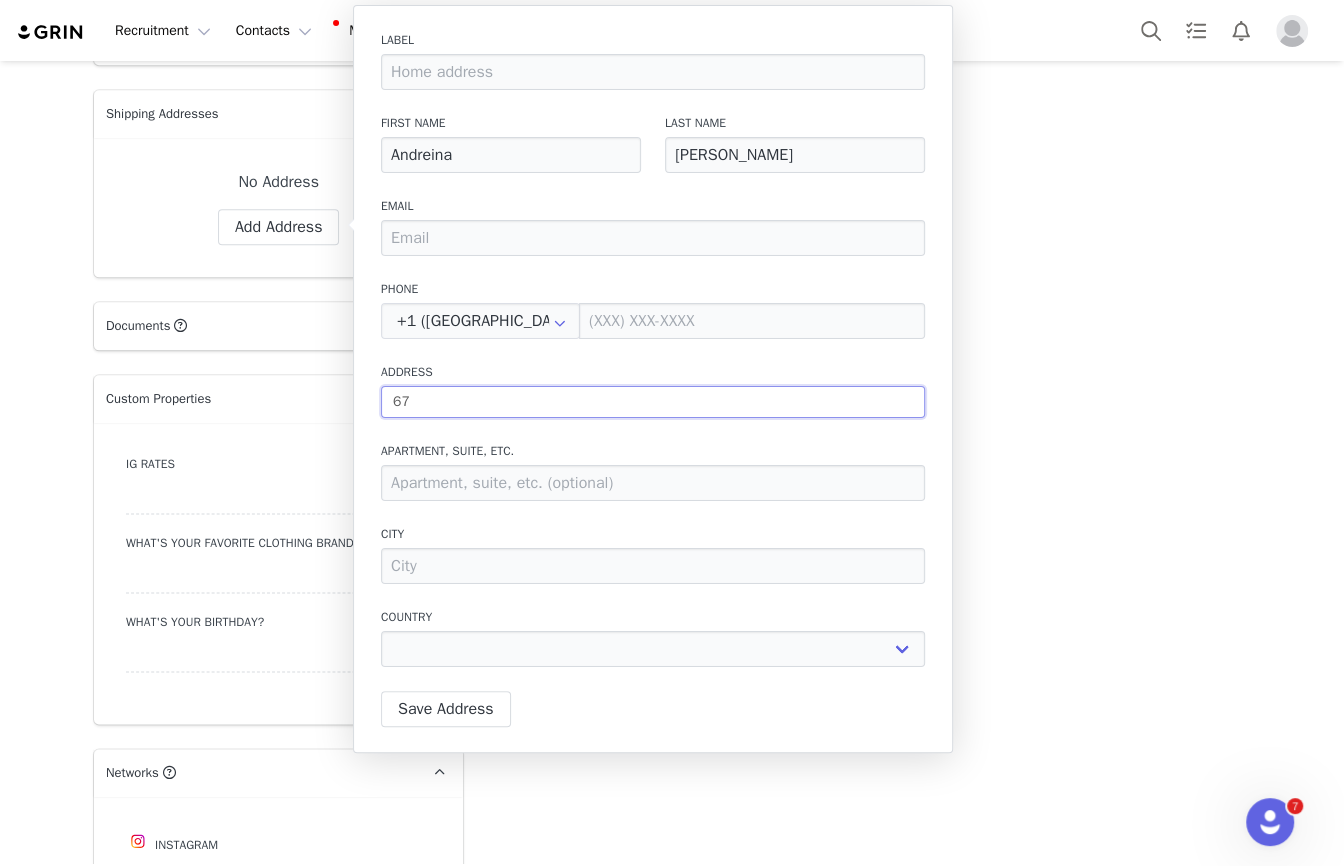 type on "678" 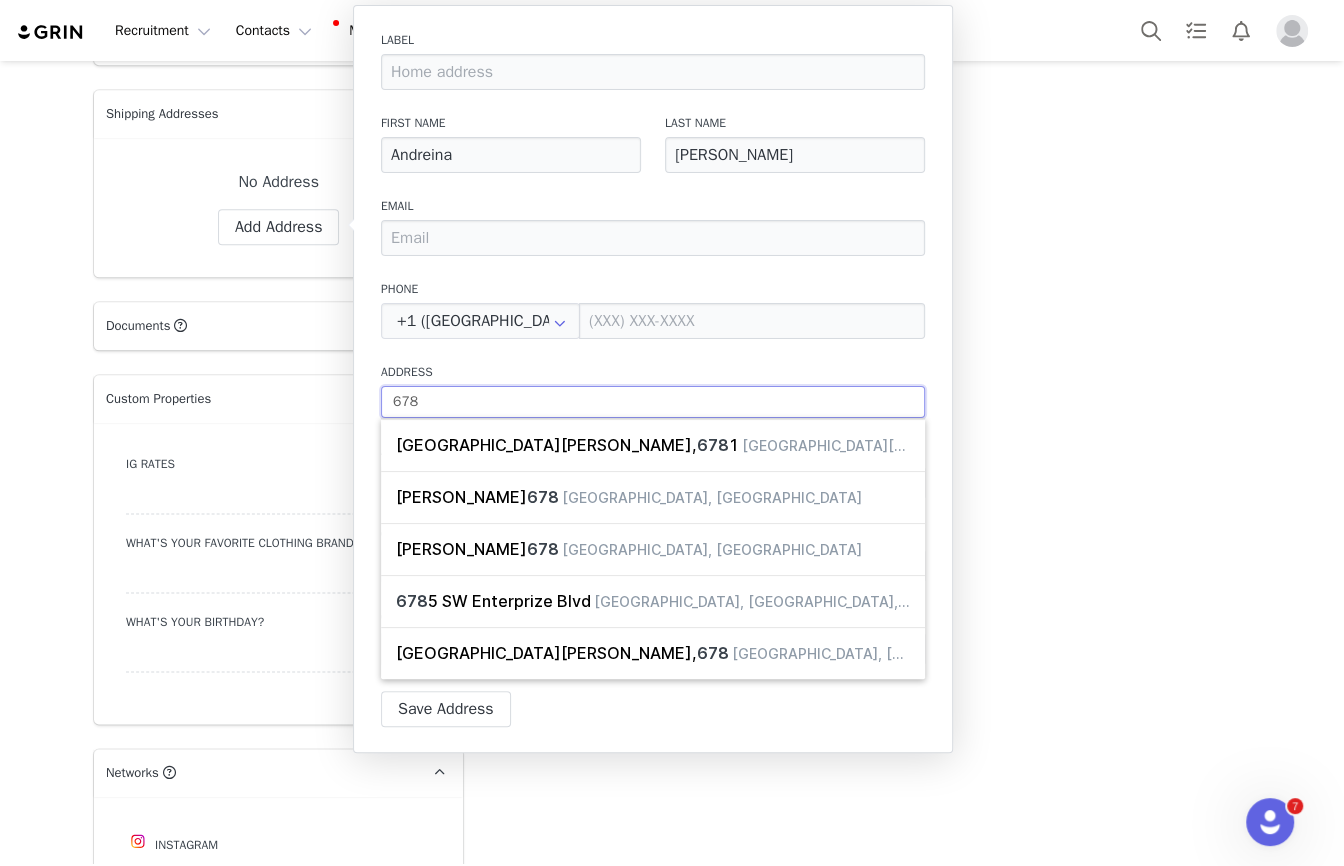 type on "678" 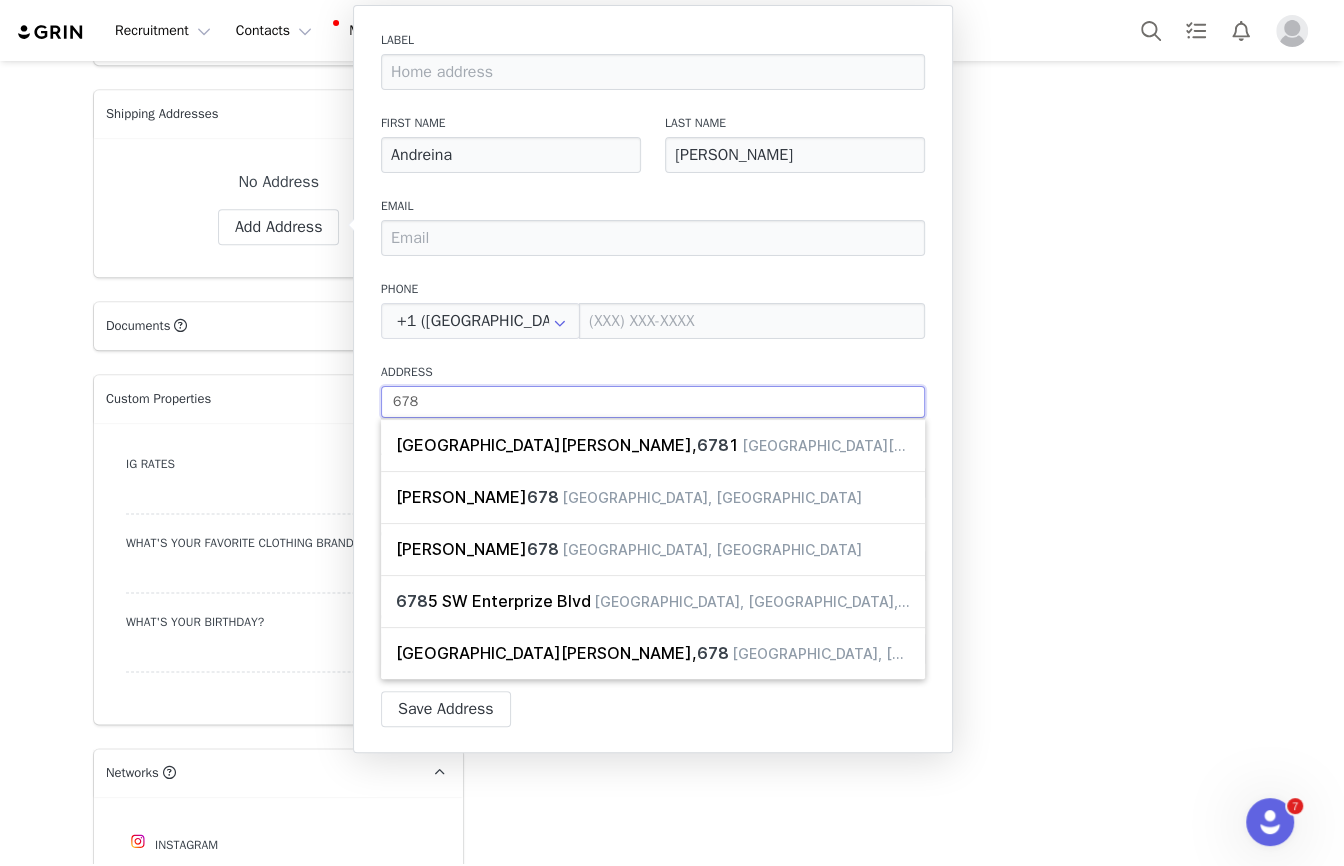 select 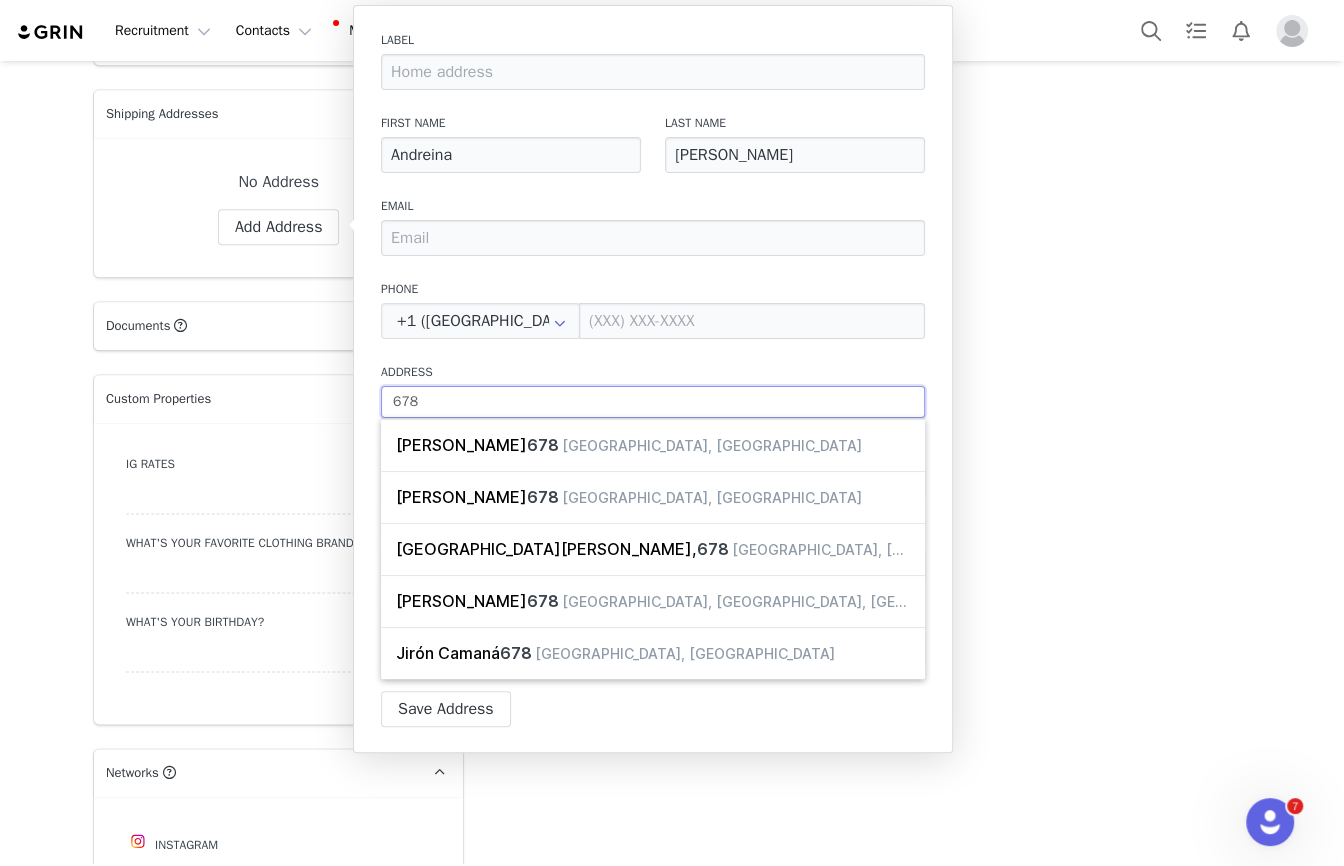 type on "678 E" 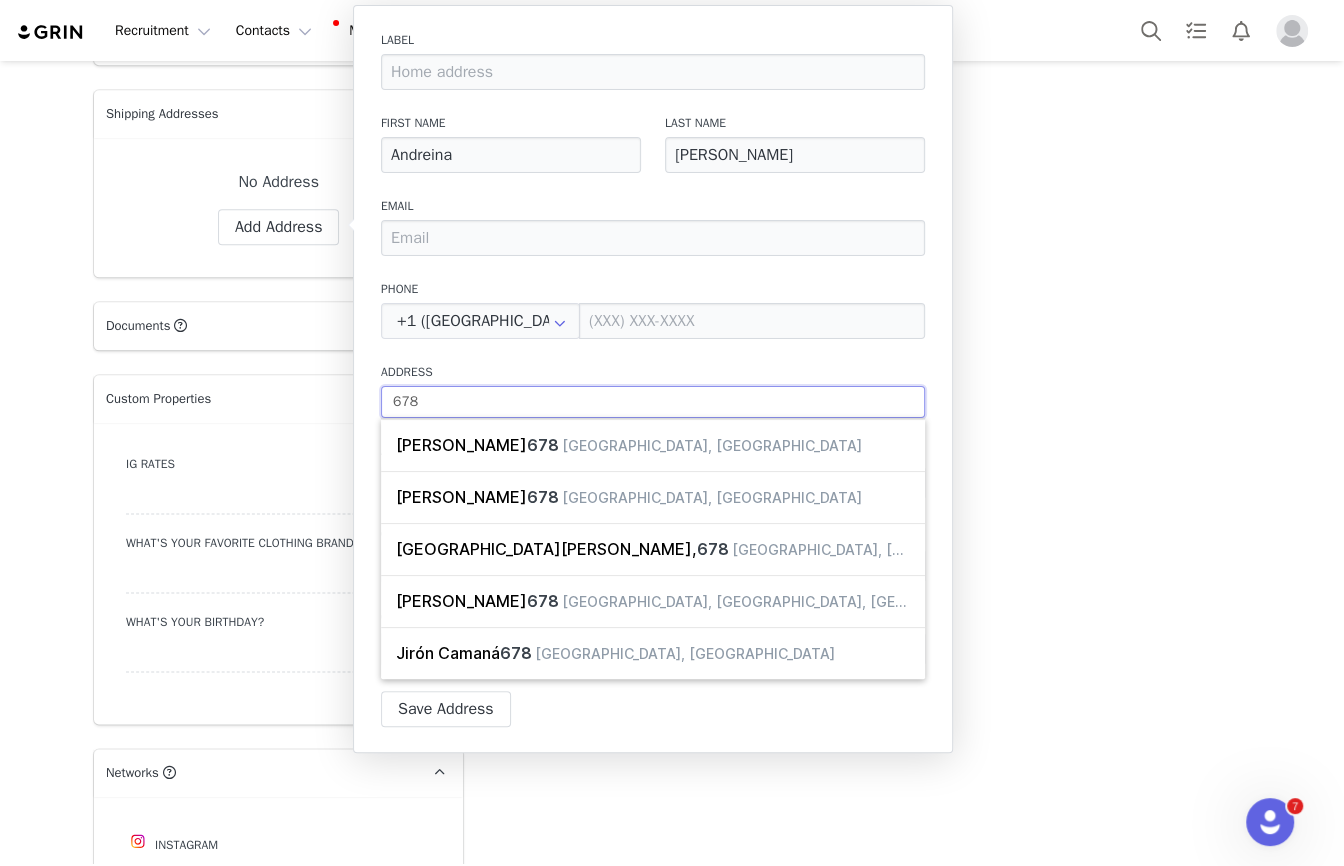 select 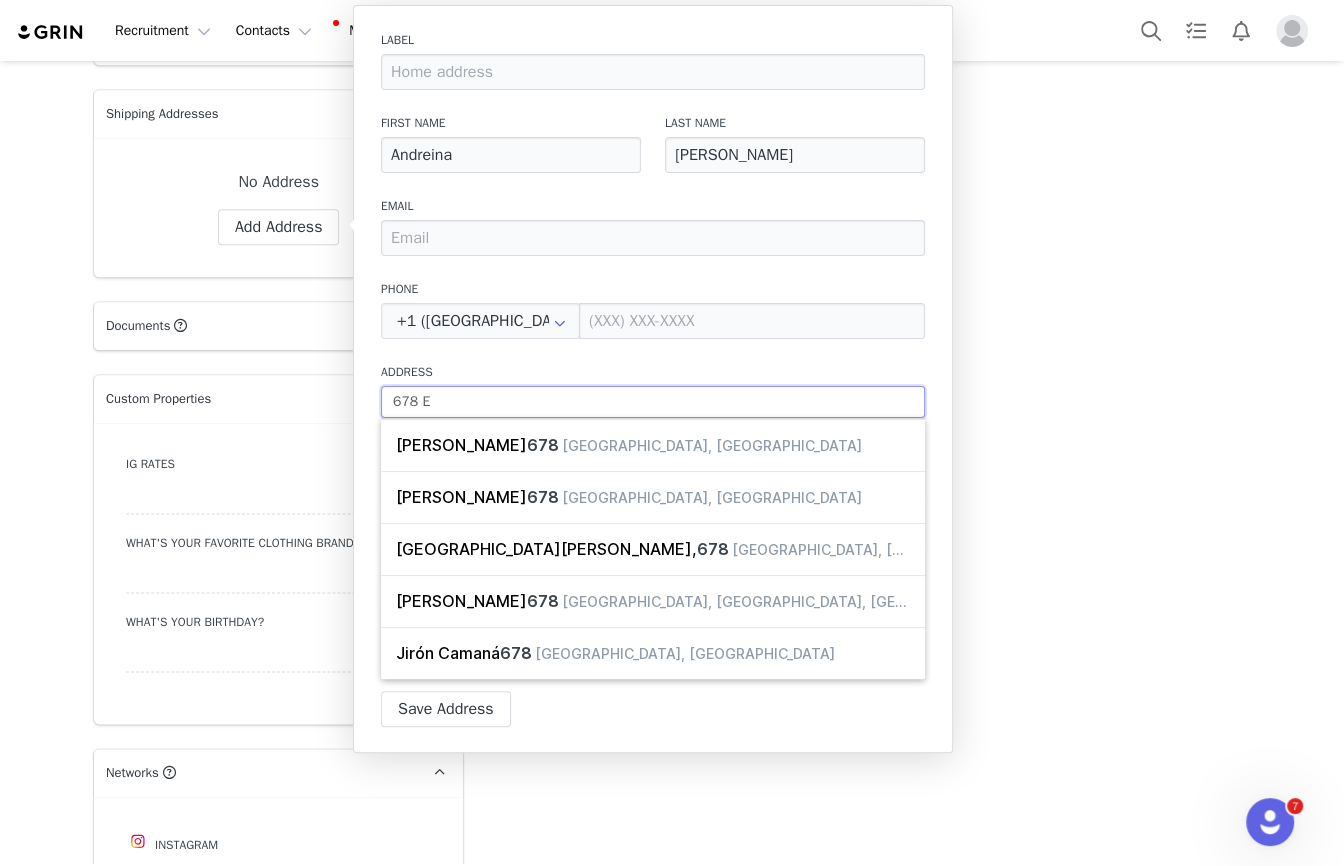 type on "678 Ev" 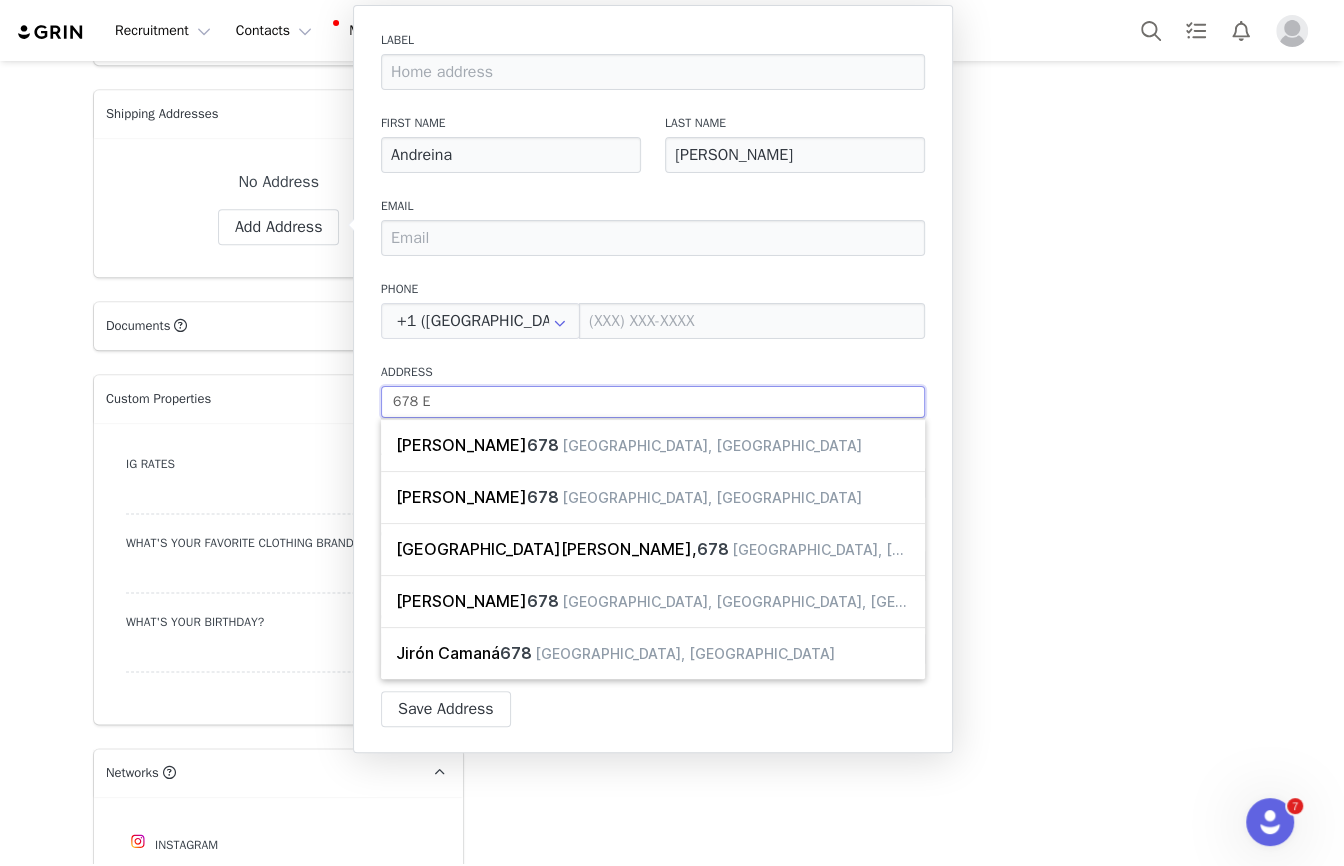 select 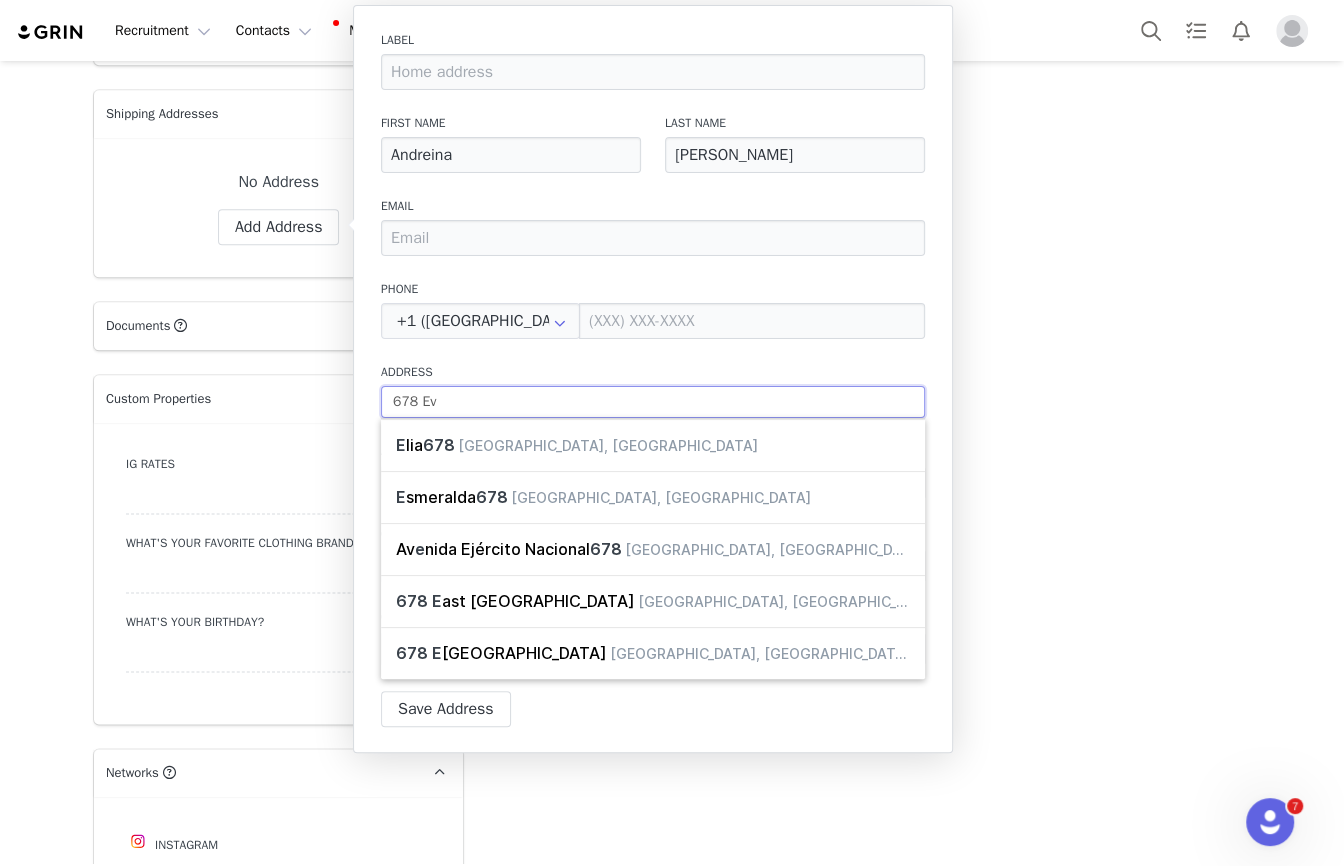 type on "678 Eve" 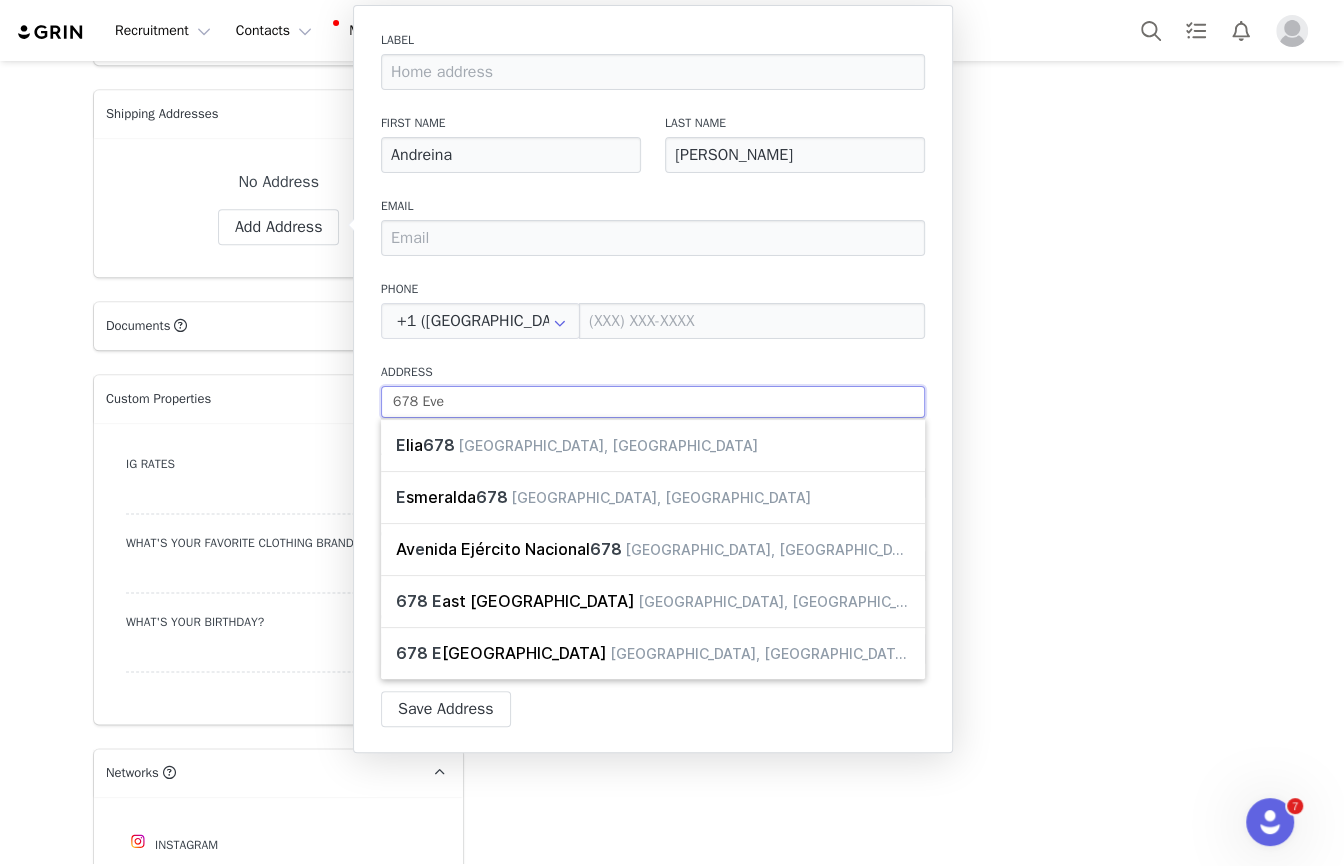 select 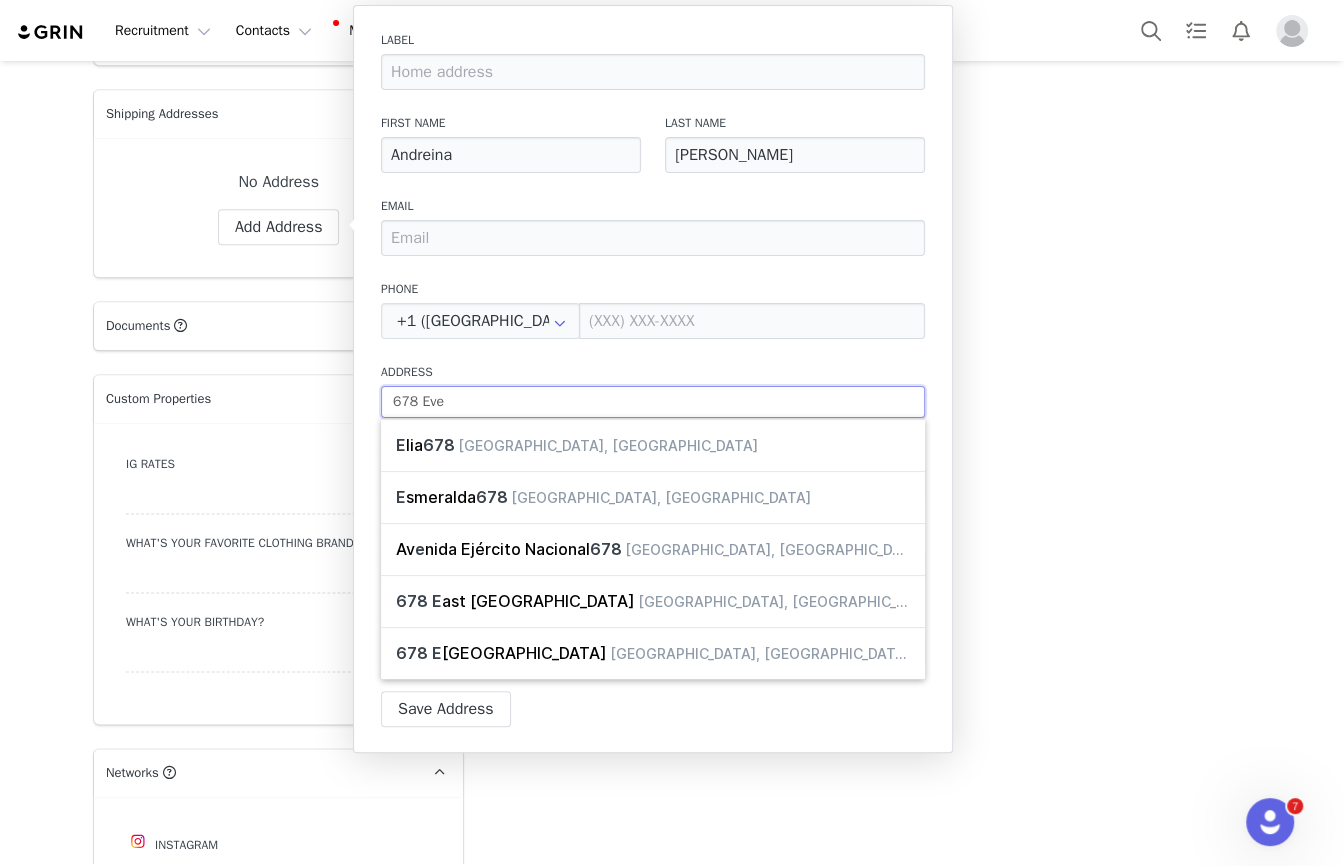 type on "678 Even" 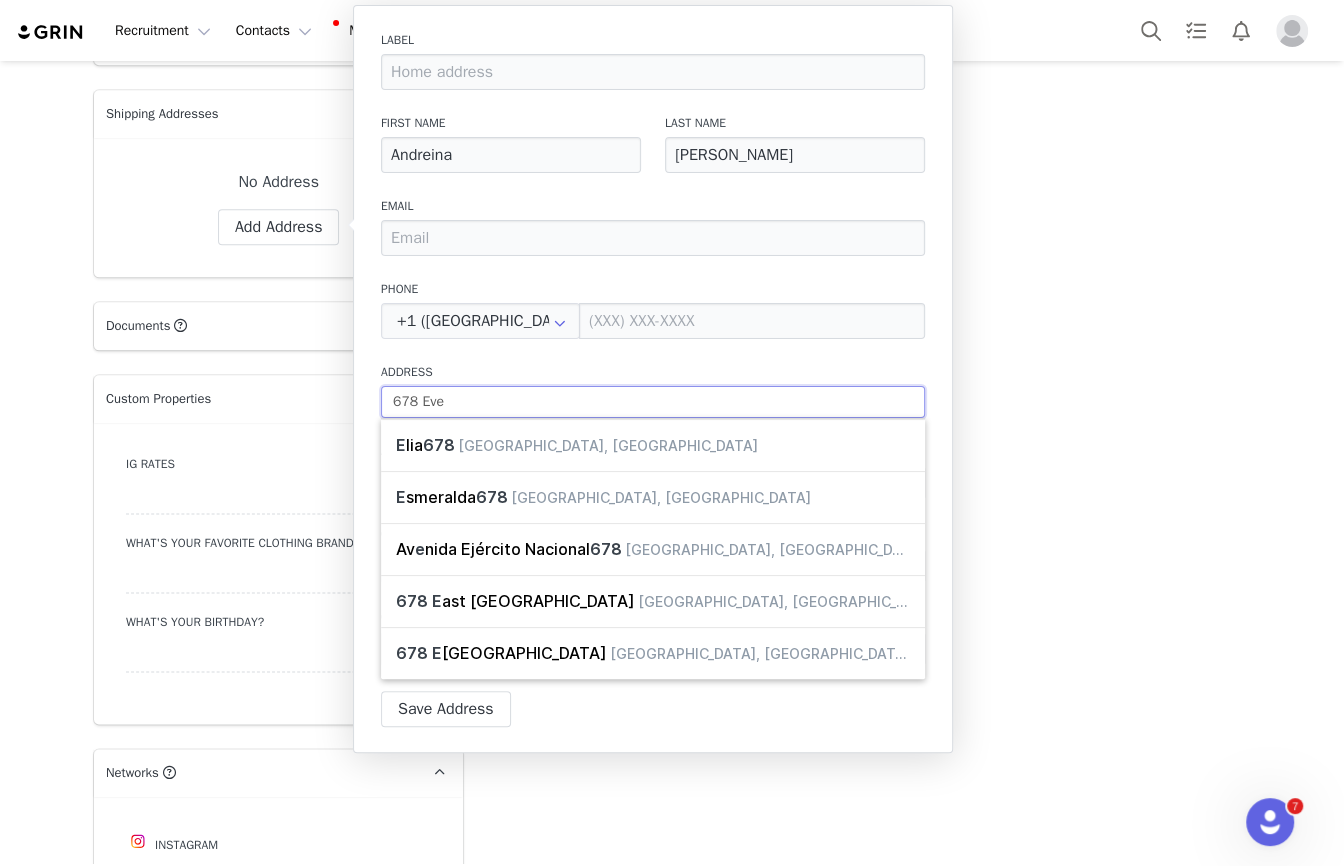 select 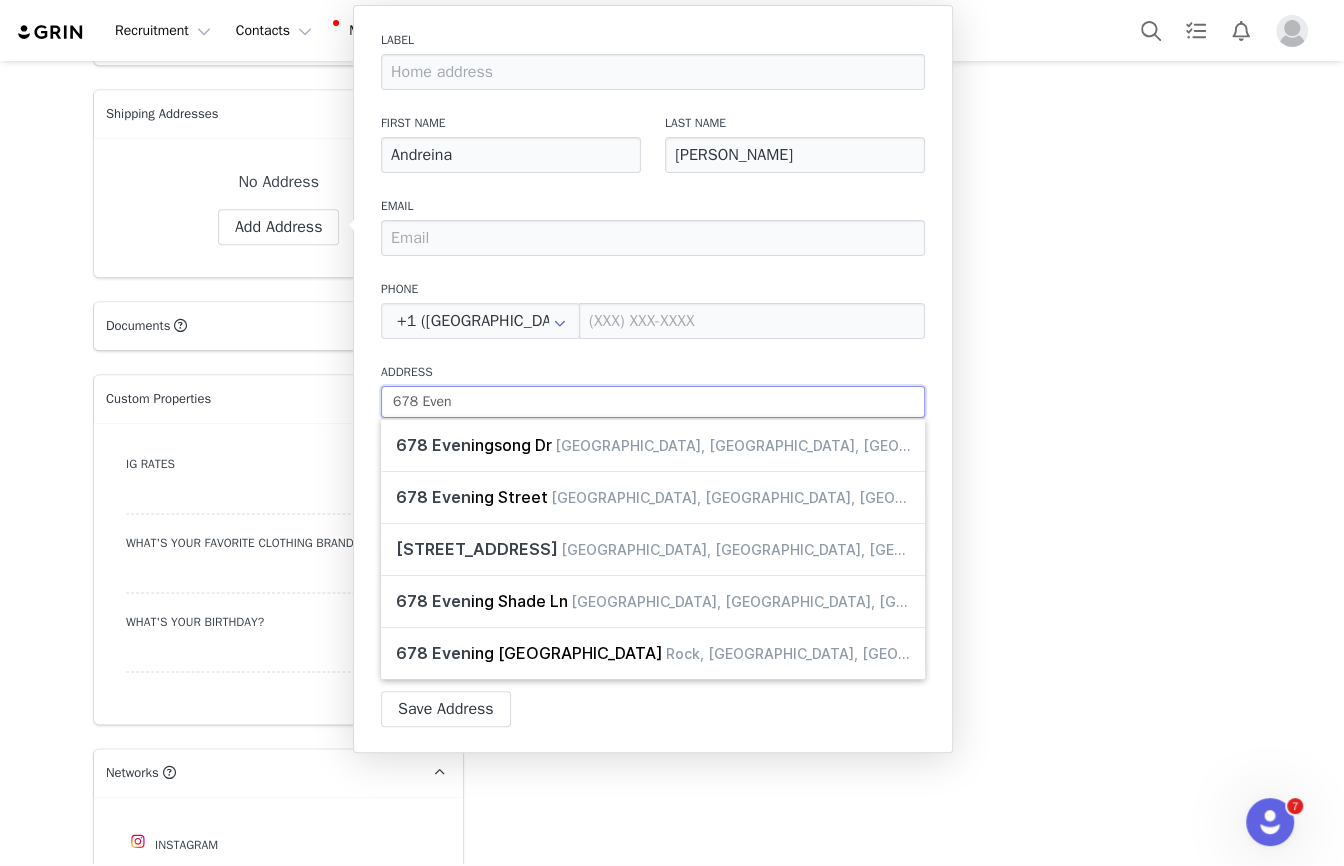 type on "678 Eve" 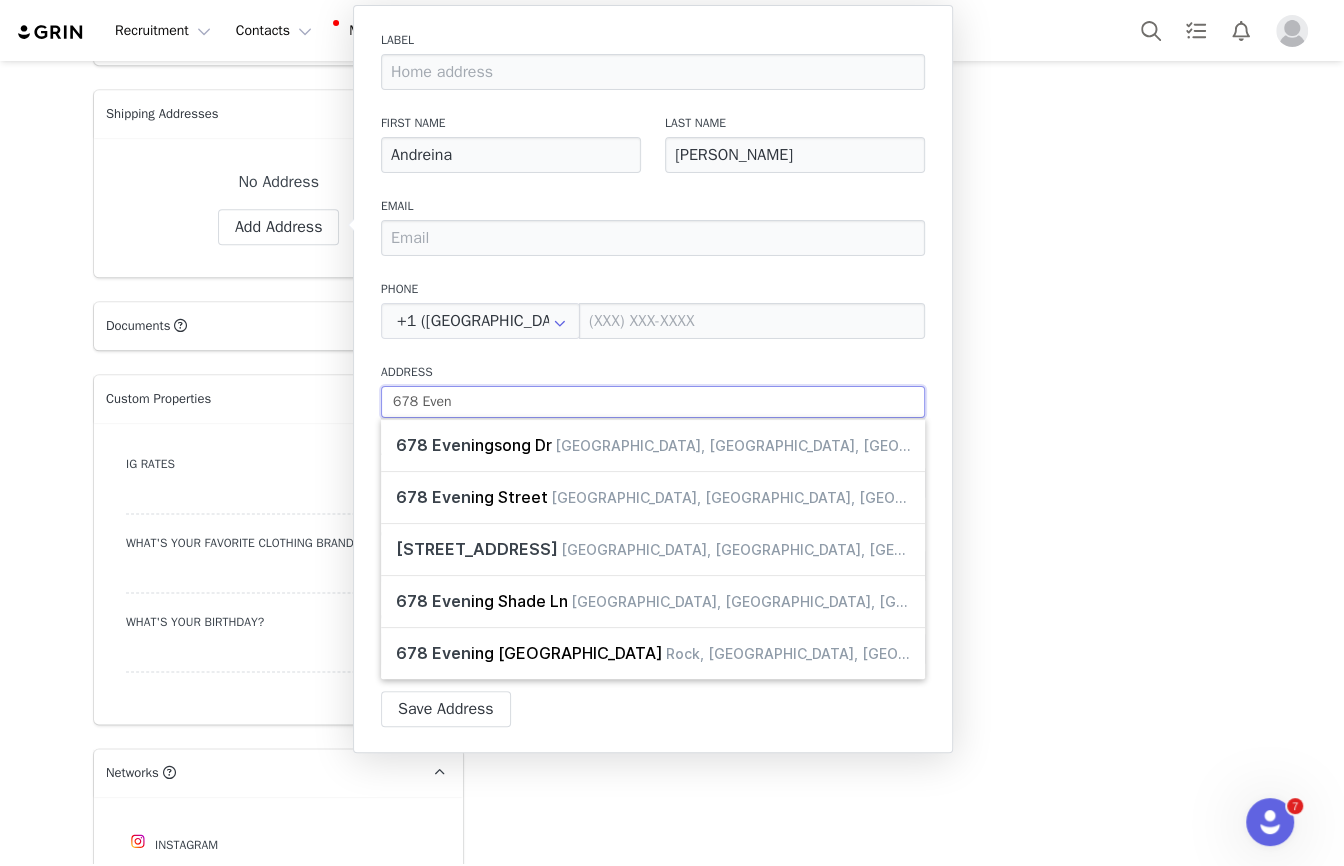 select 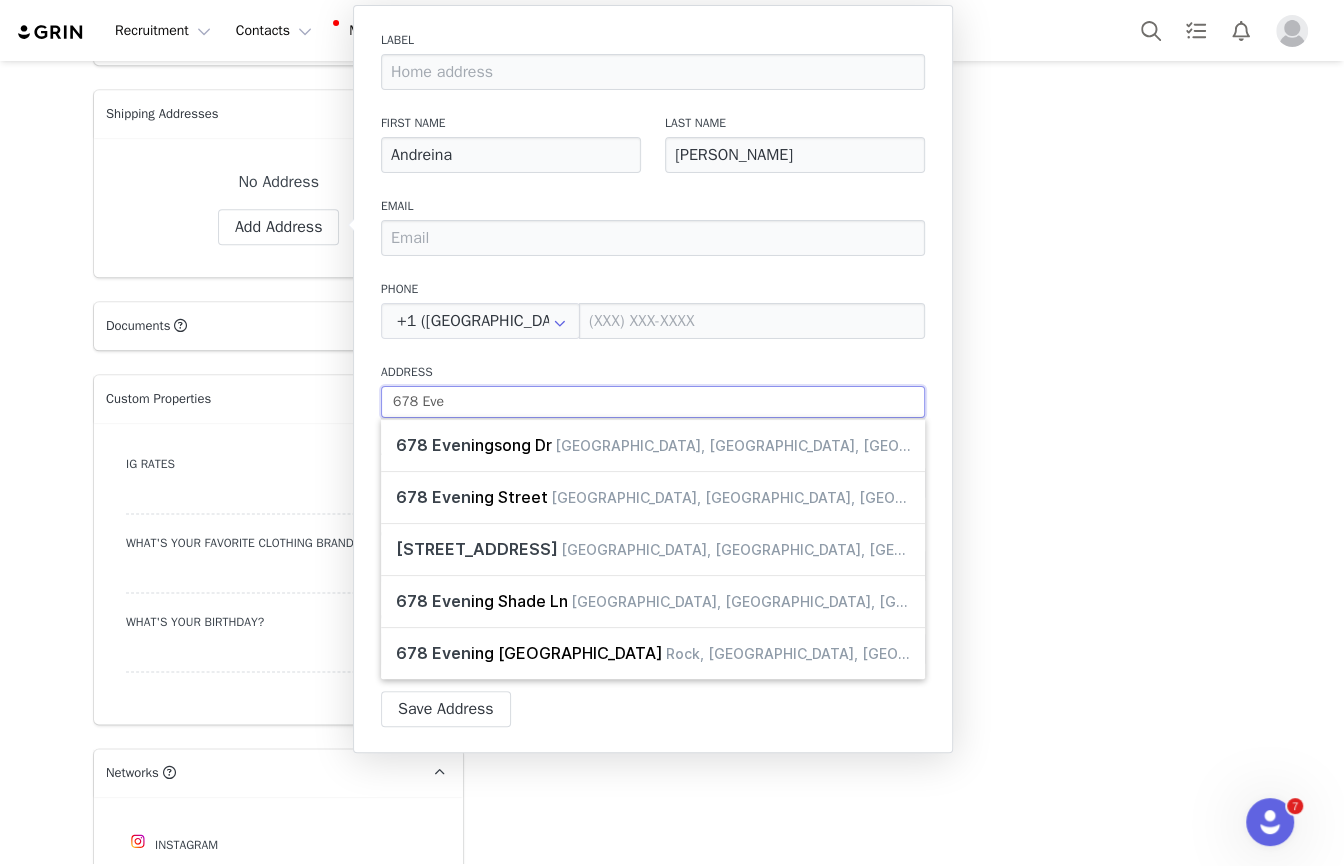 type on "678 Ev" 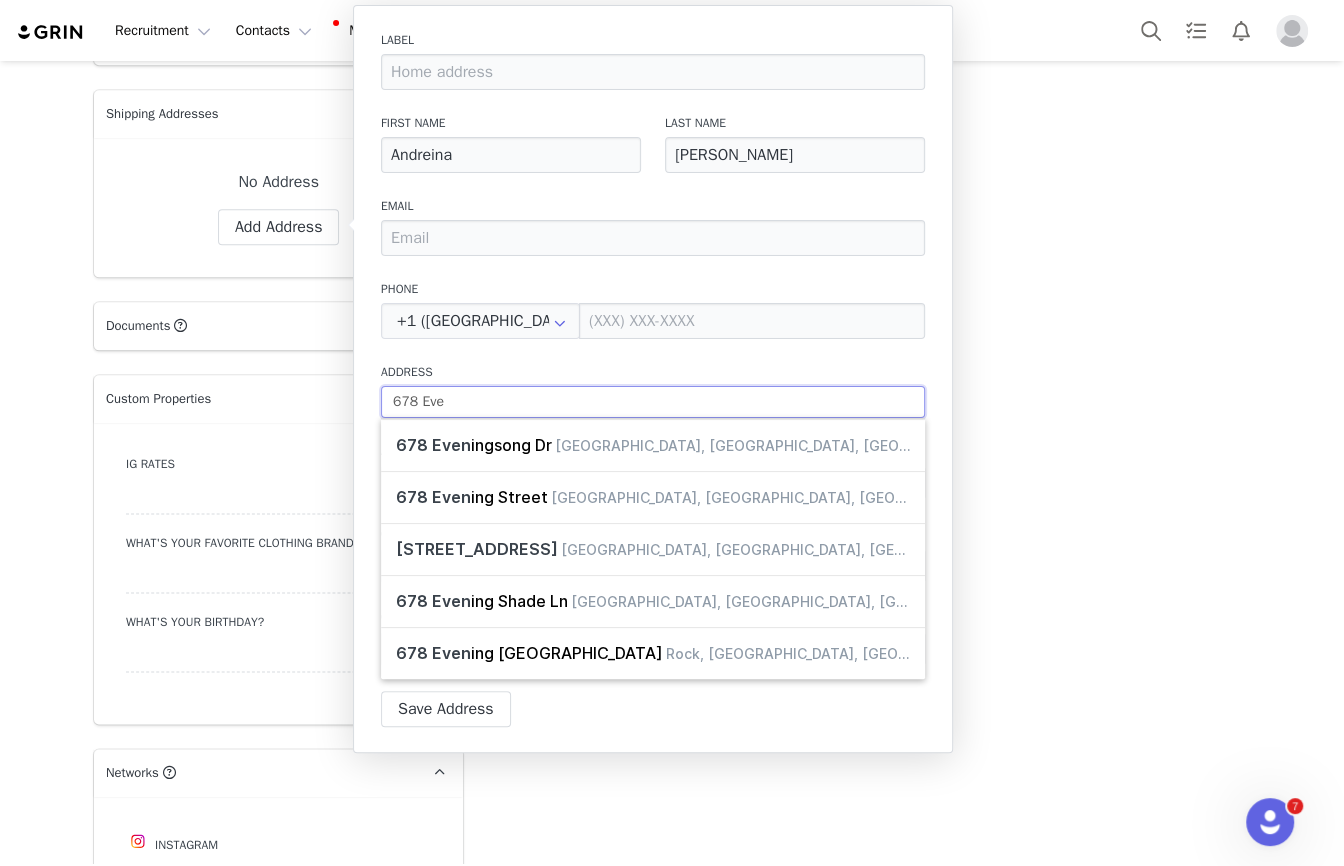 select 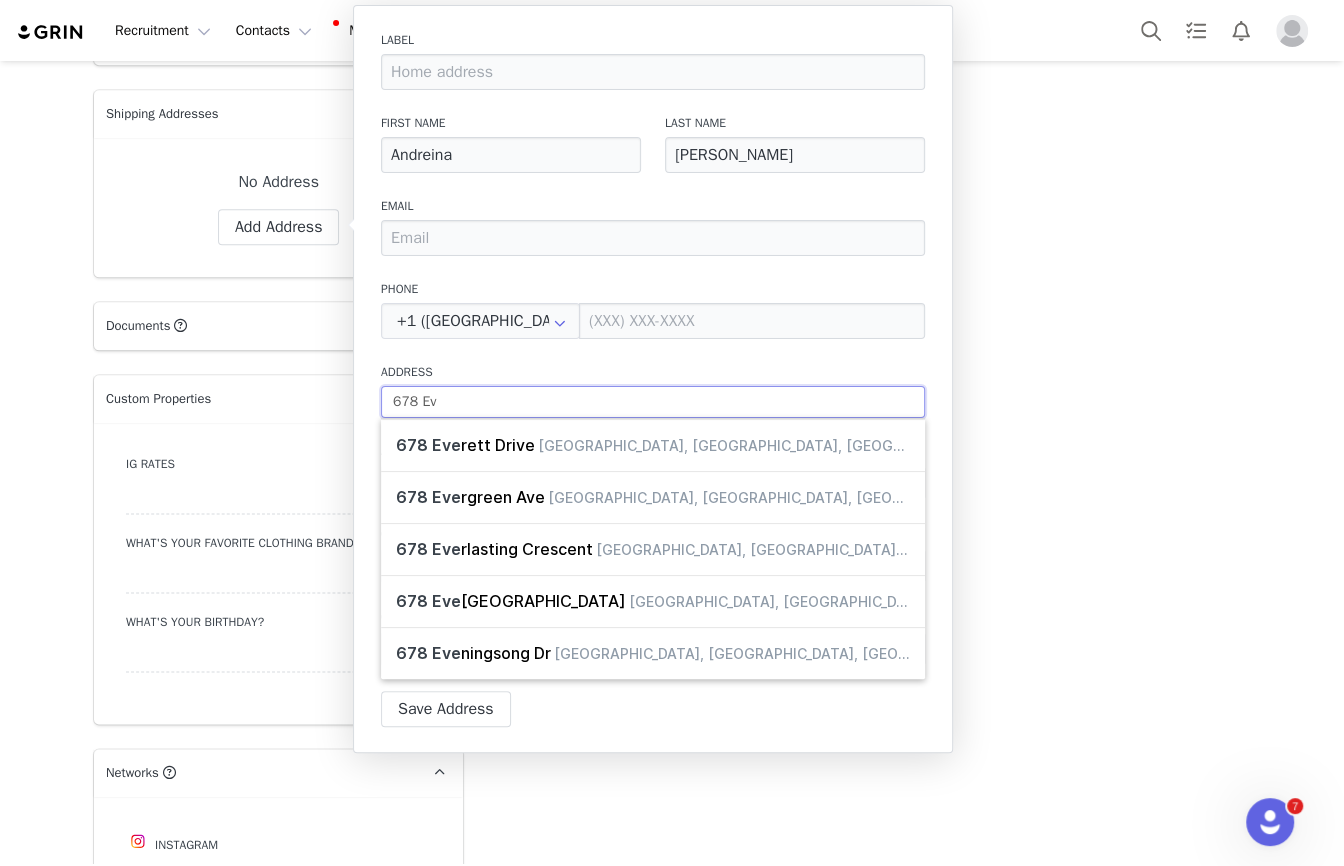type on "678 E" 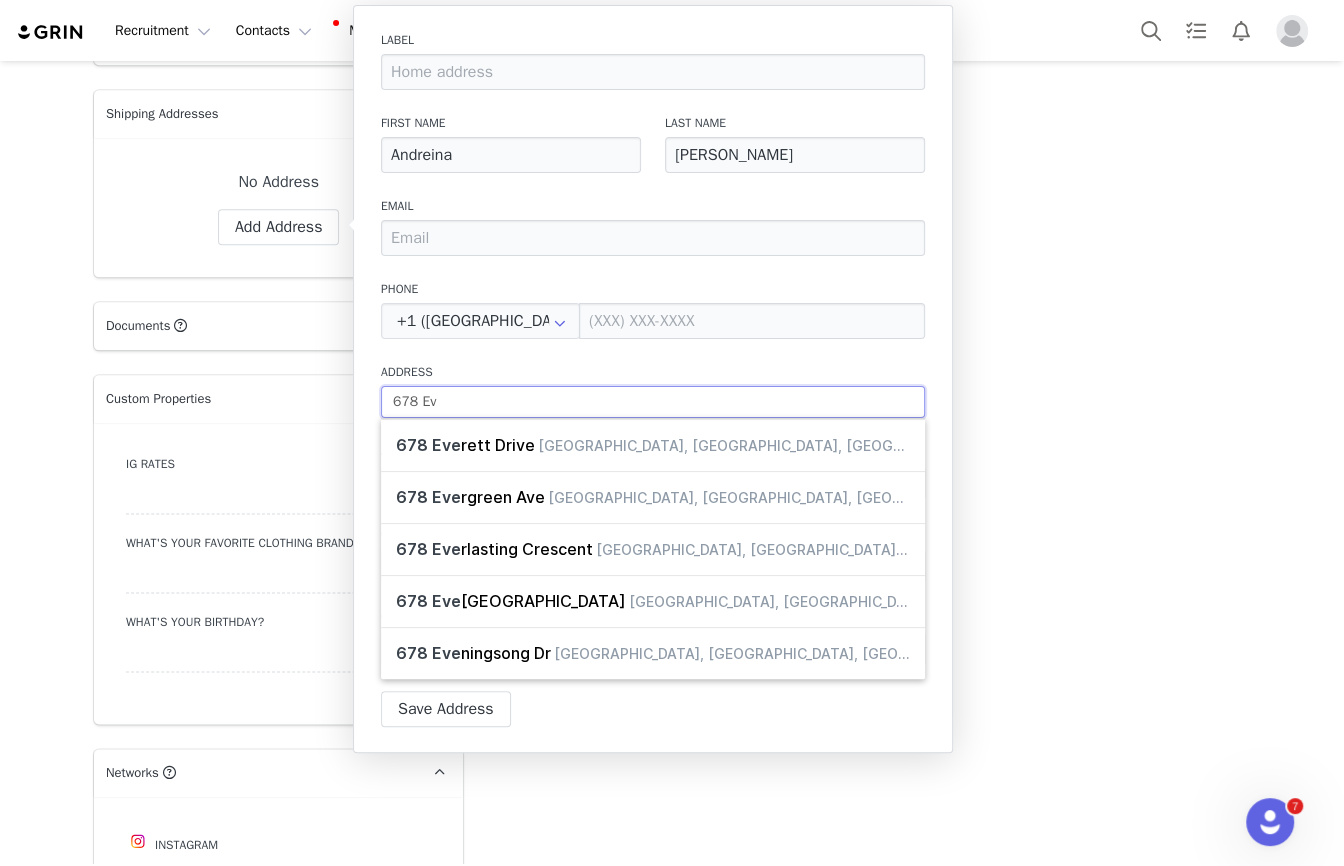 select 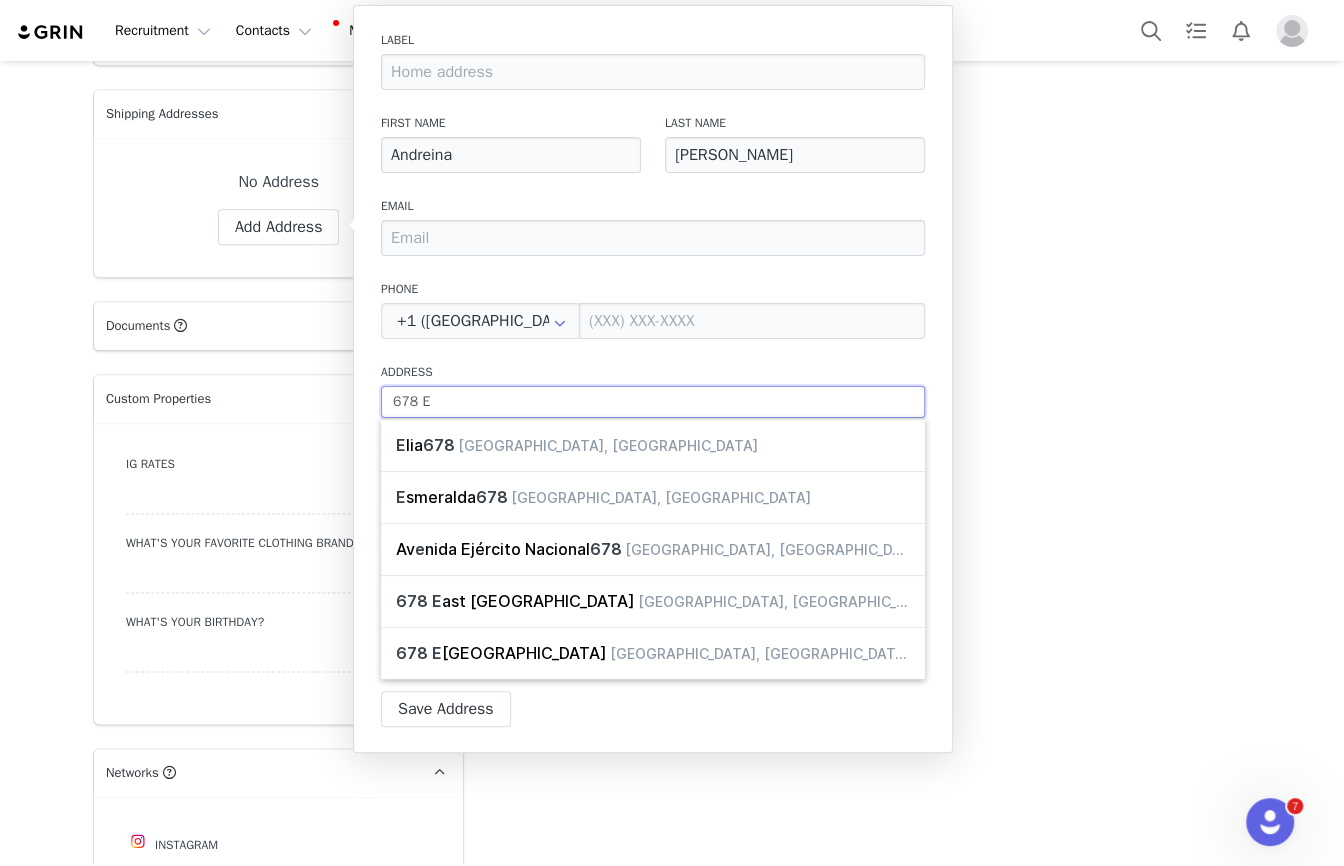 type on "678" 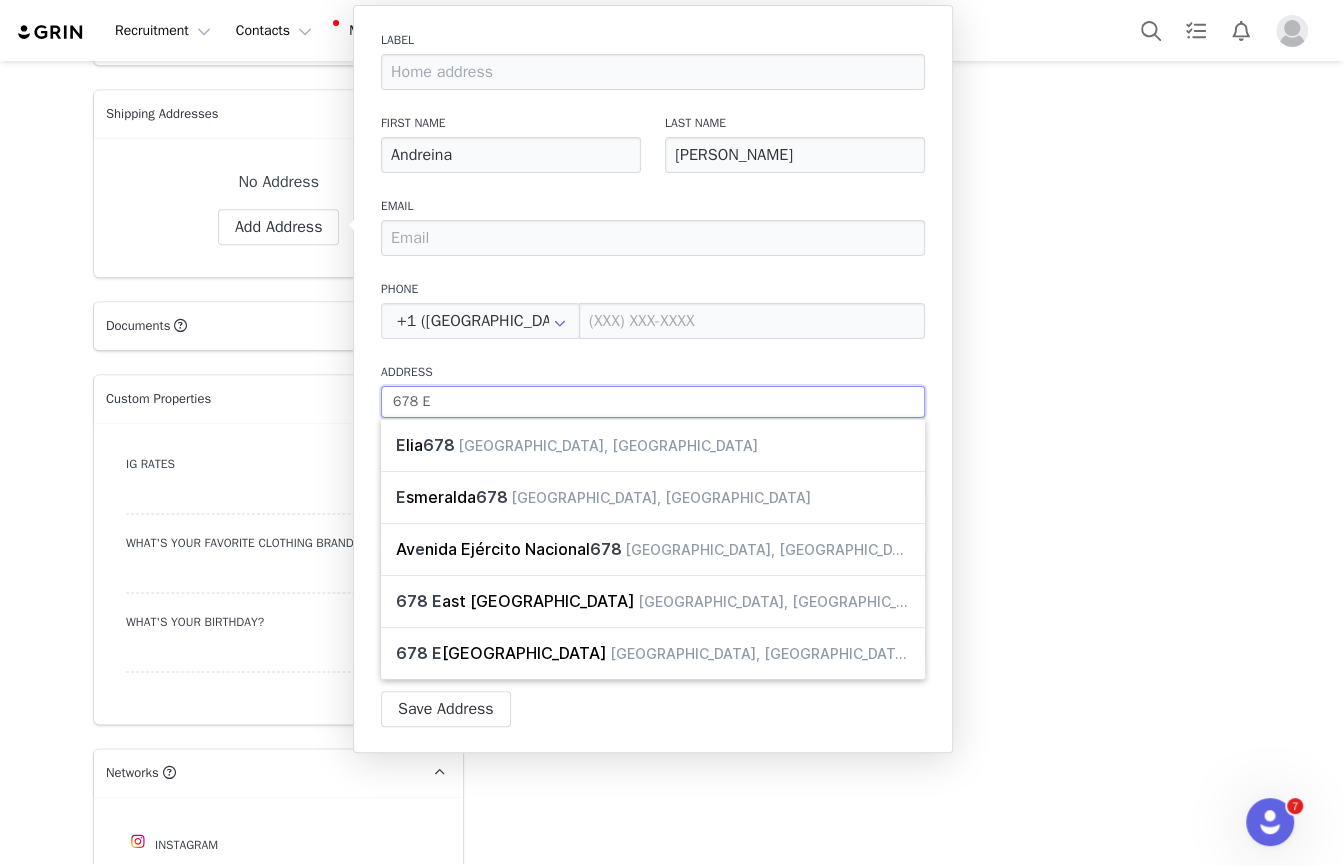 select 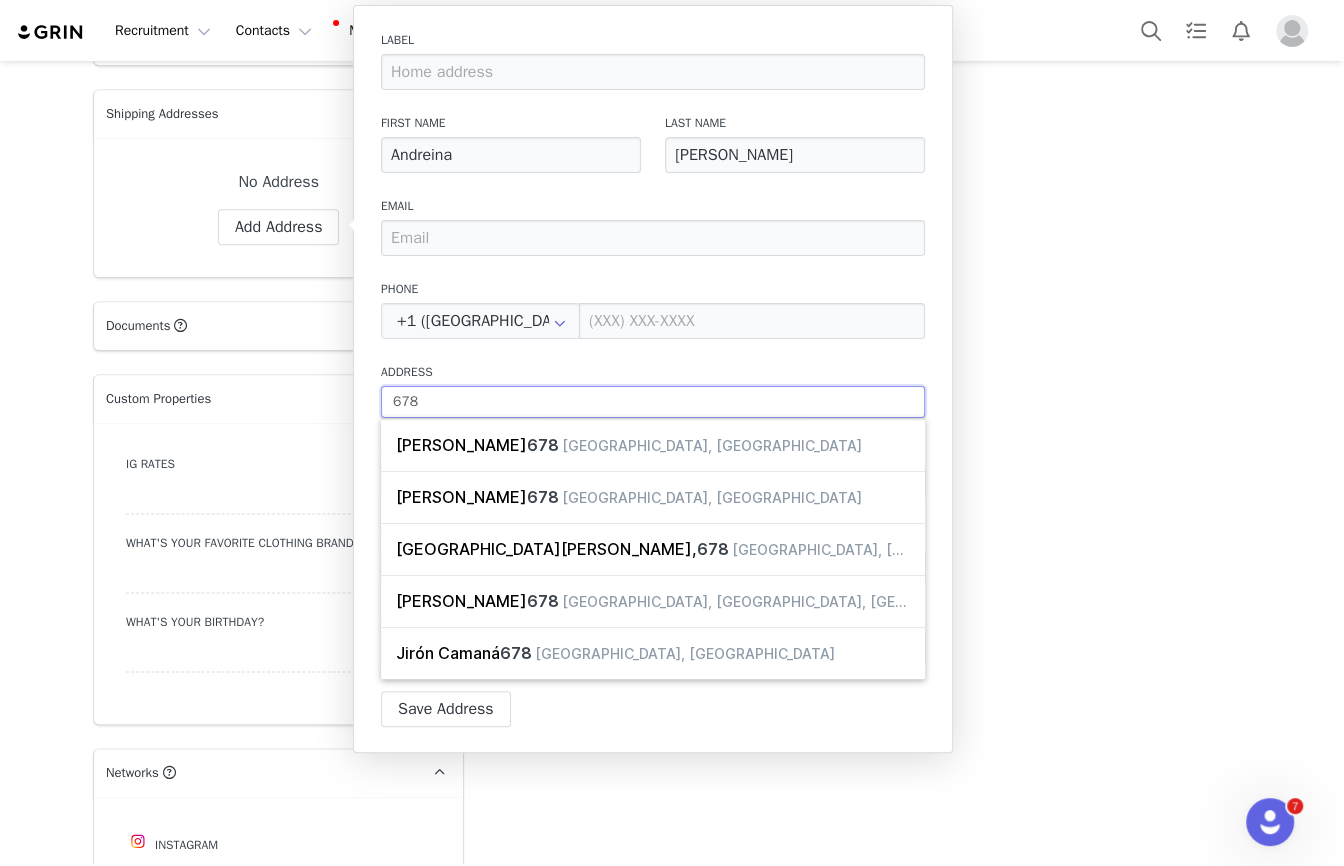 type on "678 A" 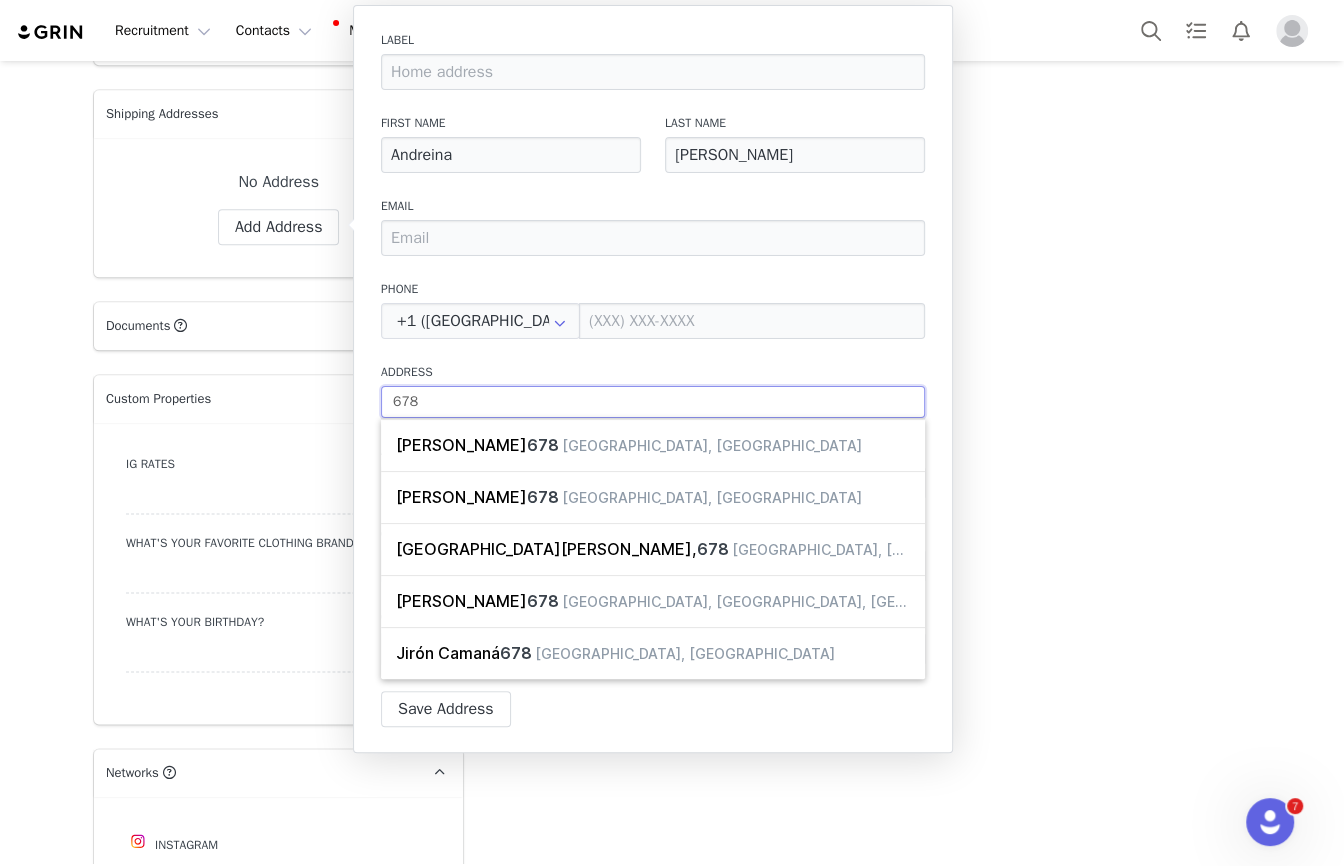 select 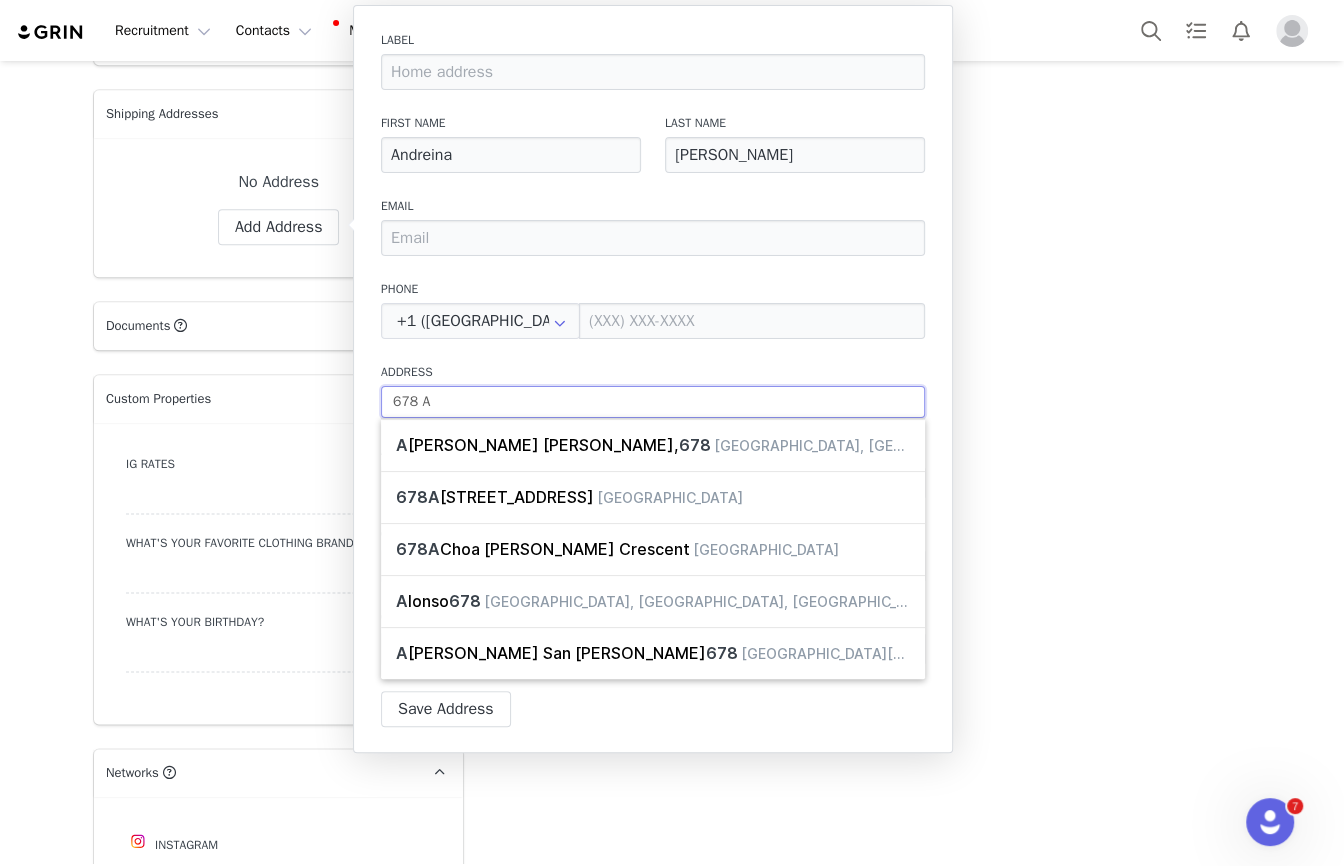 type on "678 Av" 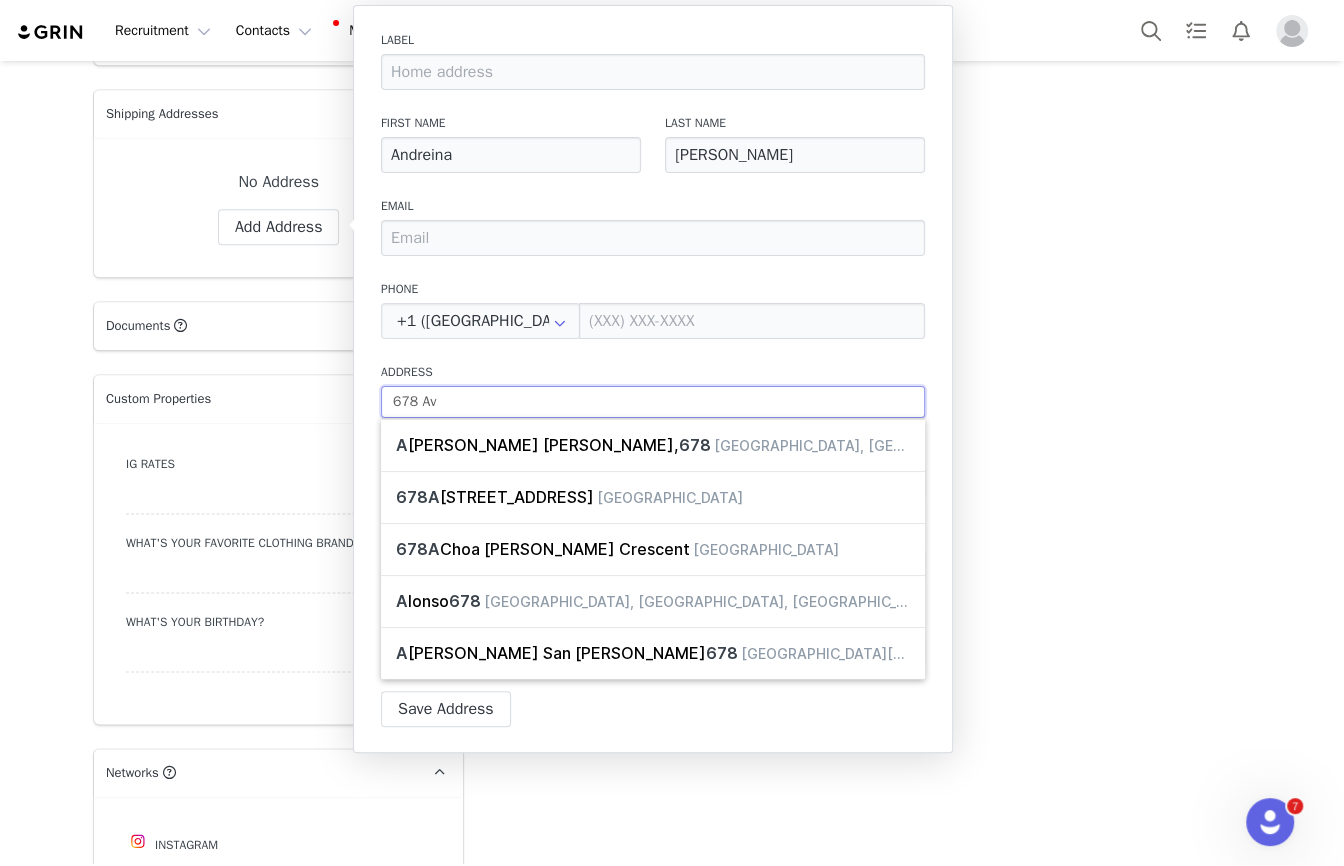 select 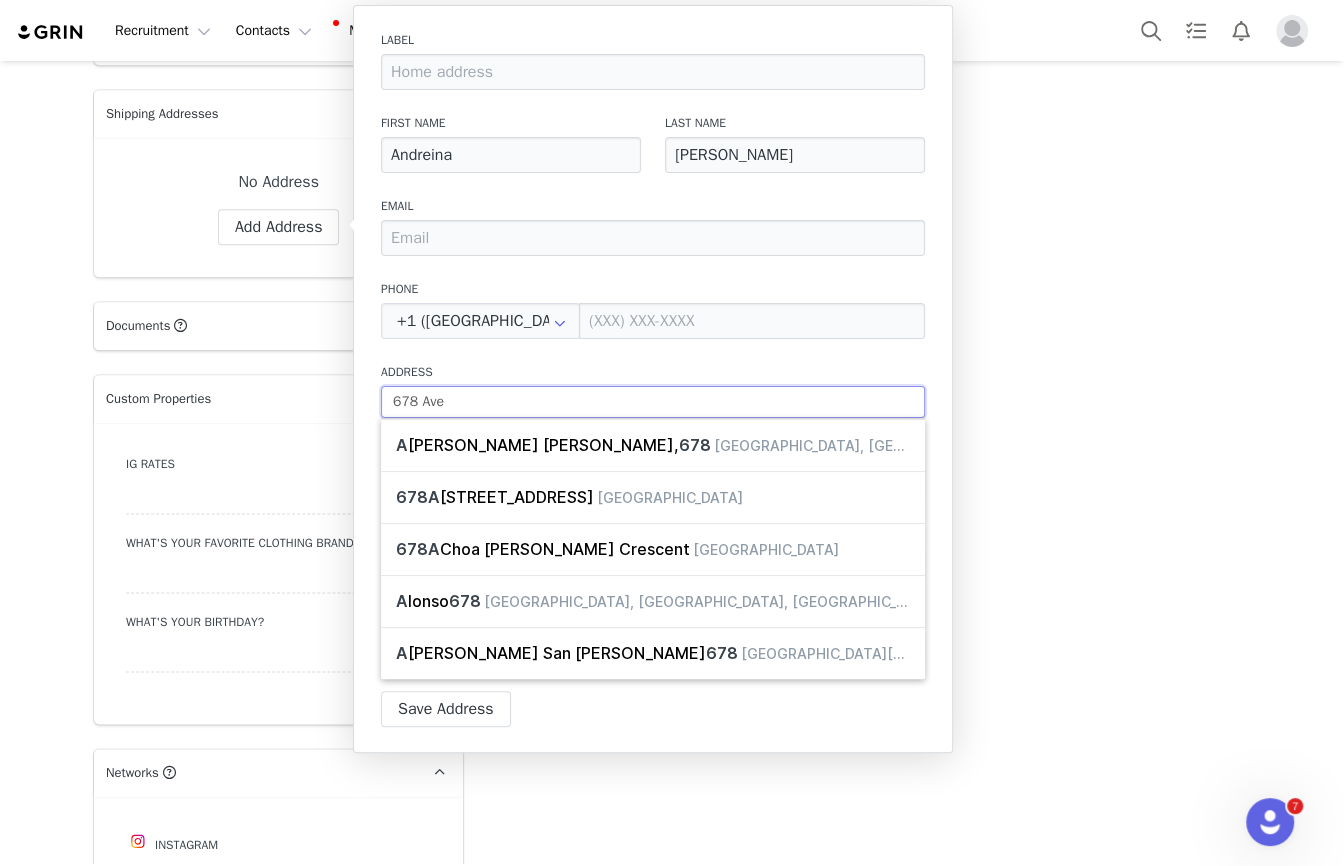 type on "678 Aven" 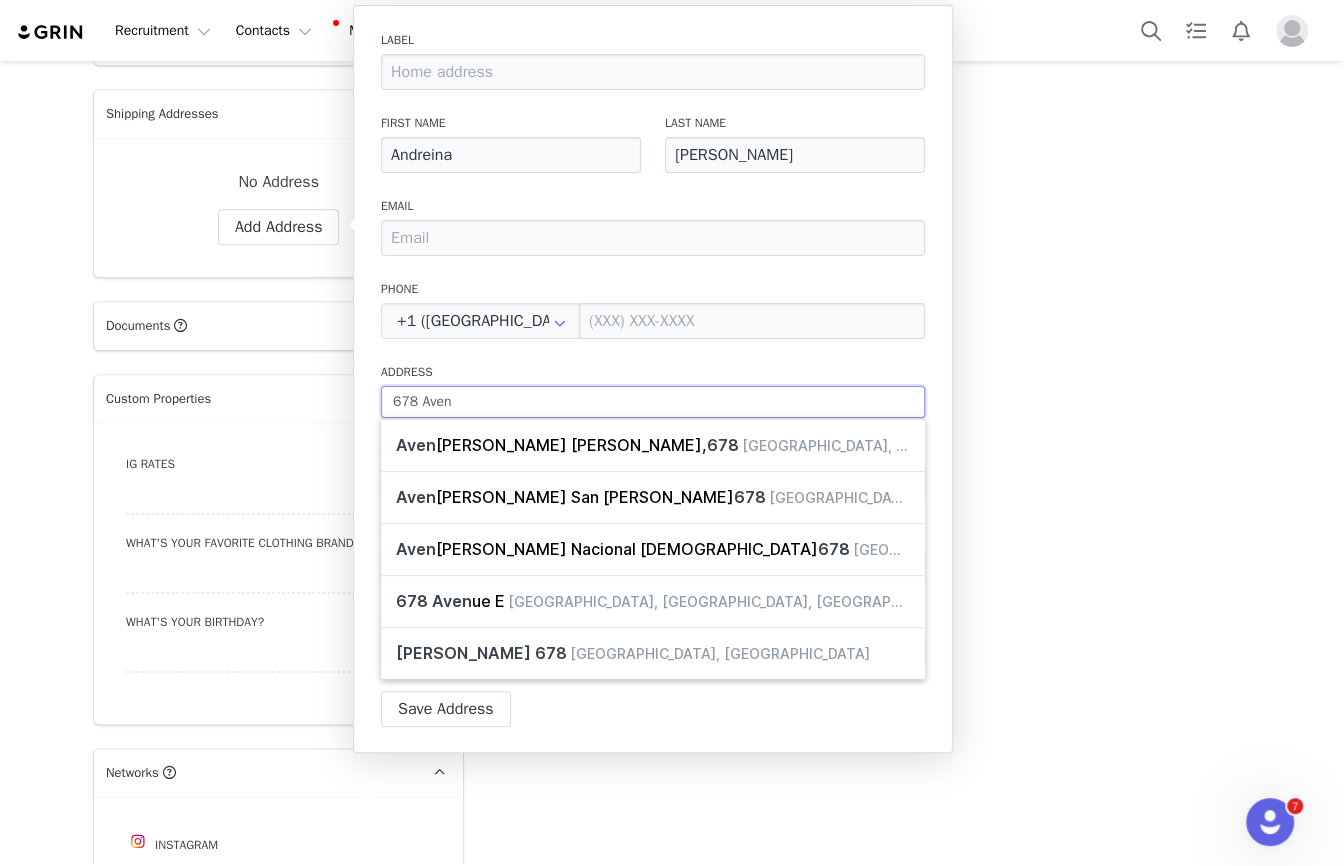 type on "678 Avenu" 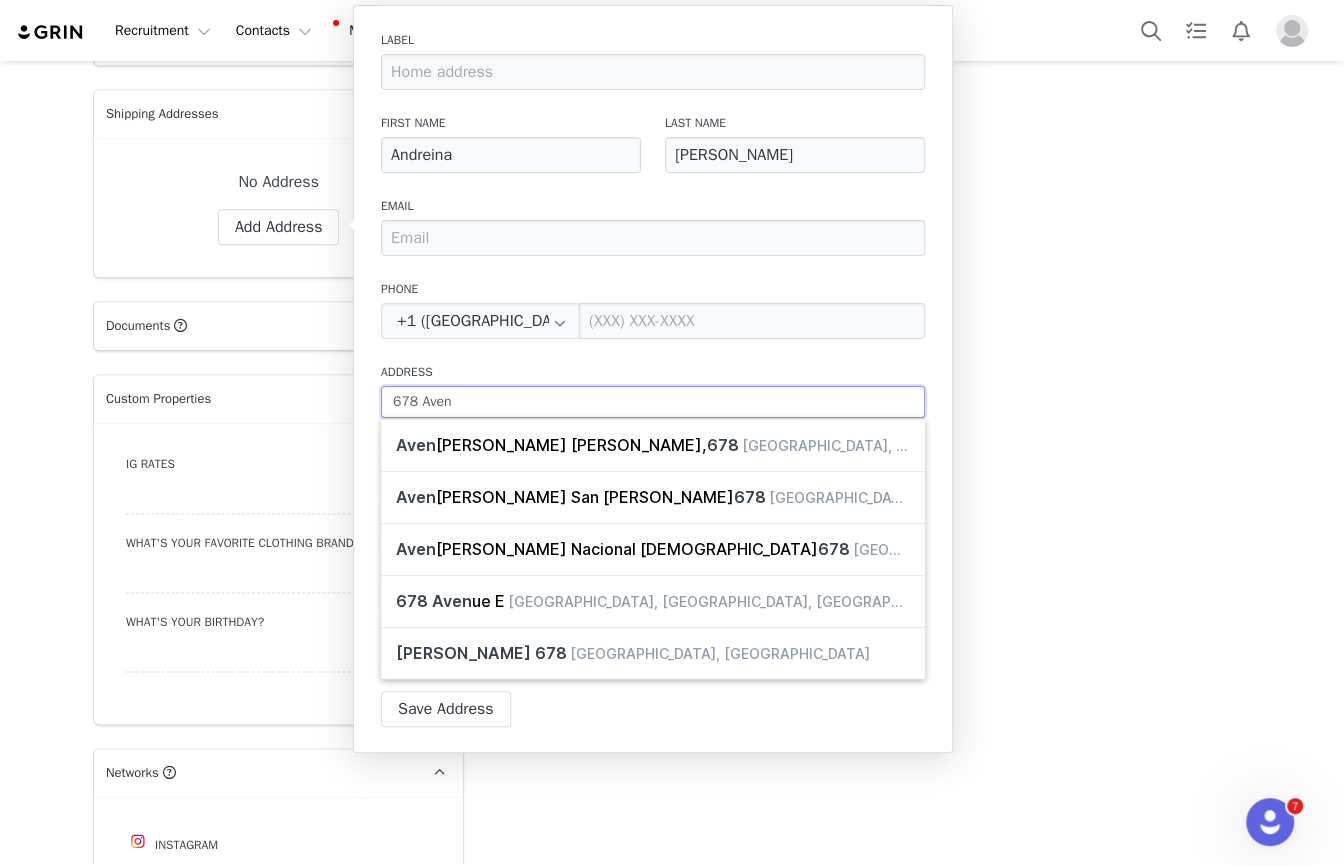 select 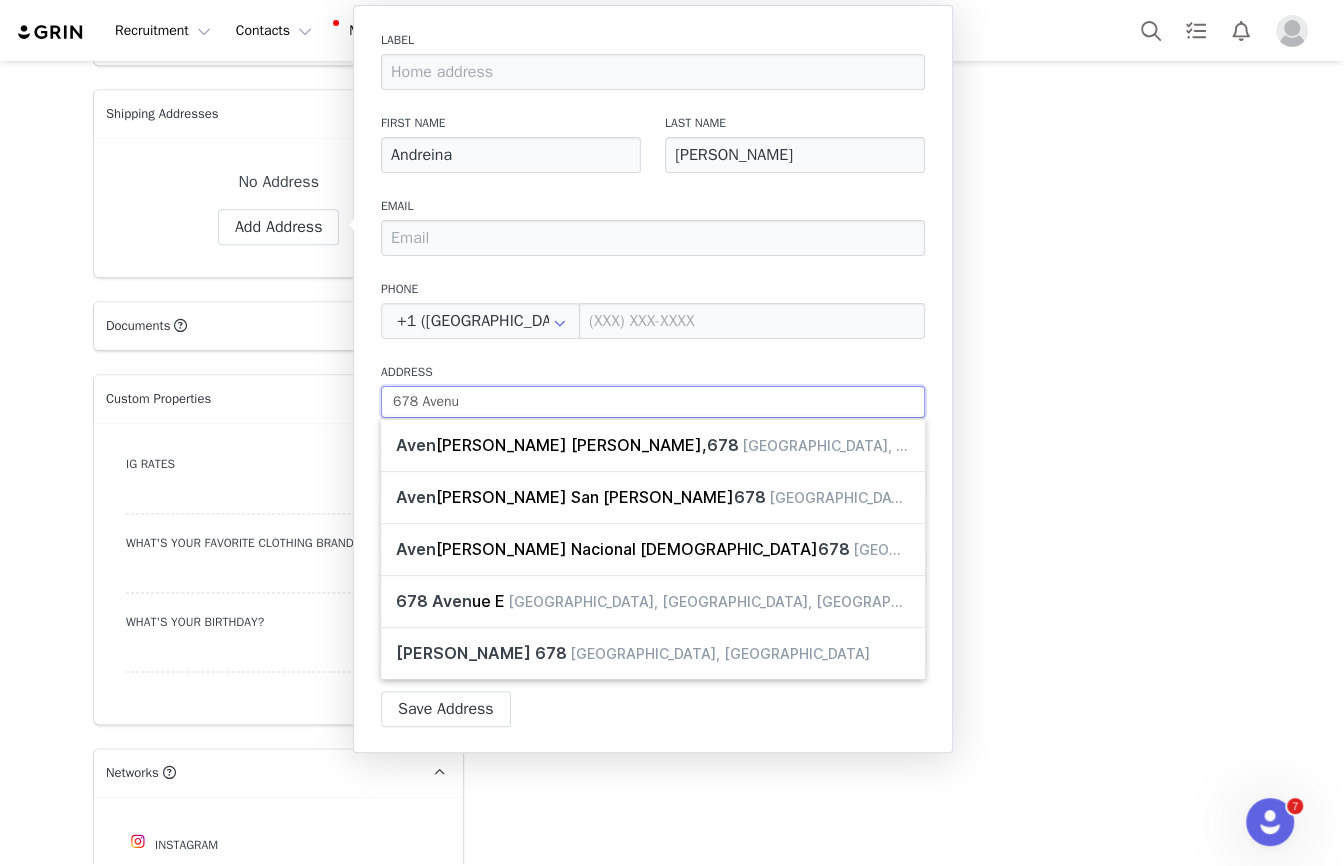 type on "[GEOGRAPHIC_DATA]" 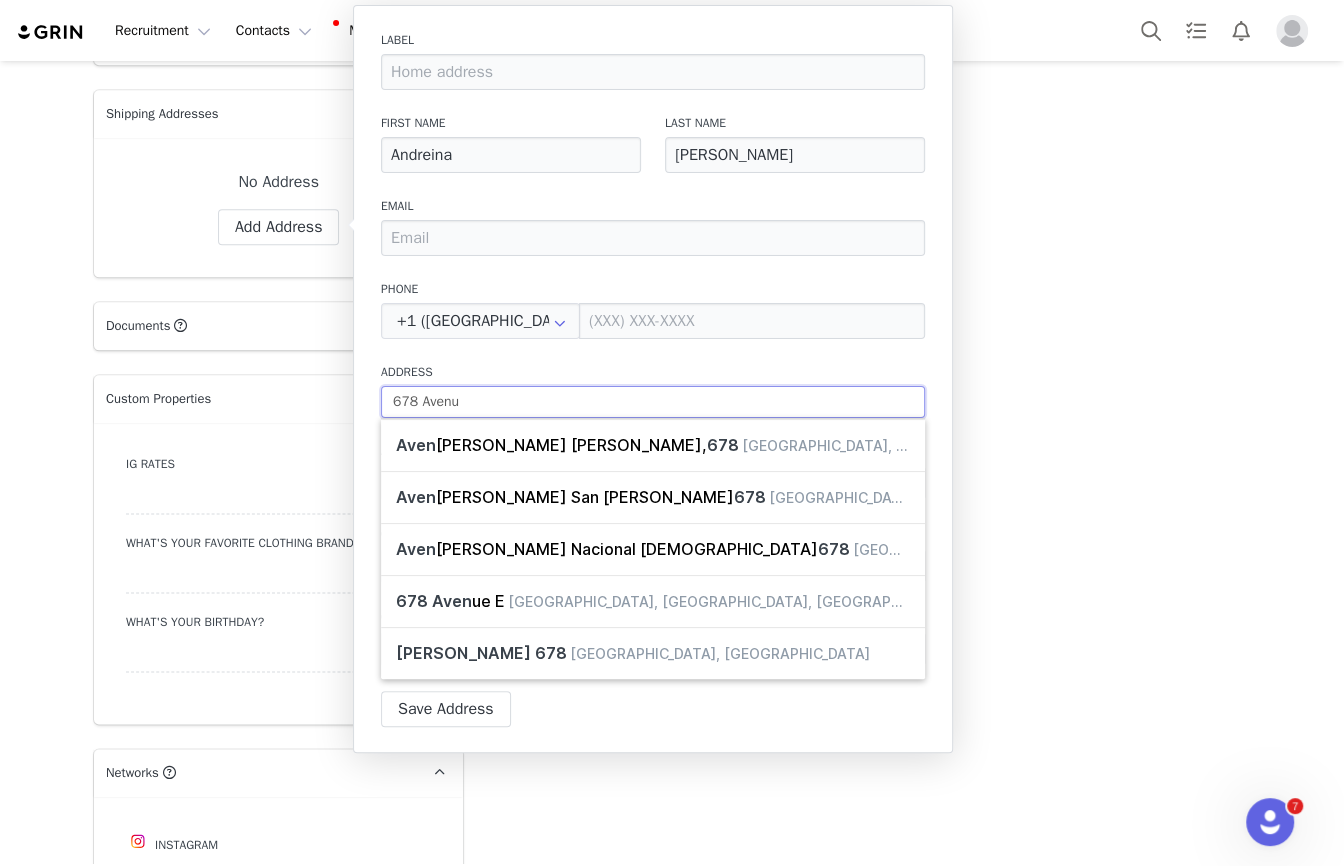 select 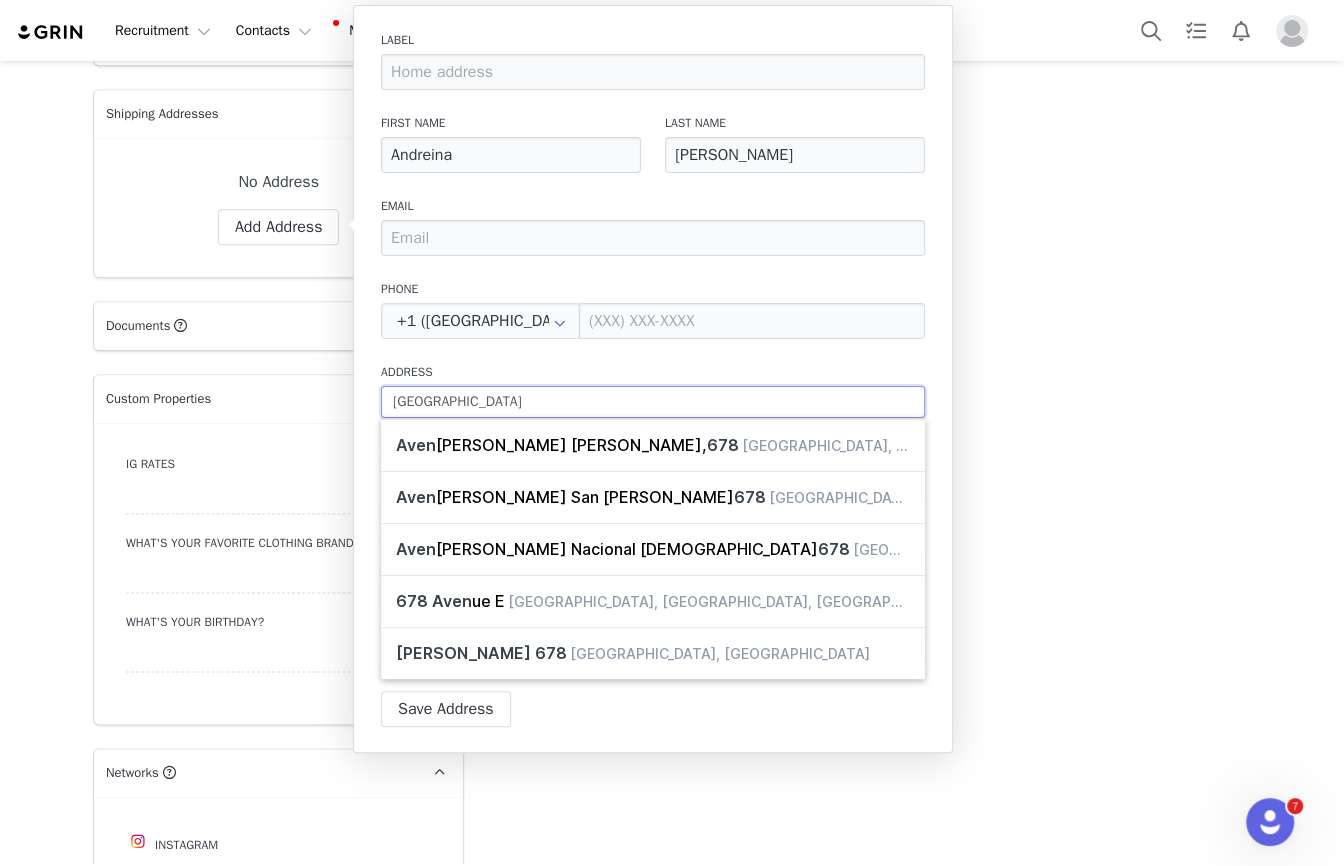 type on "[GEOGRAPHIC_DATA]" 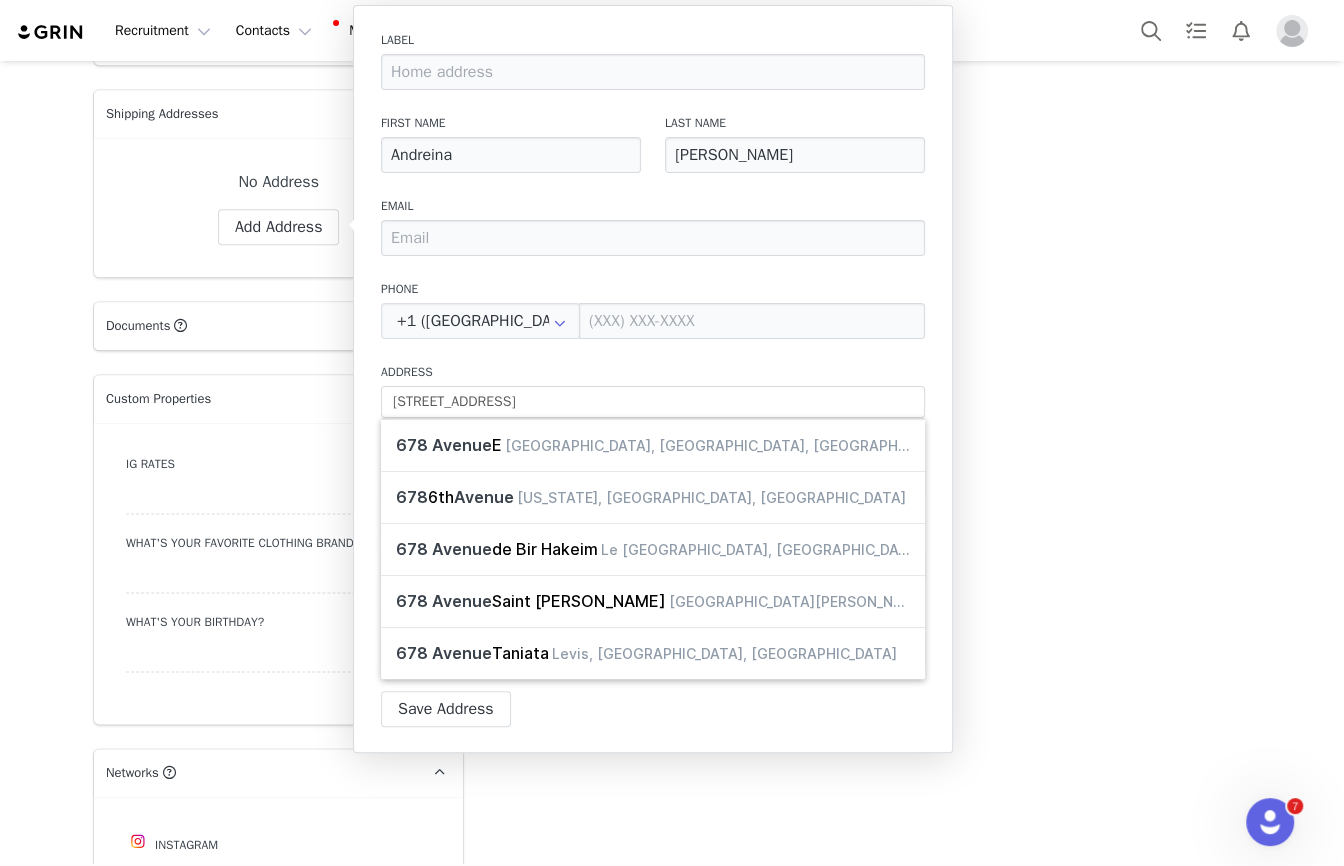 type on "678 Ave E" 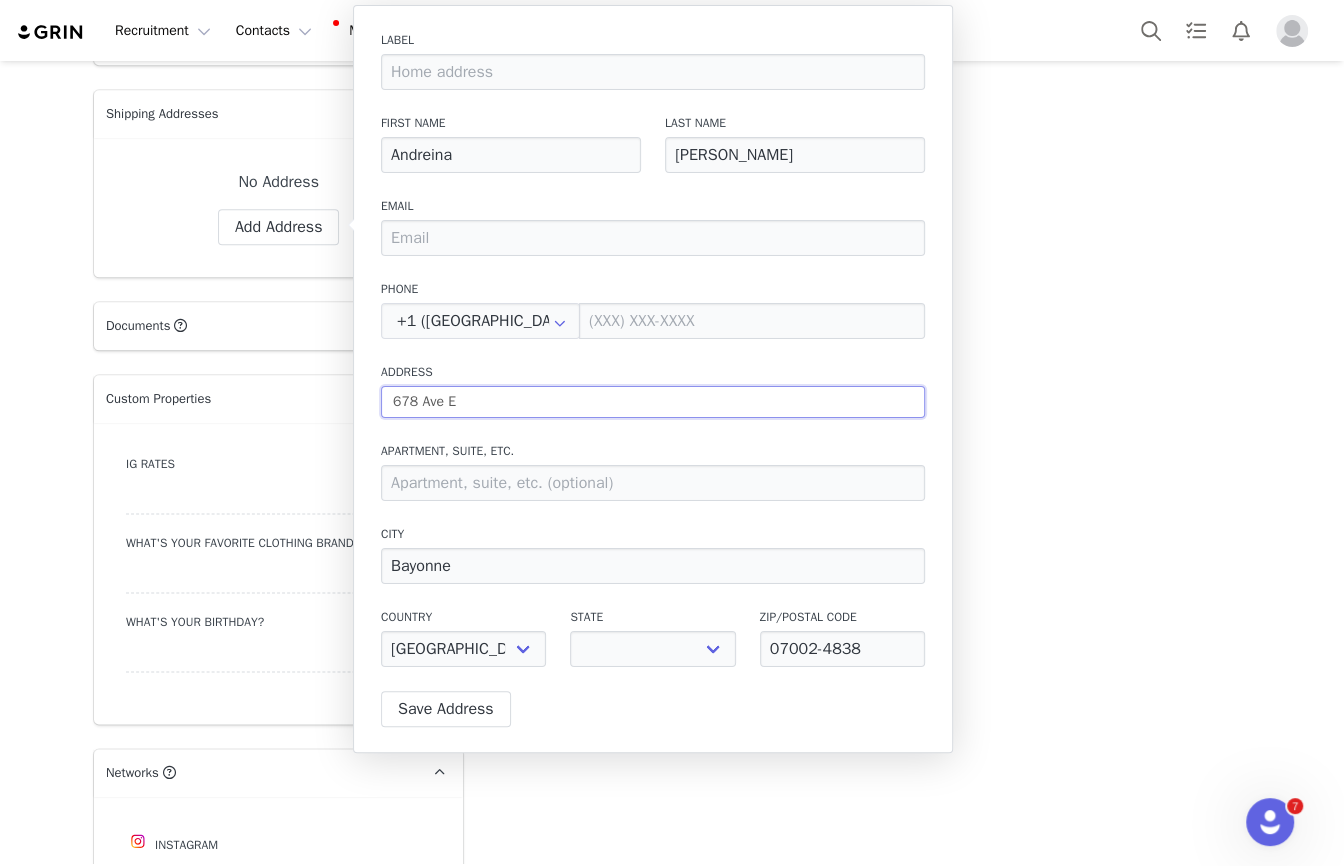 click on "678 Ave E" at bounding box center (653, 402) 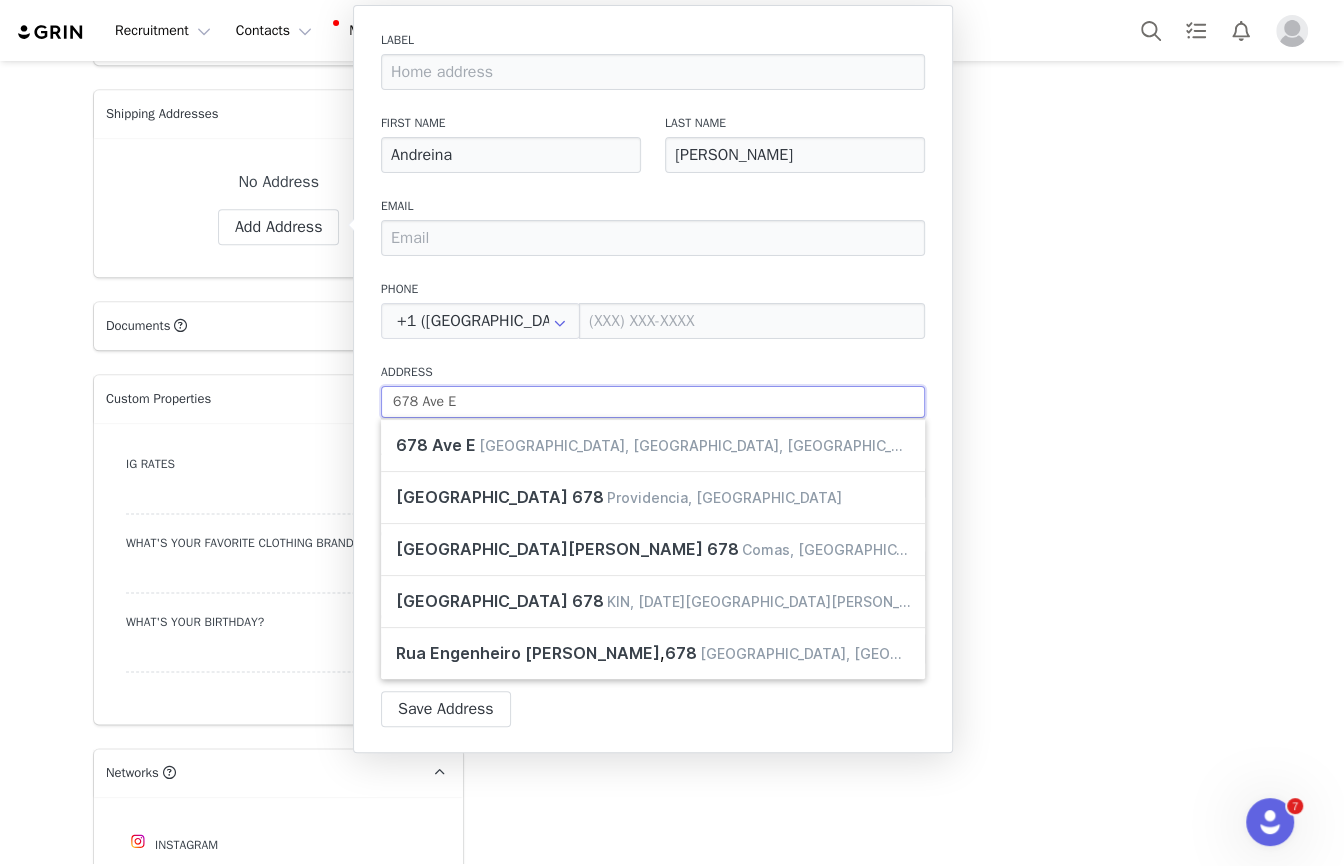 click on "678 Ave E" at bounding box center (653, 402) 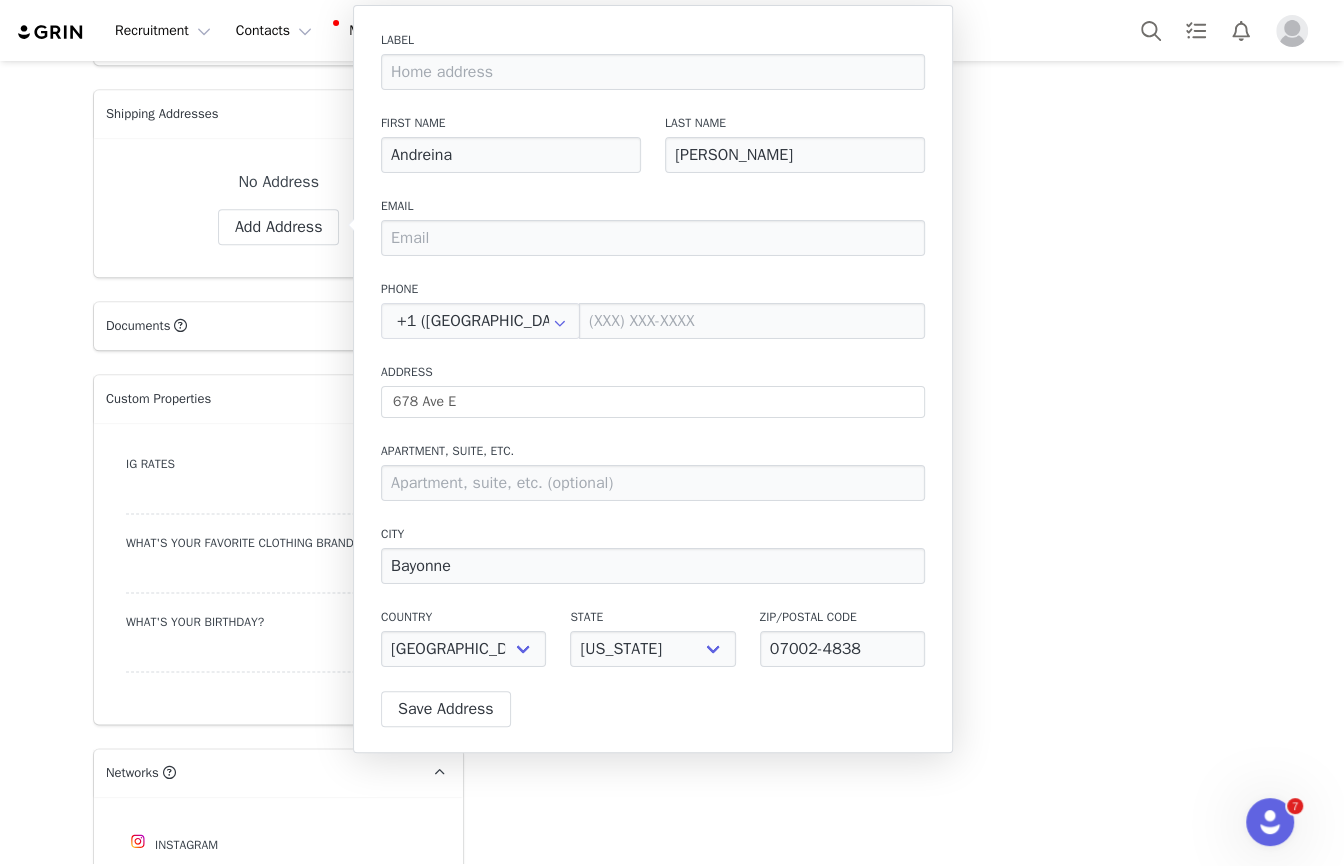 click on "Address" at bounding box center (653, 372) 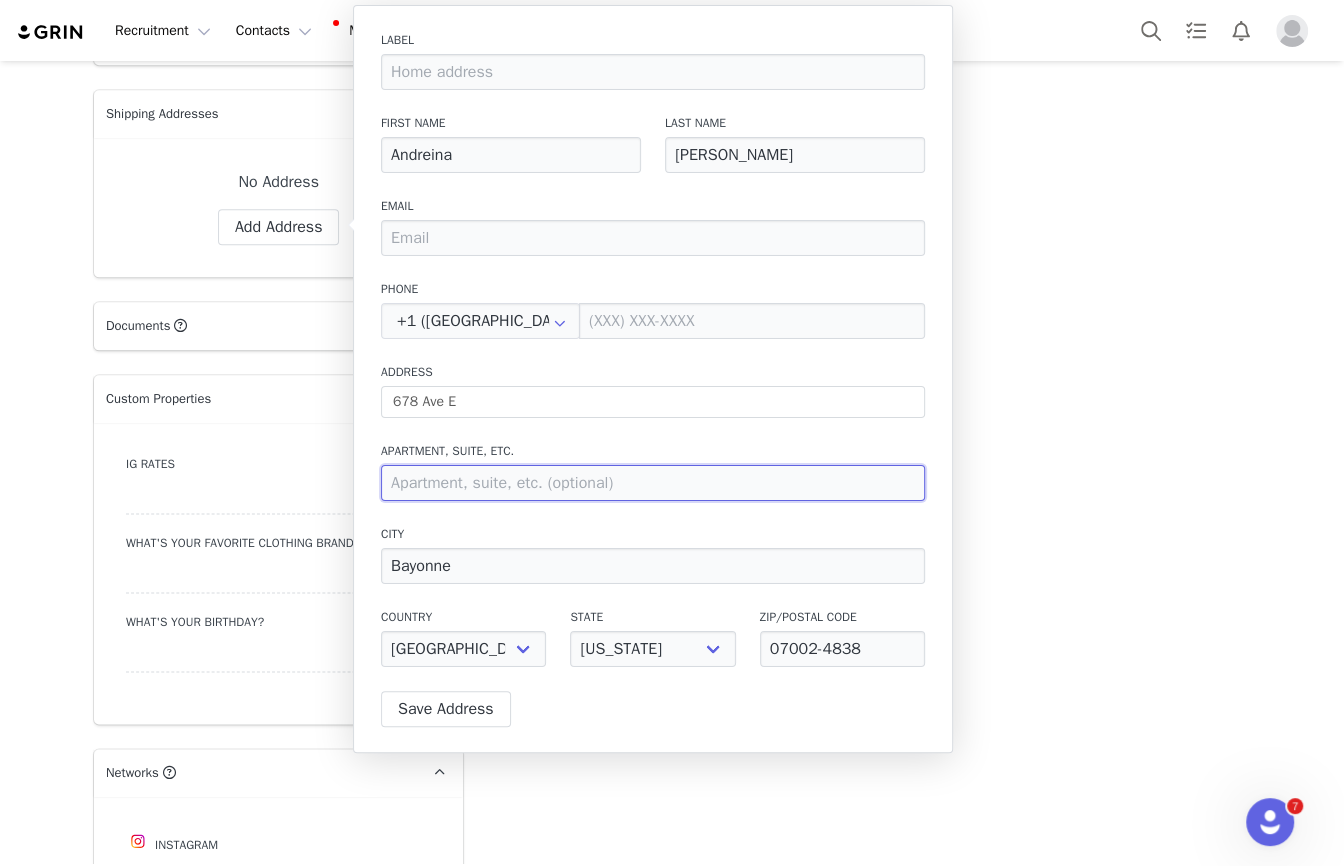 click at bounding box center [653, 483] 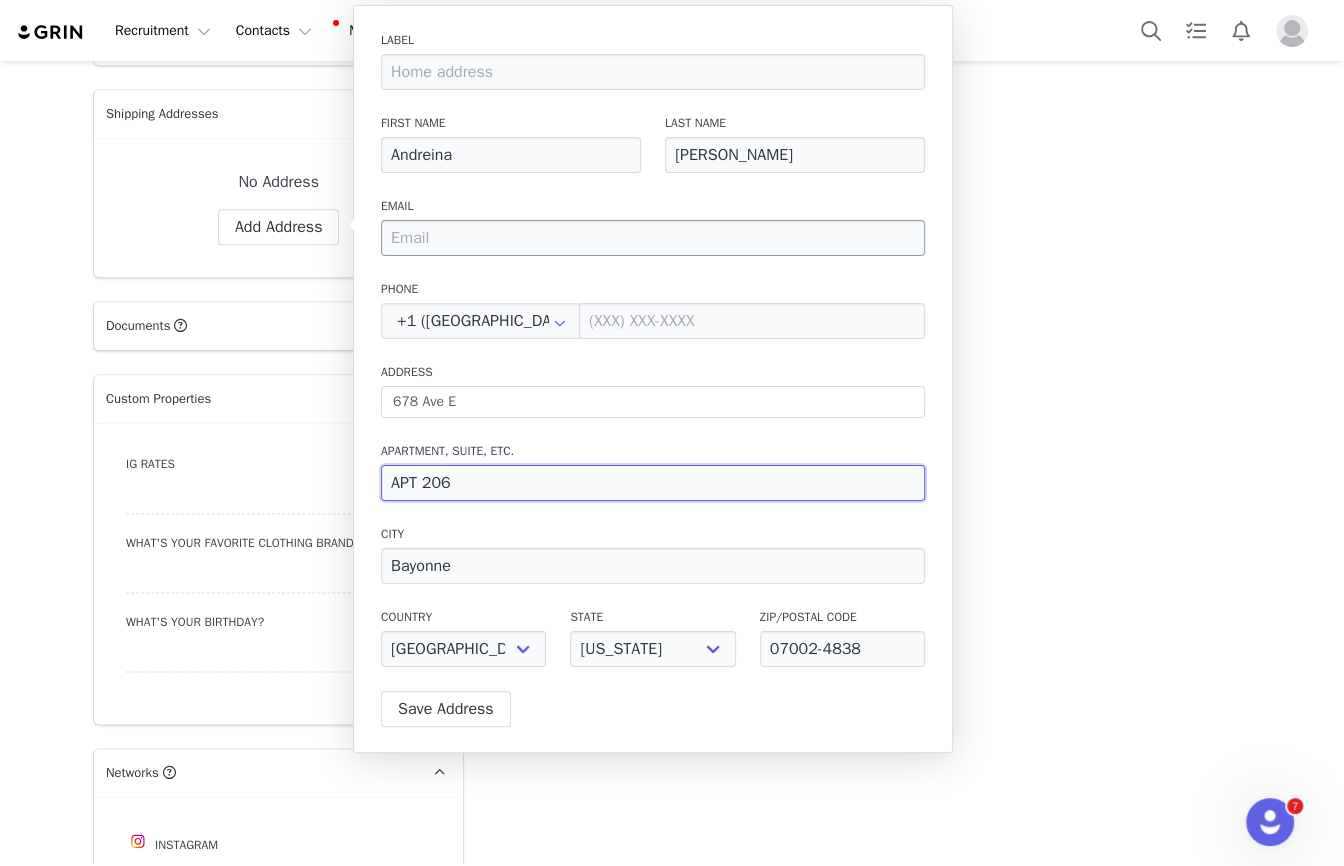 type on "APT 206" 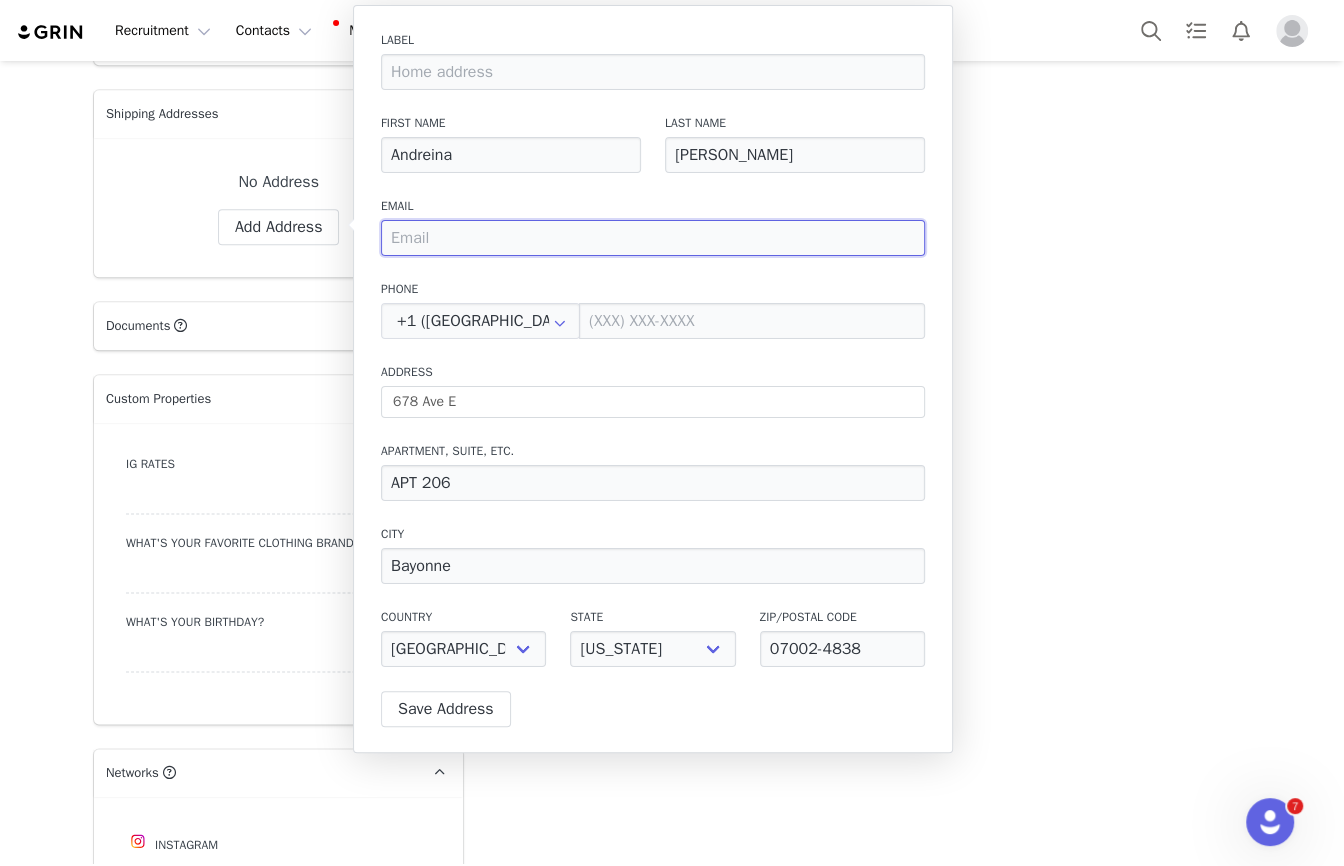 click at bounding box center (653, 238) 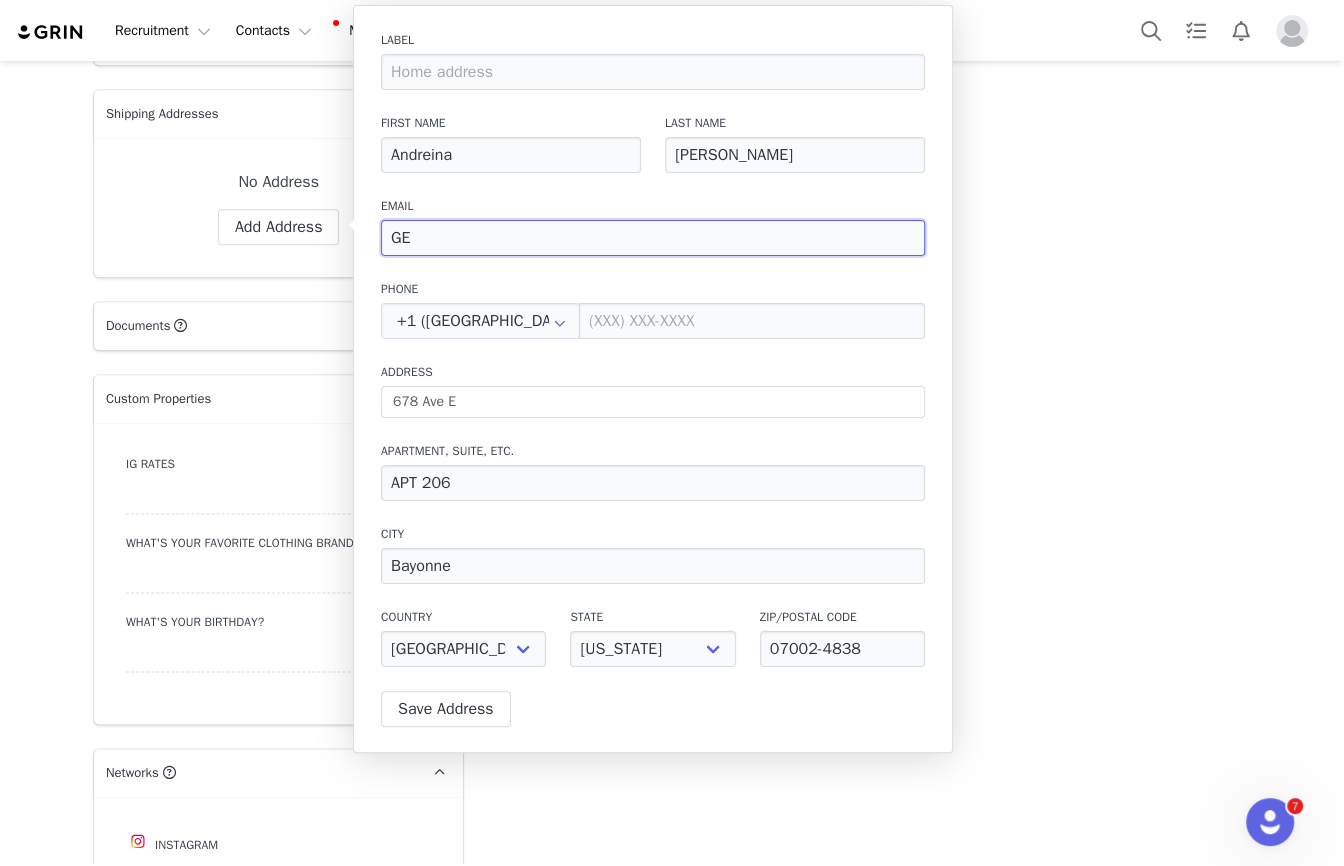 type on "G" 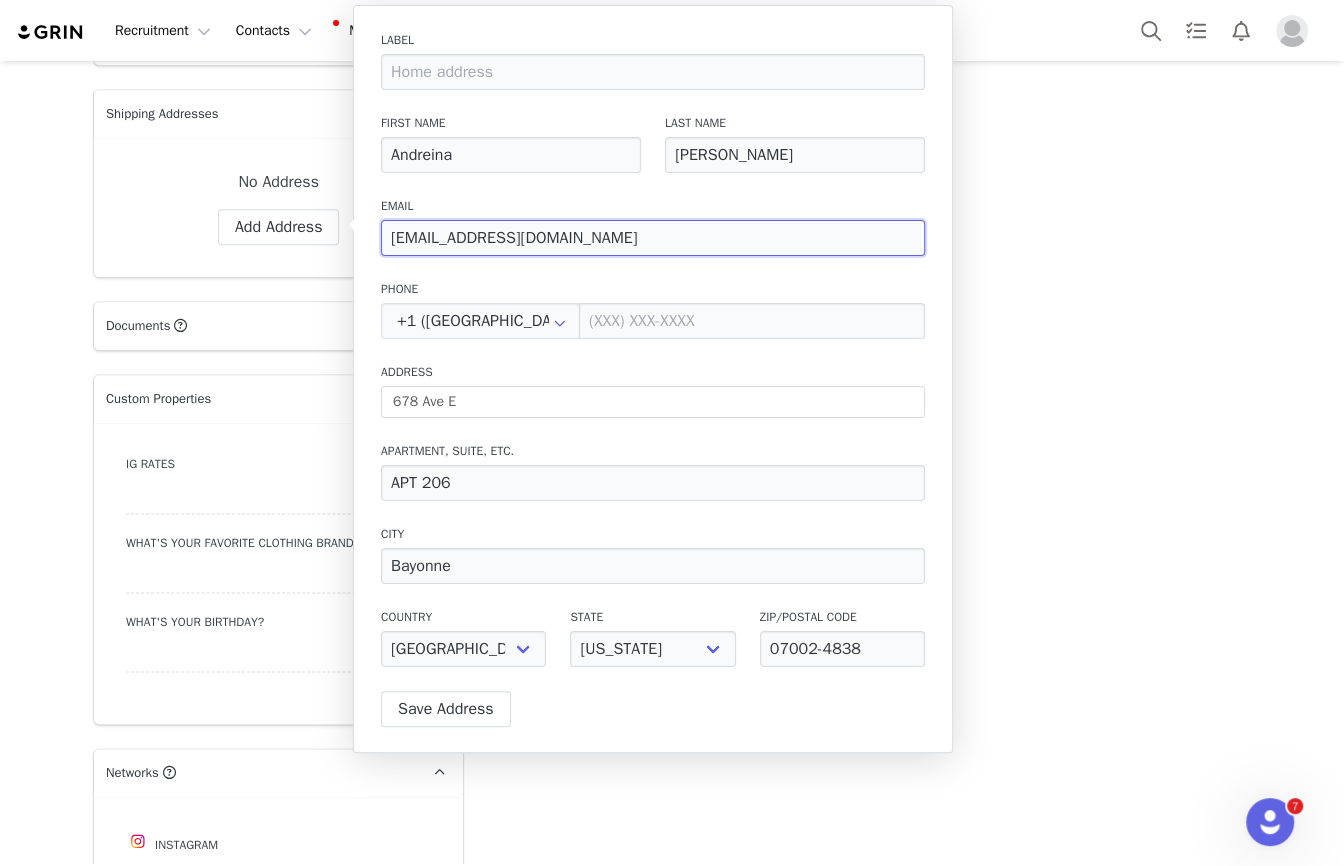 type on "[EMAIL_ADDRESS][DOMAIN_NAME]" 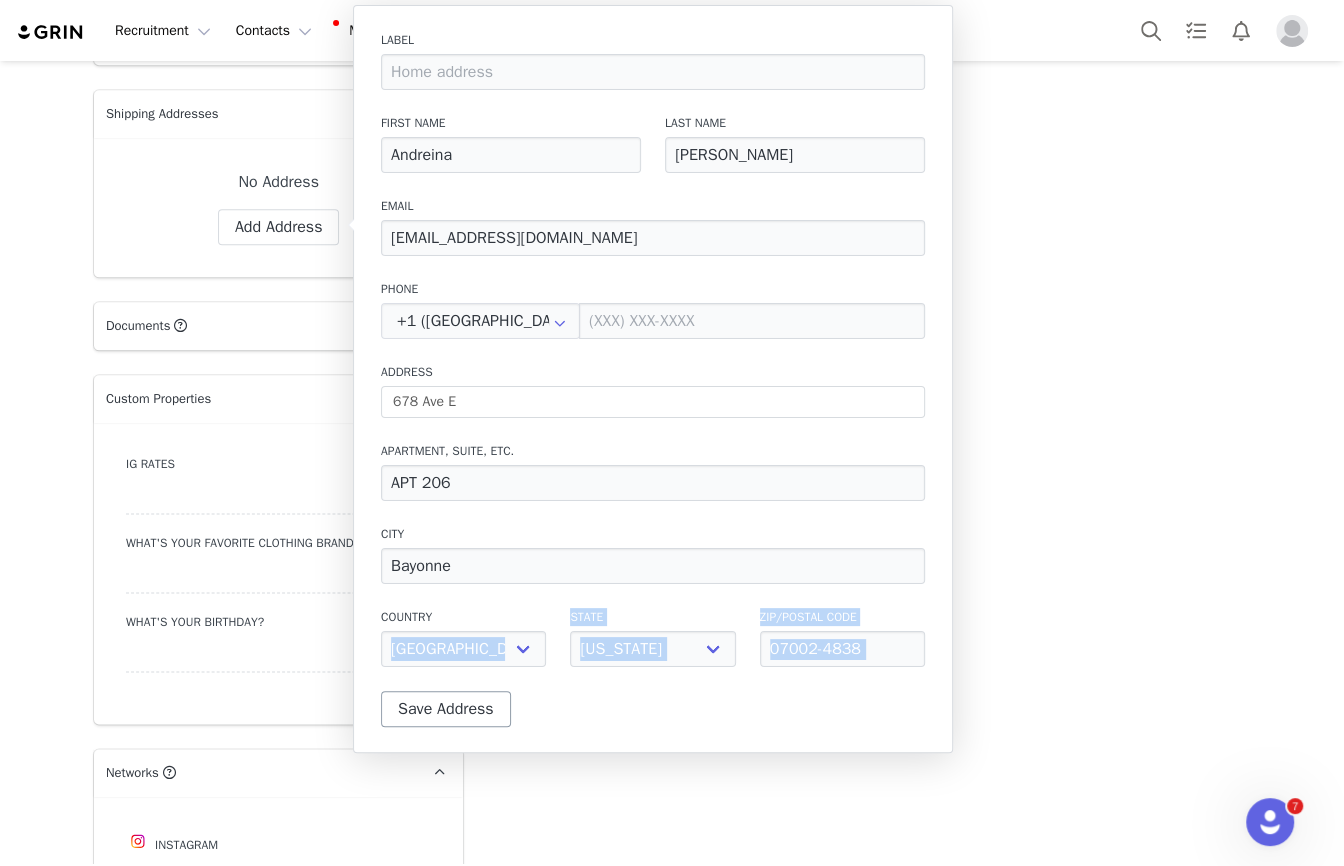 drag, startPoint x: 446, startPoint y: 734, endPoint x: 464, endPoint y: 692, distance: 45.694637 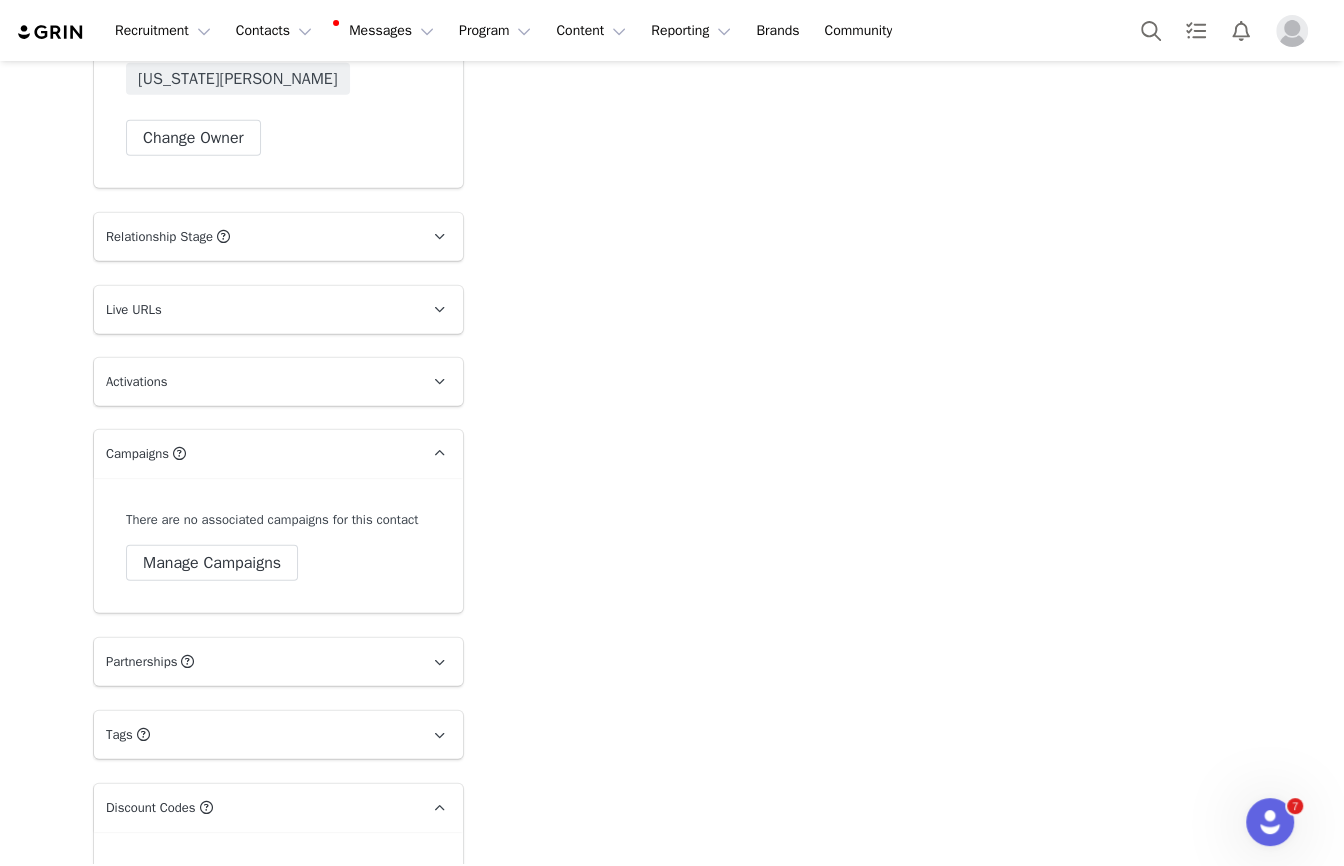 scroll, scrollTop: 3376, scrollLeft: 0, axis: vertical 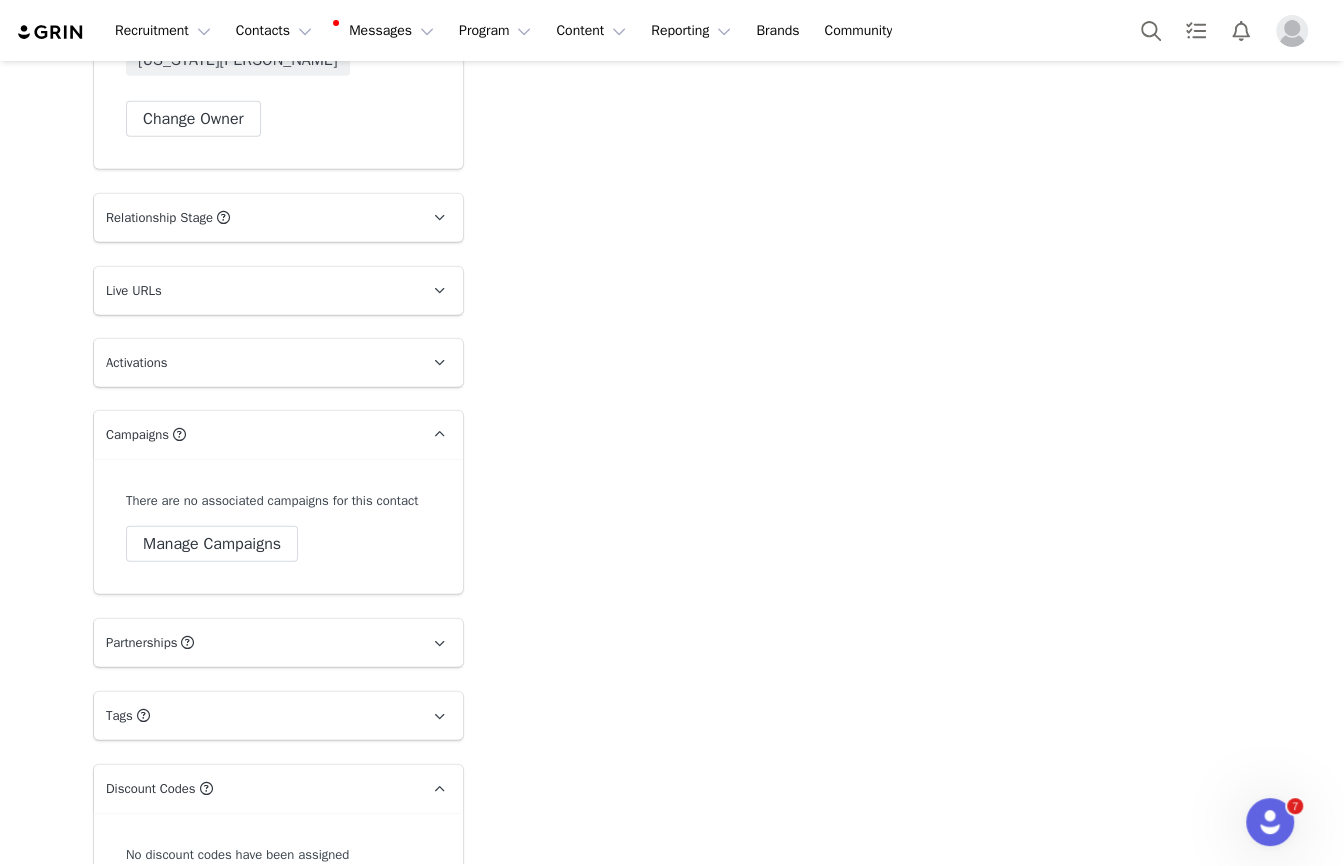 click on "There are no associated campaigns for this contact Manage Campaigns" at bounding box center (278, 527) 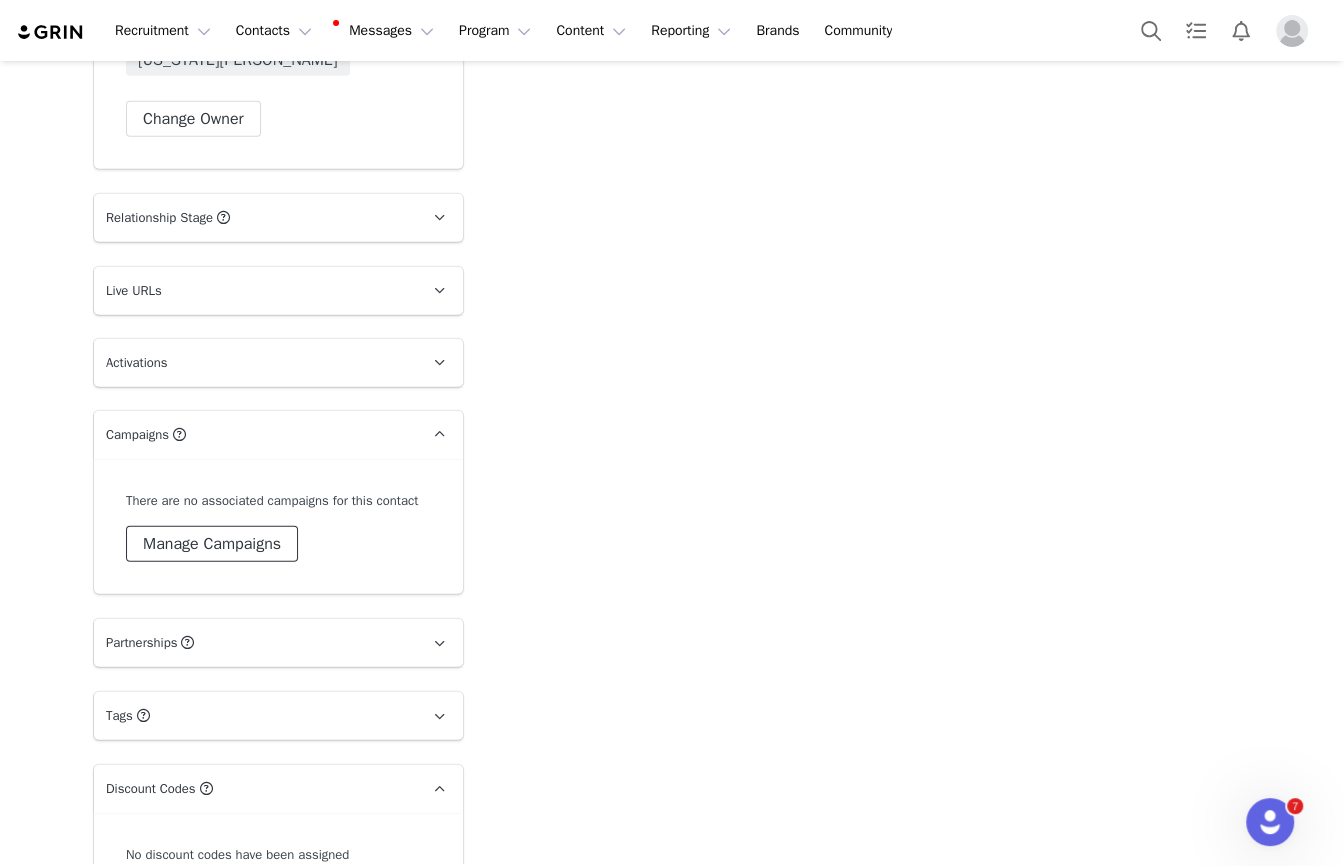 click on "Manage Campaigns" at bounding box center (212, 544) 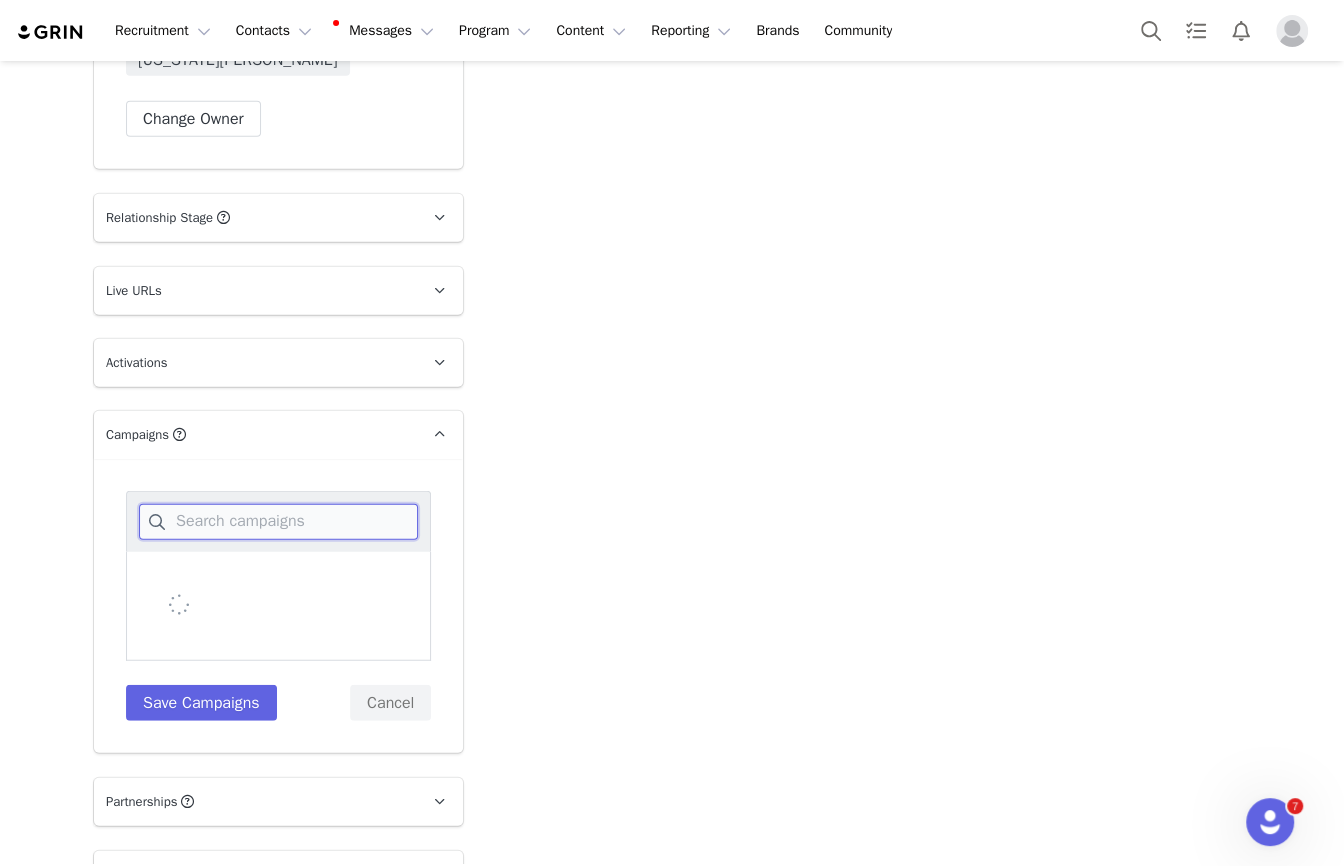 click at bounding box center (278, 522) 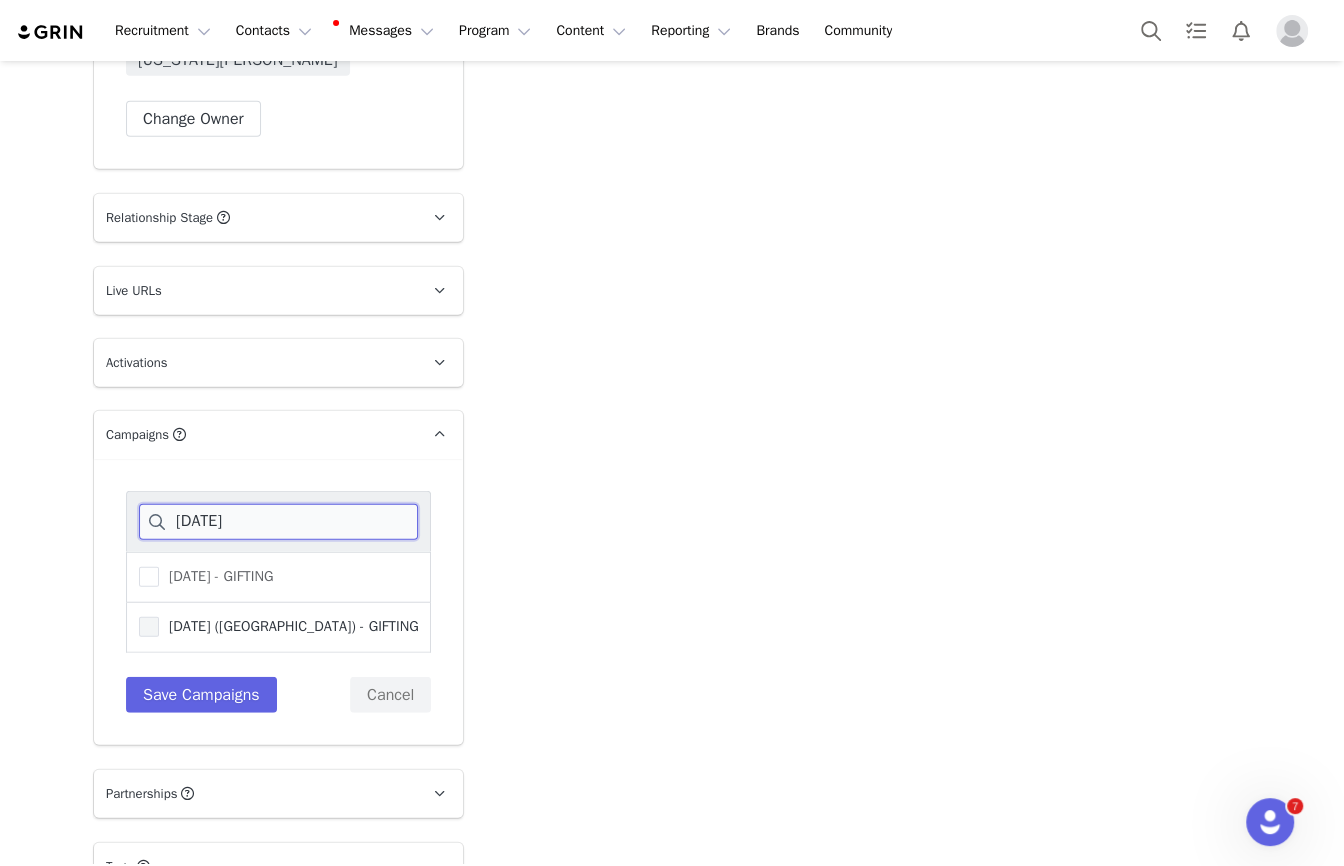 type on "[DATE]" 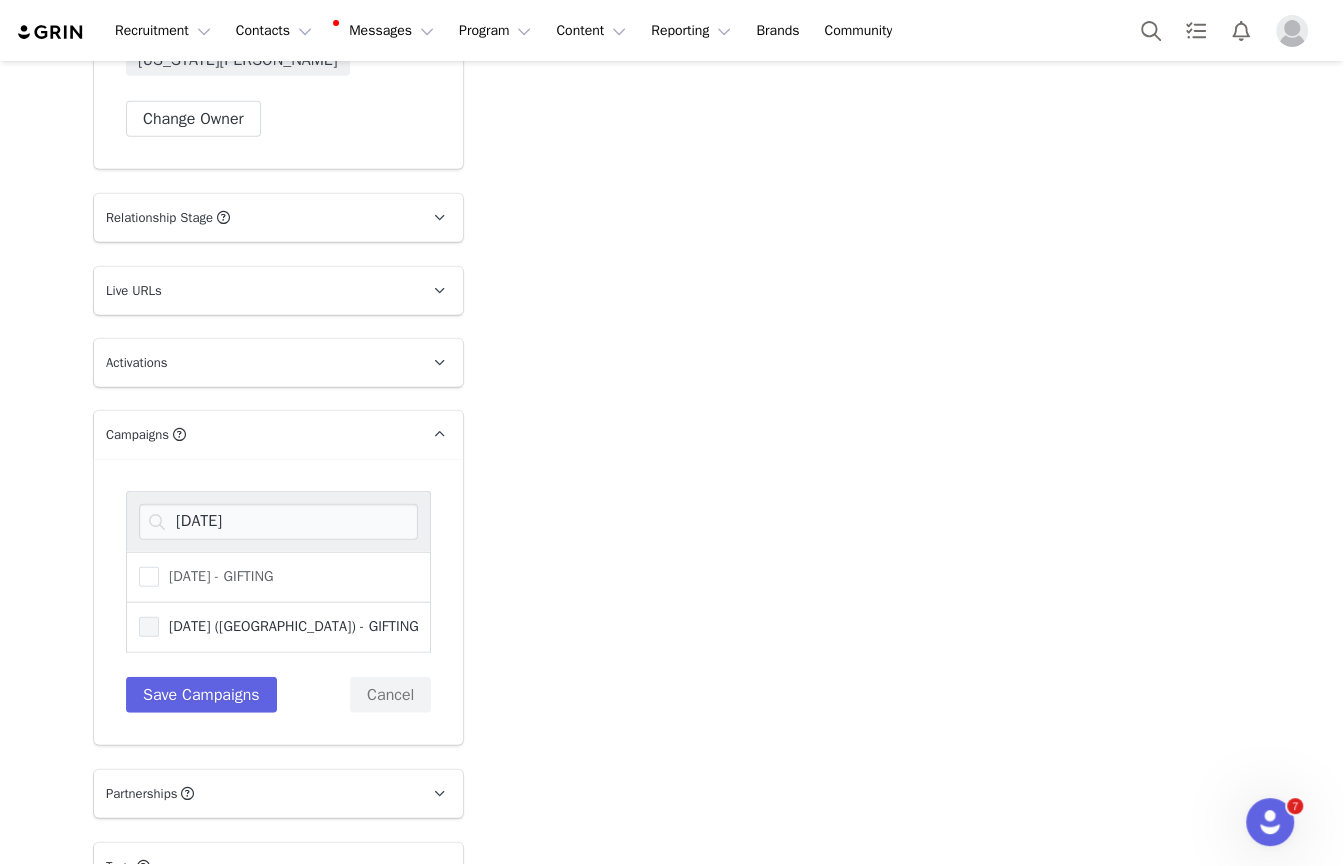 click on "[DATE] ([GEOGRAPHIC_DATA]) - GIFTING" at bounding box center [289, 626] 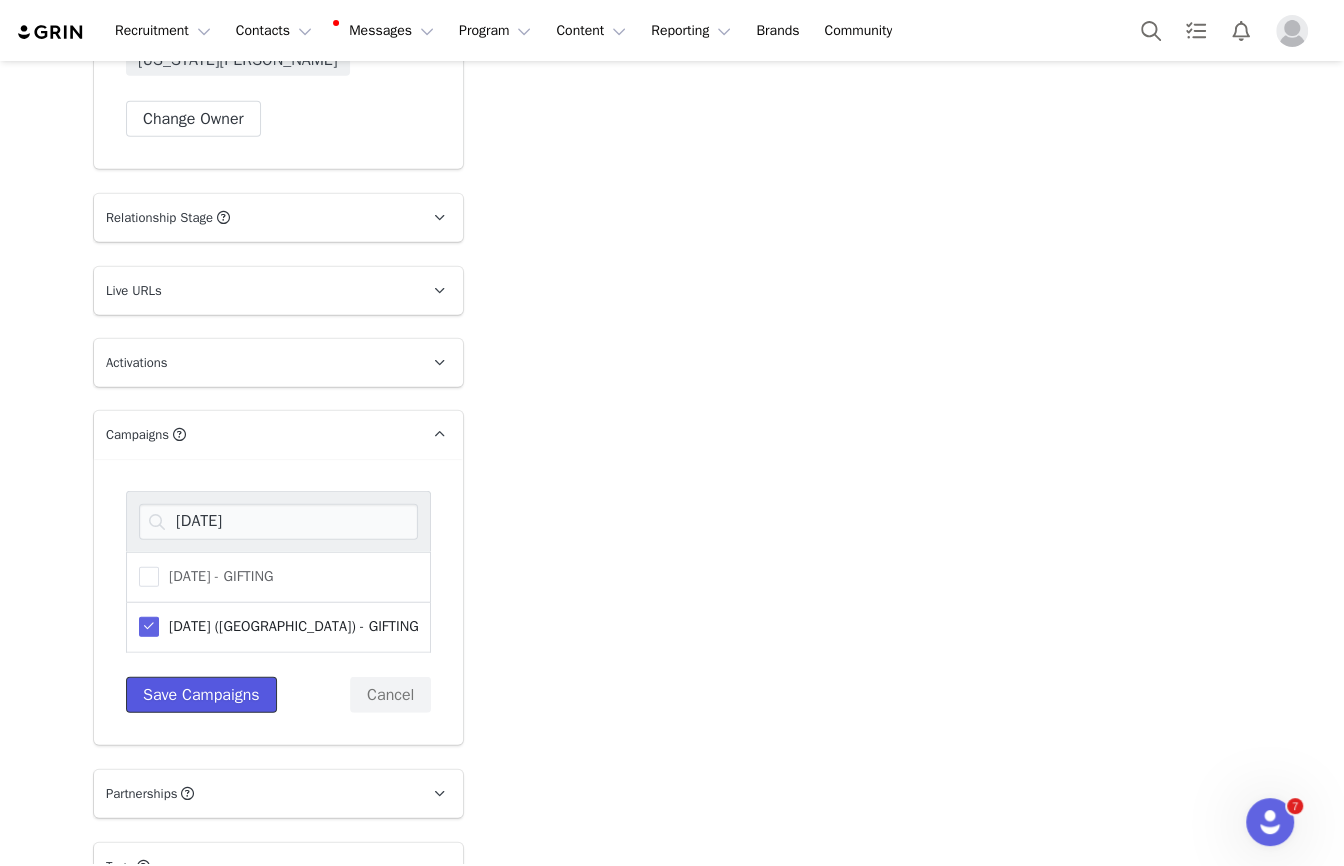 click on "Save Campaigns" at bounding box center [201, 695] 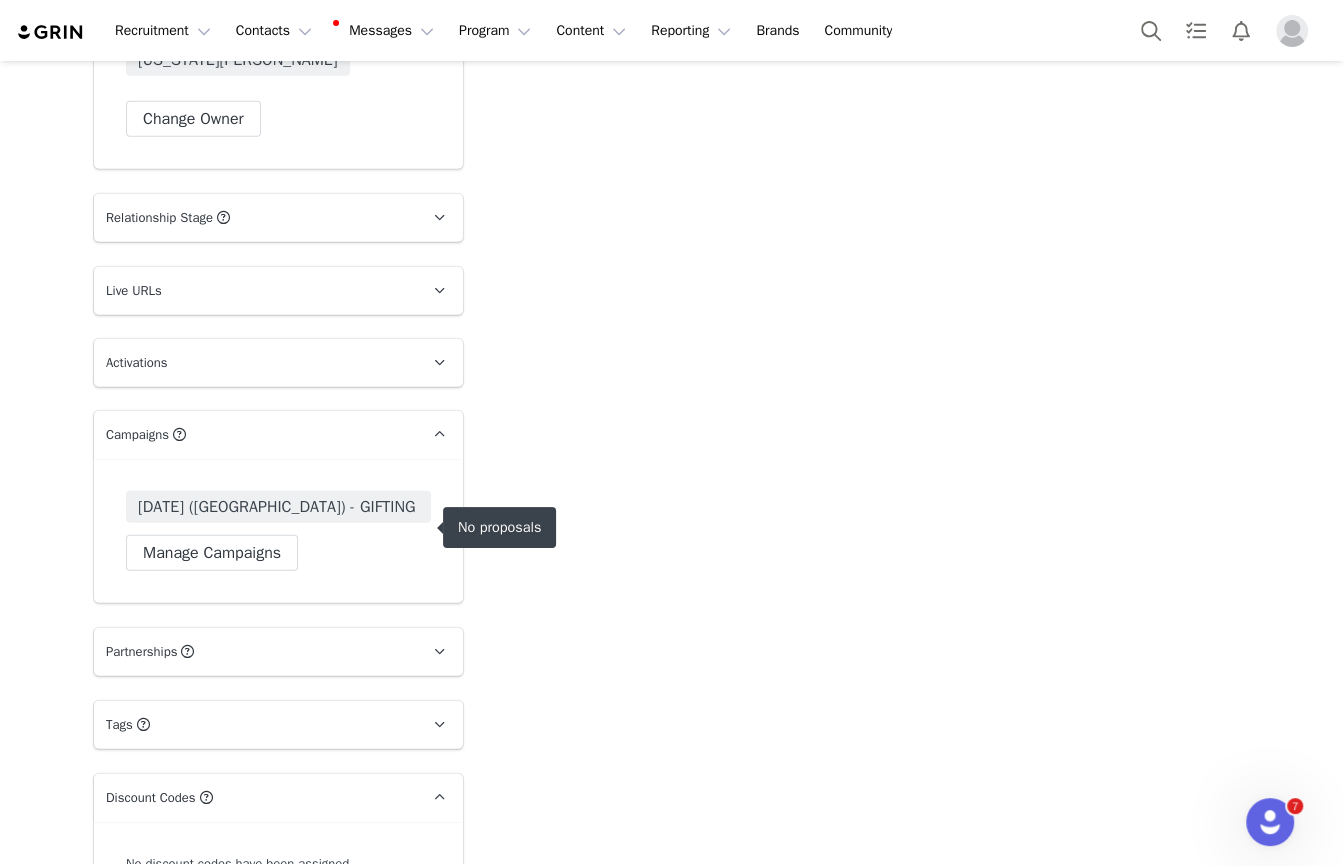click on "[DATE] ([GEOGRAPHIC_DATA]) - GIFTING" at bounding box center [278, 507] 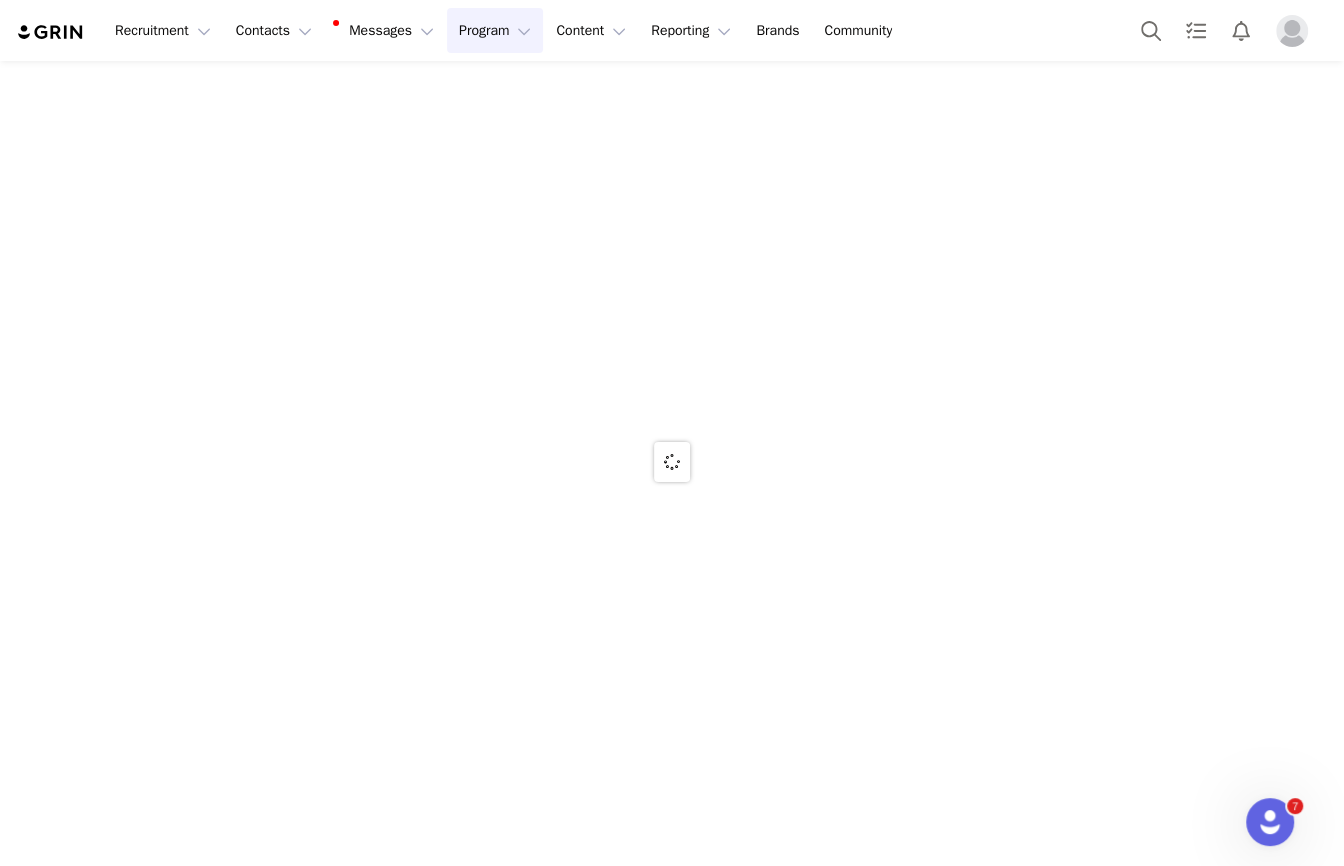 scroll, scrollTop: 0, scrollLeft: 0, axis: both 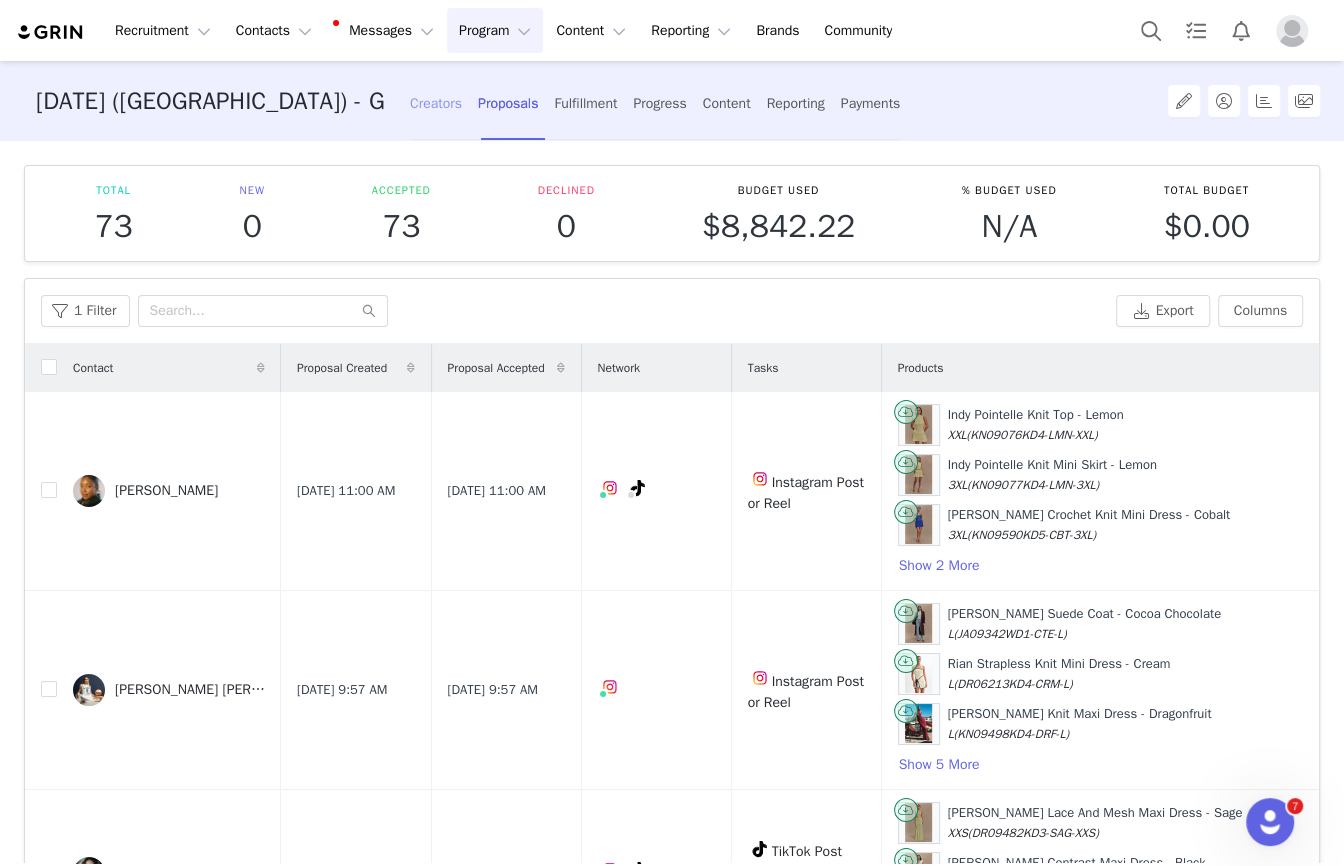 click on "Creators" at bounding box center [436, 103] 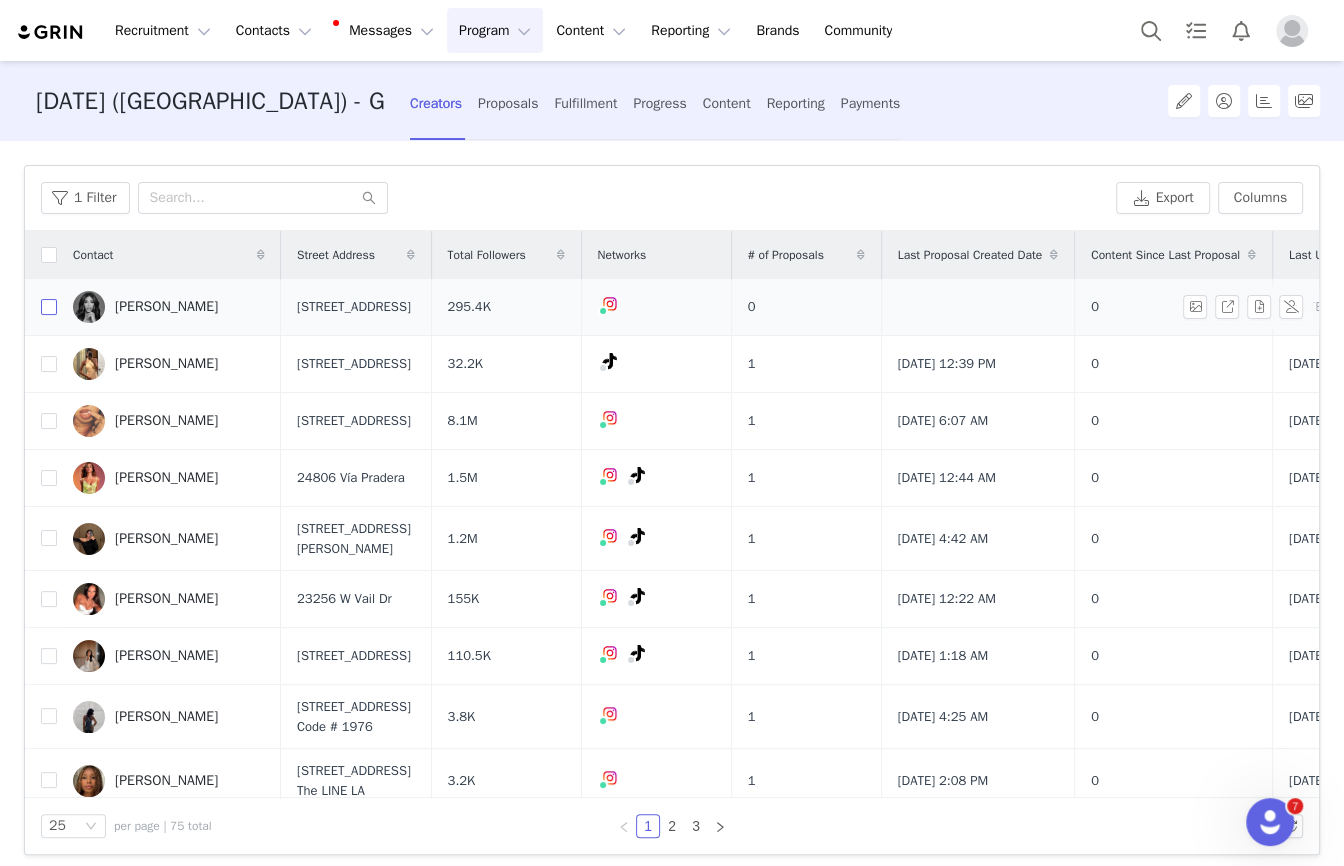 click at bounding box center (49, 307) 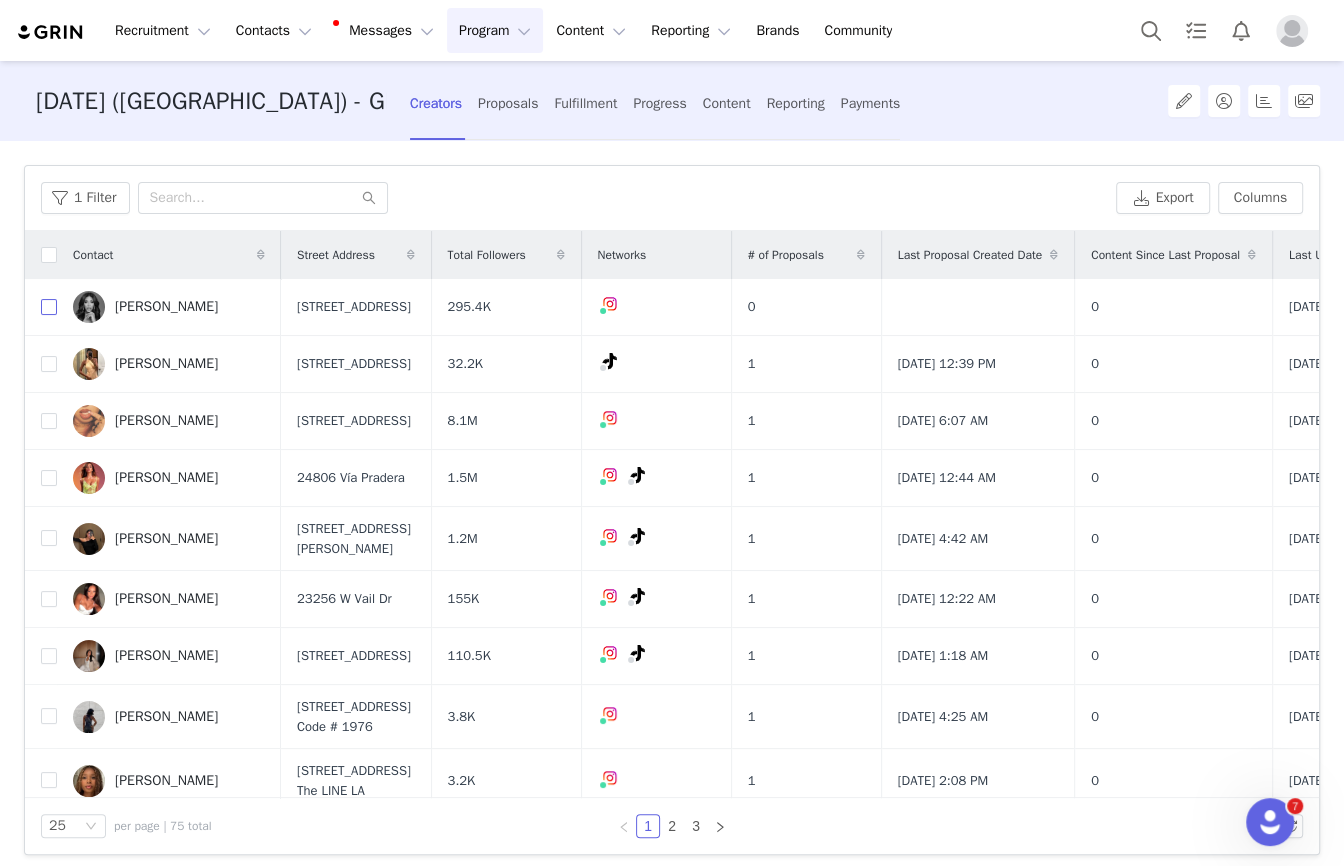 checkbox on "true" 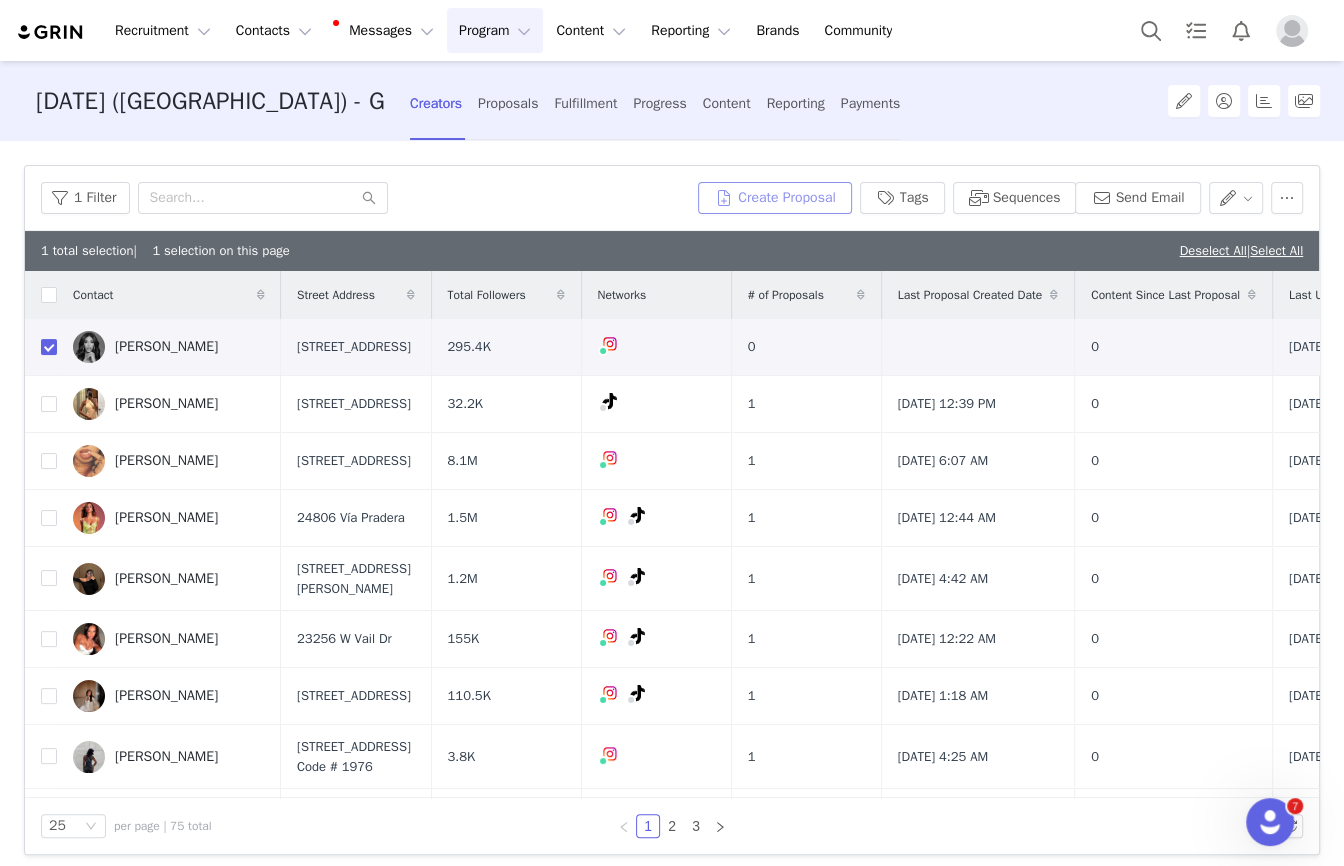 click on "Create Proposal" at bounding box center [775, 198] 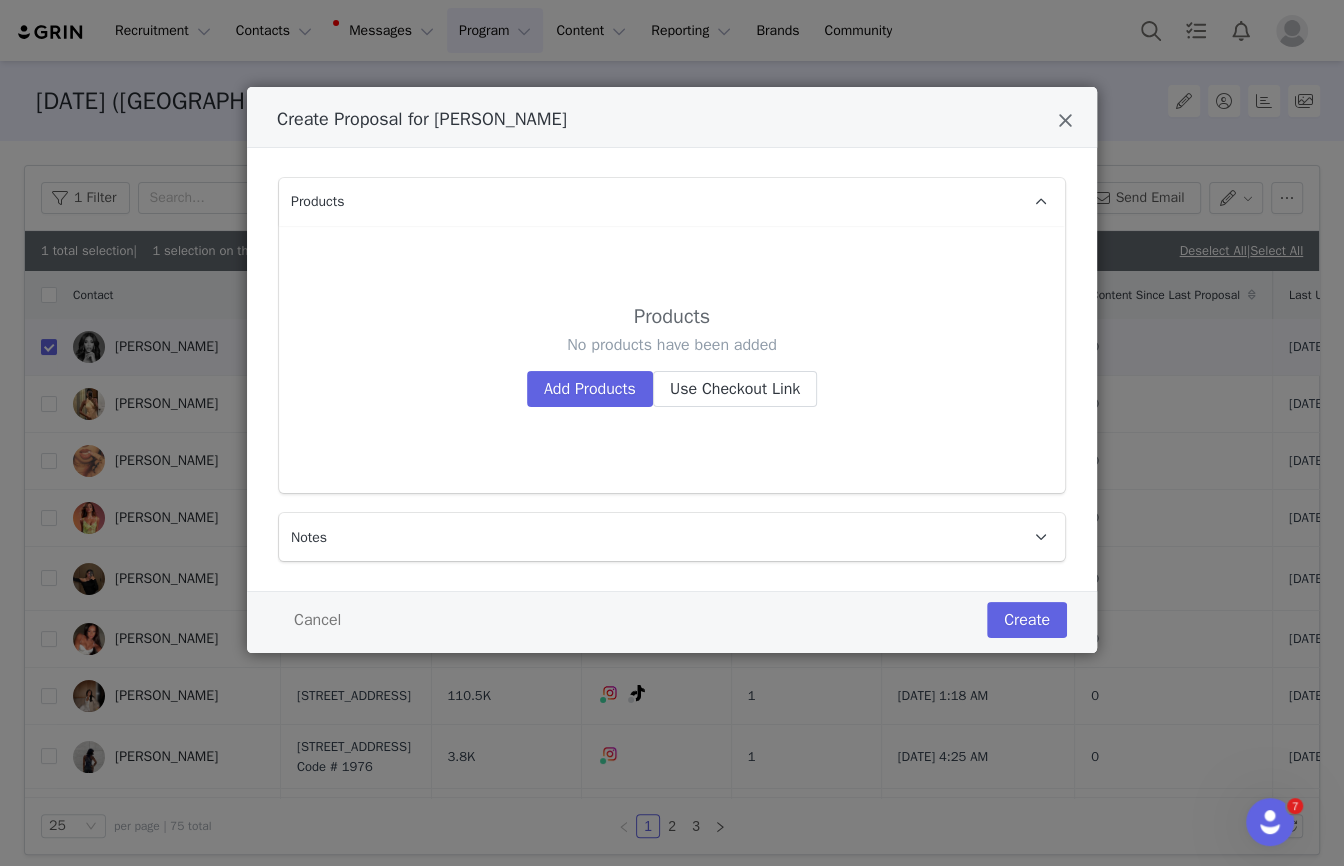 click on "Products No products have been added Add Products Use Checkout Link" at bounding box center [672, 359] 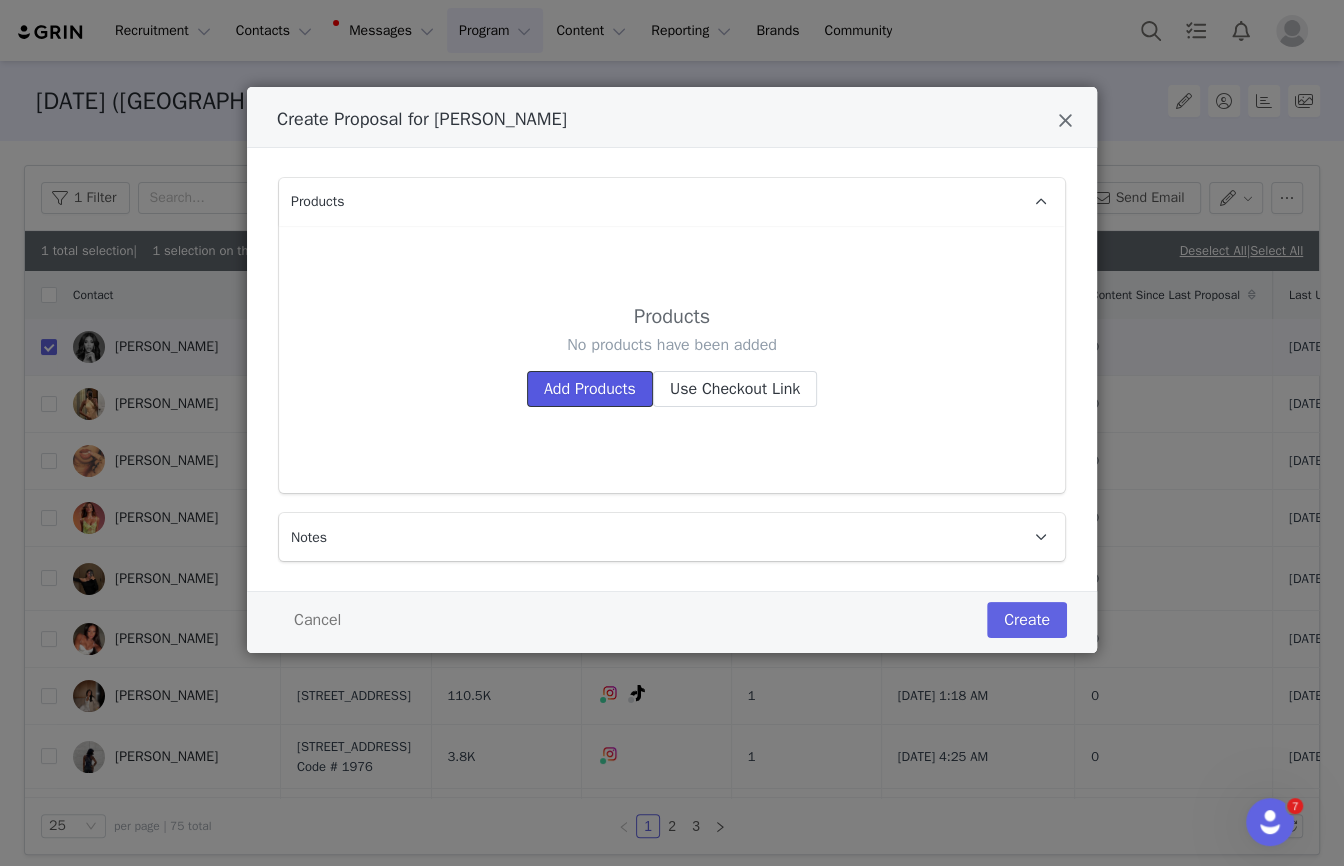 click on "Add Products" at bounding box center (590, 389) 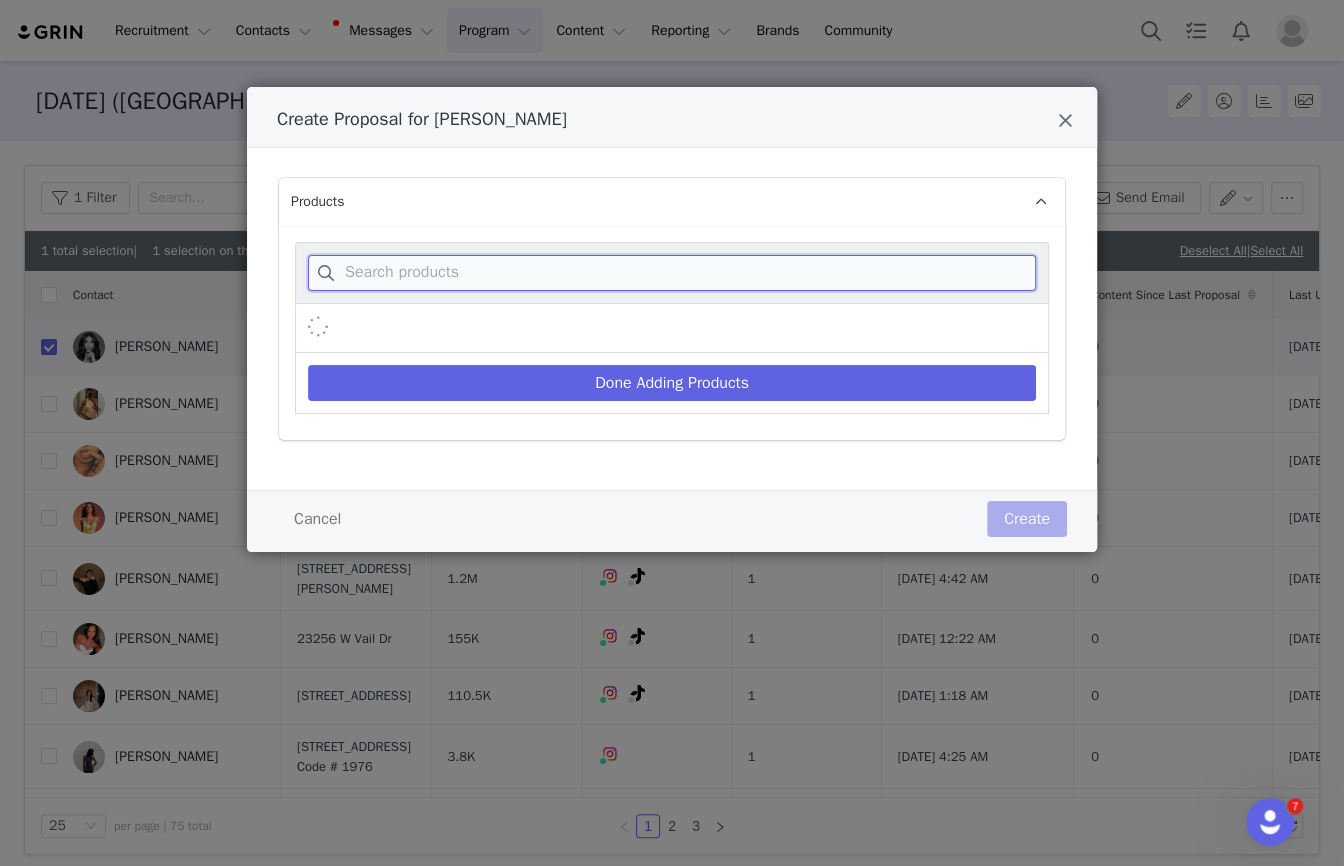 click at bounding box center (672, 273) 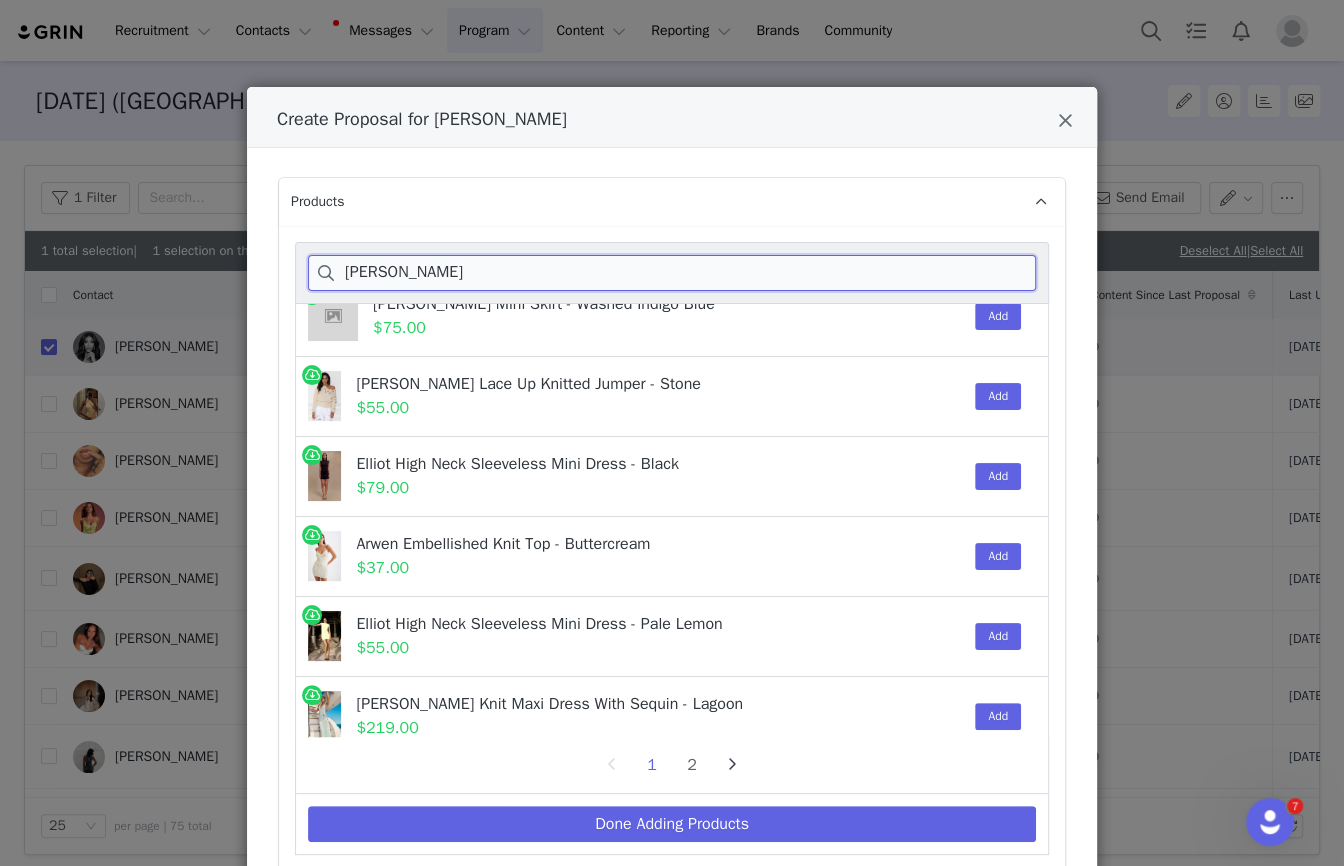 scroll, scrollTop: 1557, scrollLeft: 0, axis: vertical 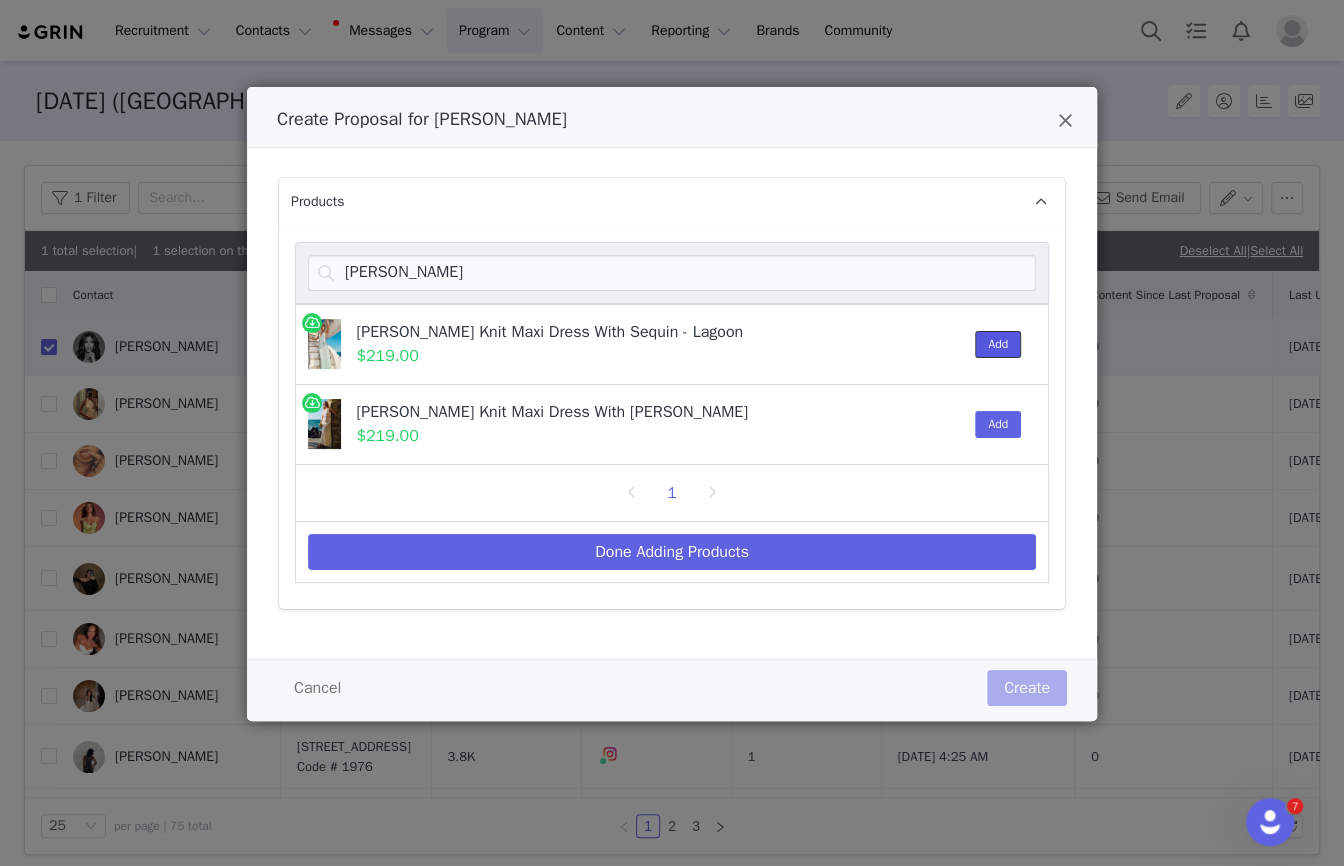 click on "Add" at bounding box center (998, 344) 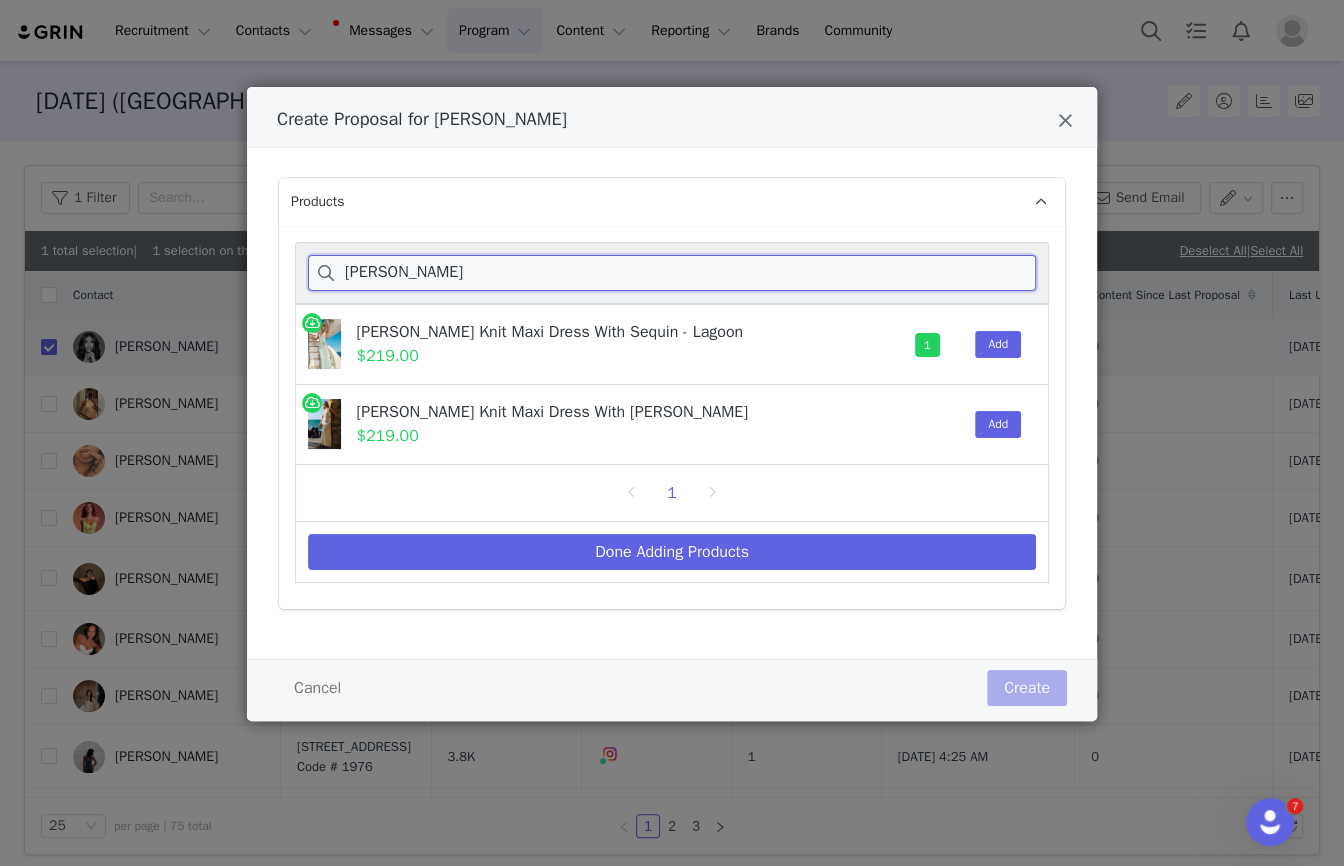 click on "[PERSON_NAME]" at bounding box center [672, 273] 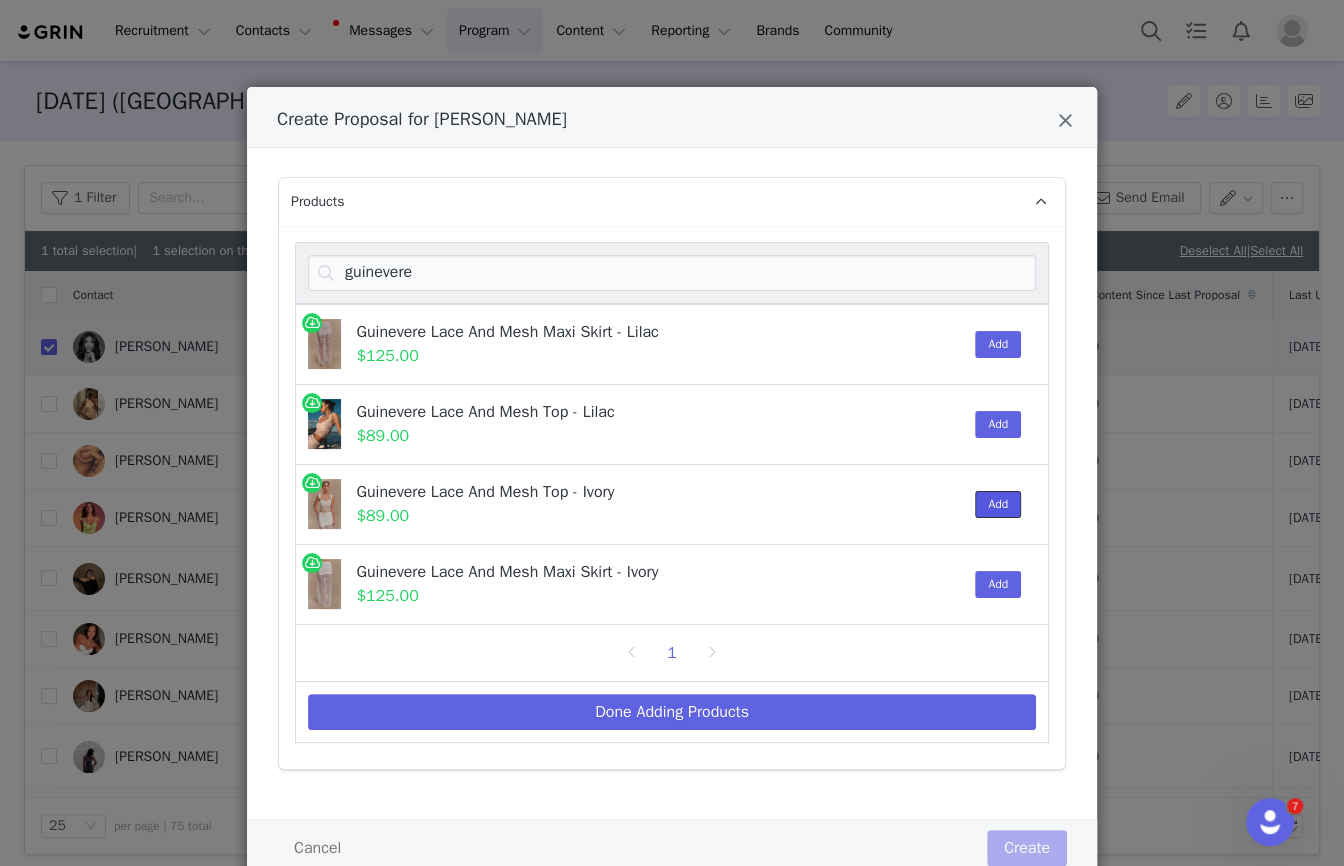 click on "Add" at bounding box center [998, 504] 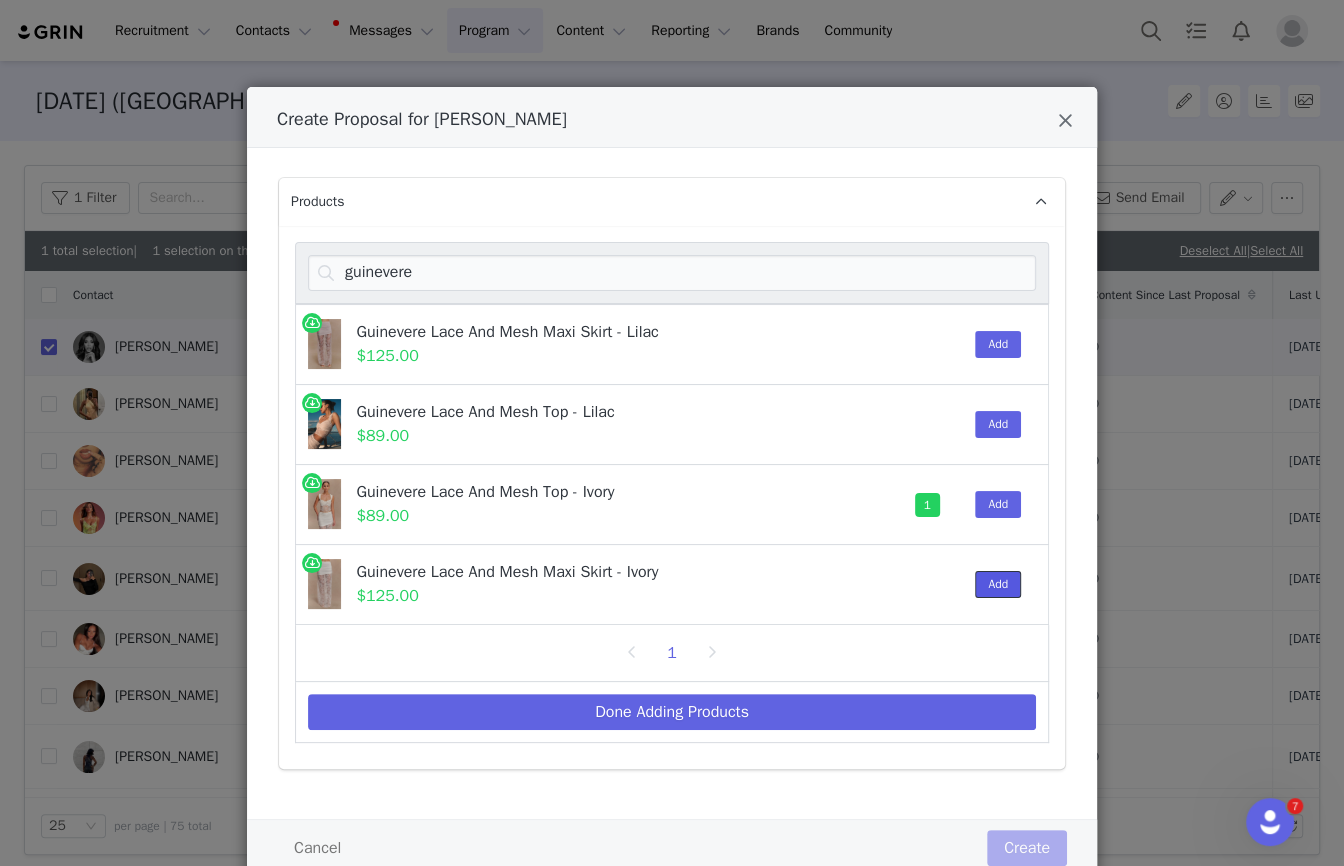 click on "Add" at bounding box center (998, 584) 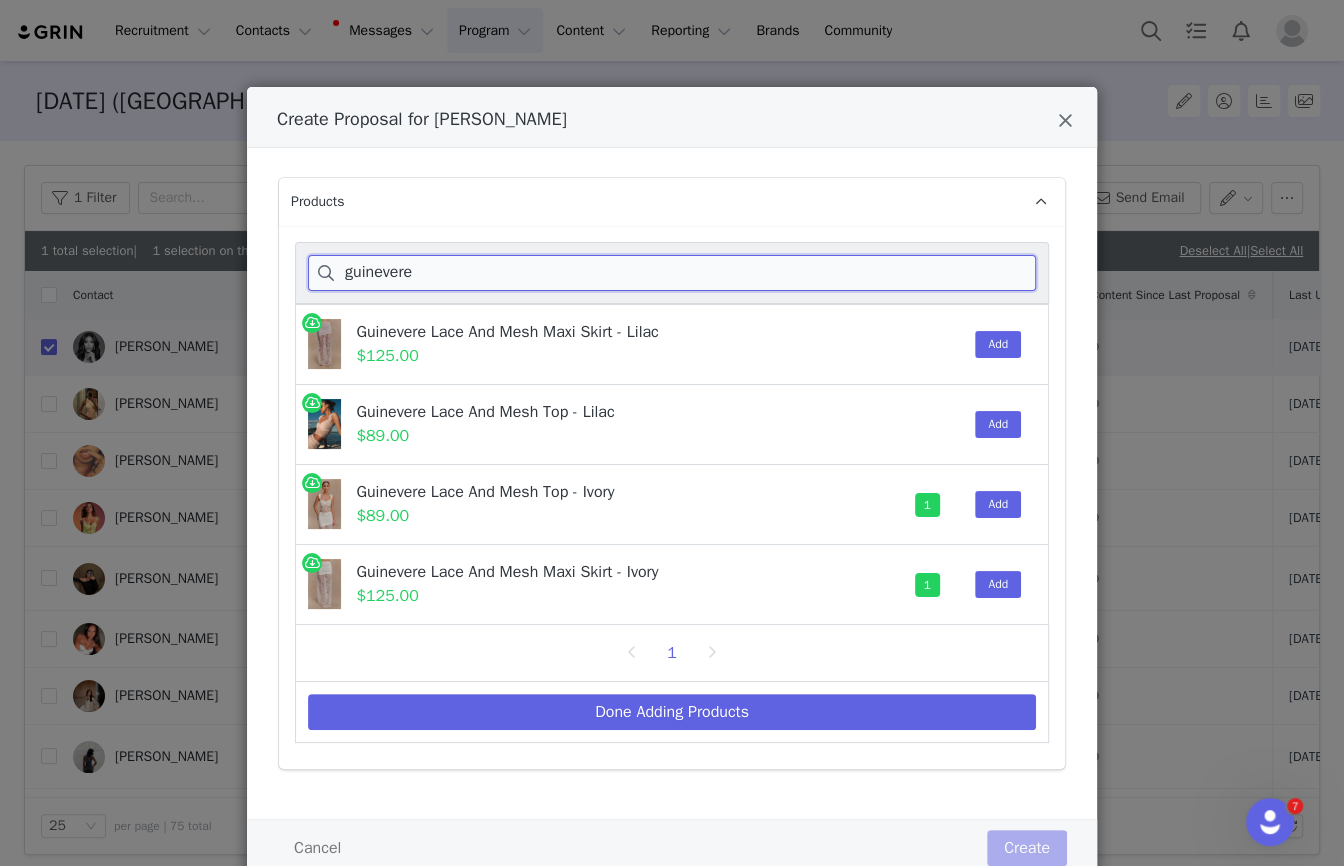 click on "guinevere" at bounding box center [672, 273] 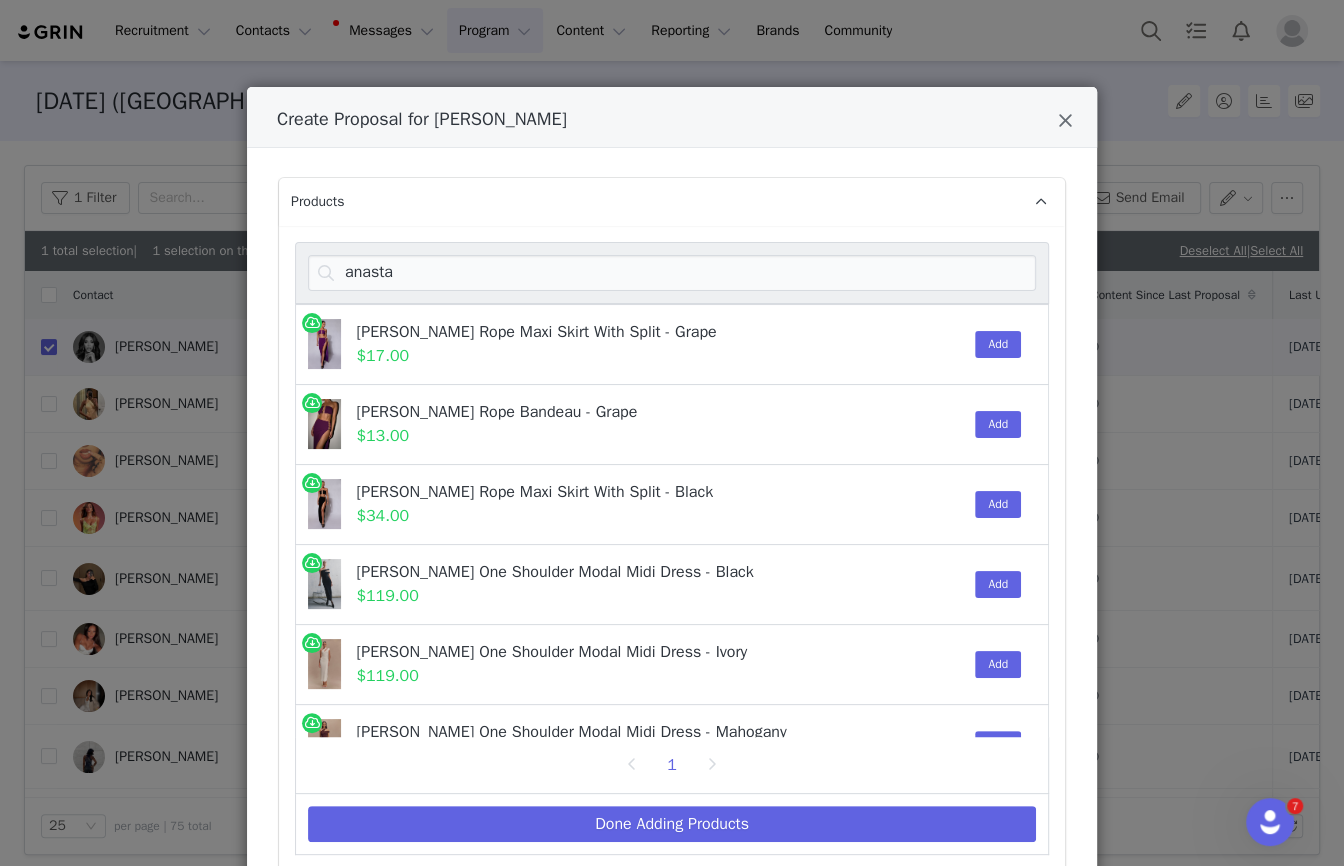 click on "Add" at bounding box center [993, 664] 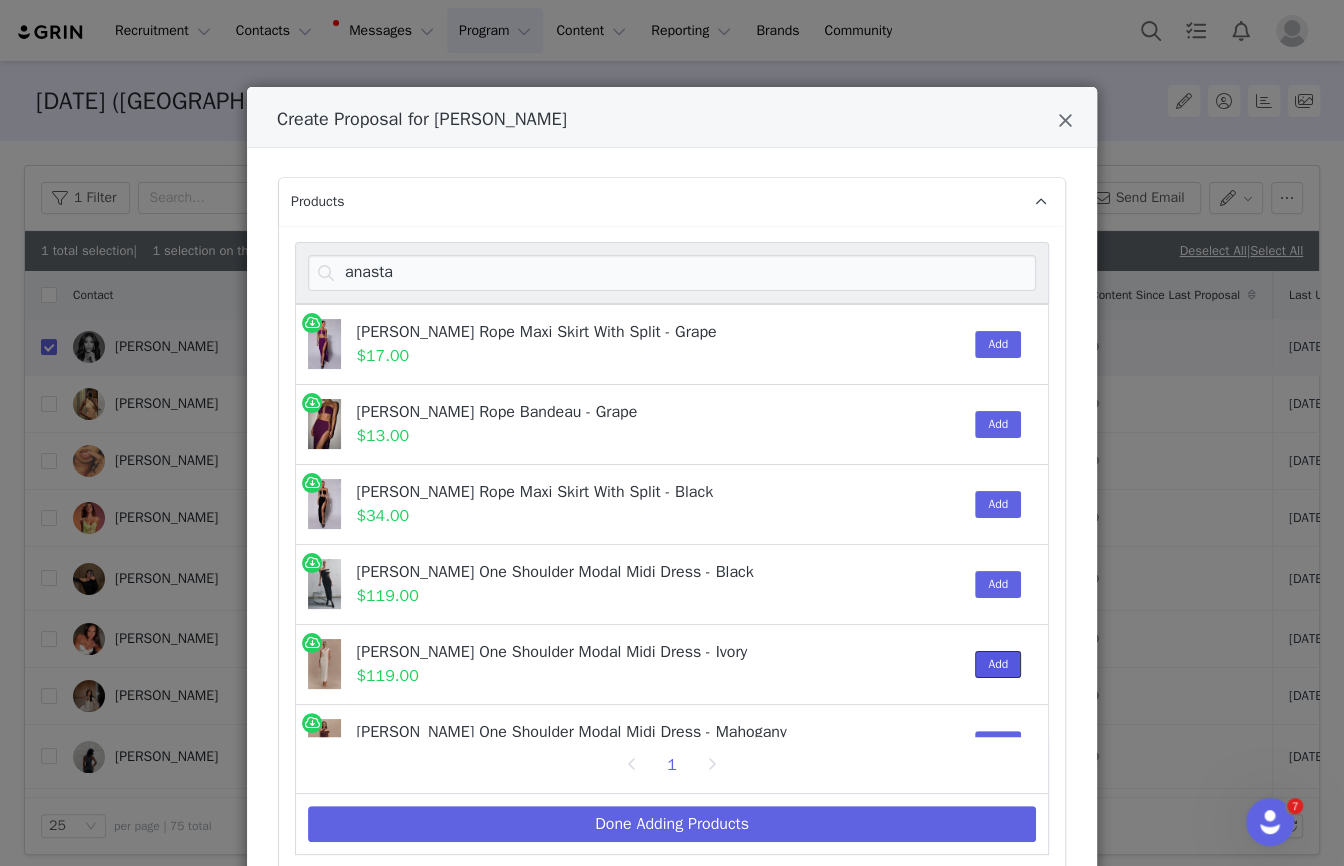 click on "Add" at bounding box center [998, 664] 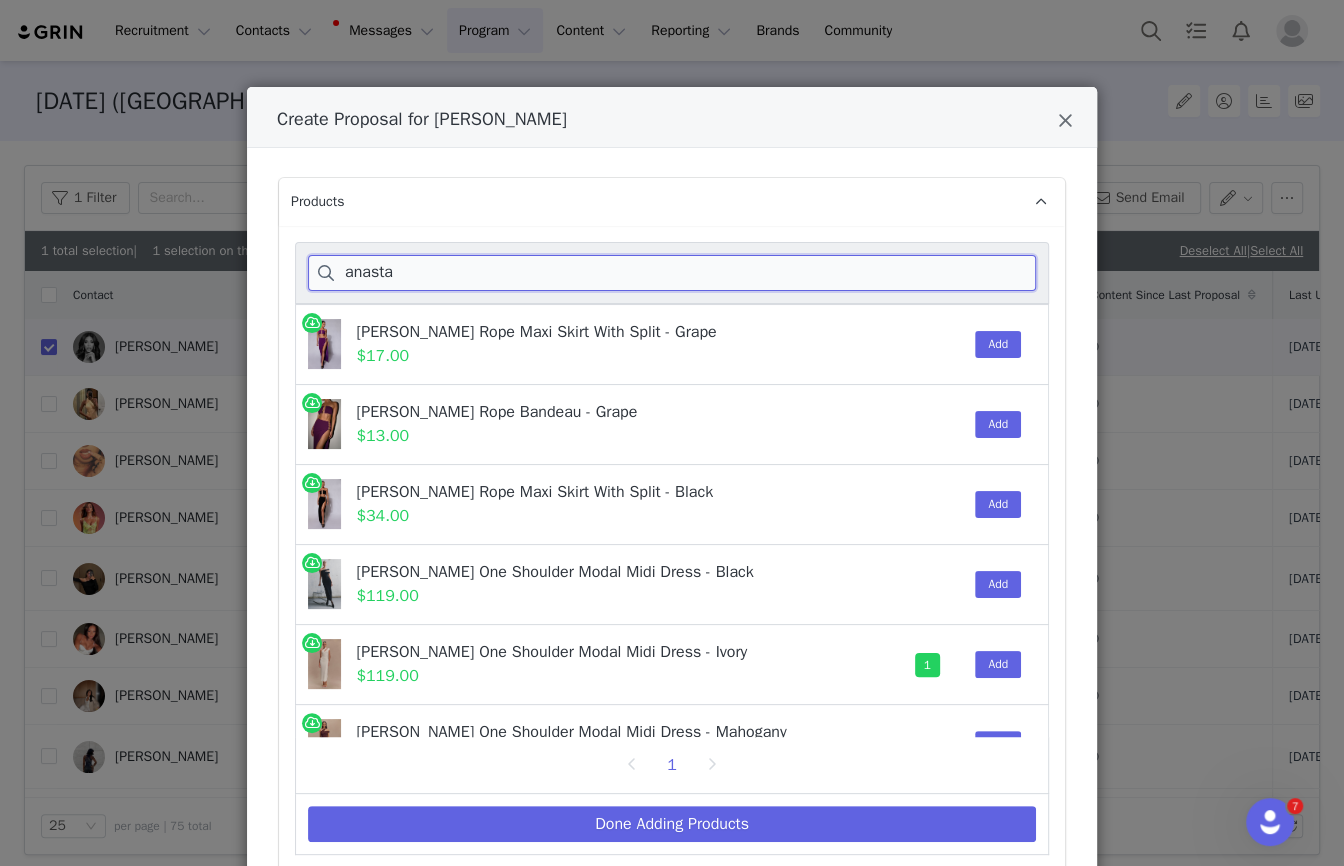 click on "anasta" at bounding box center (672, 273) 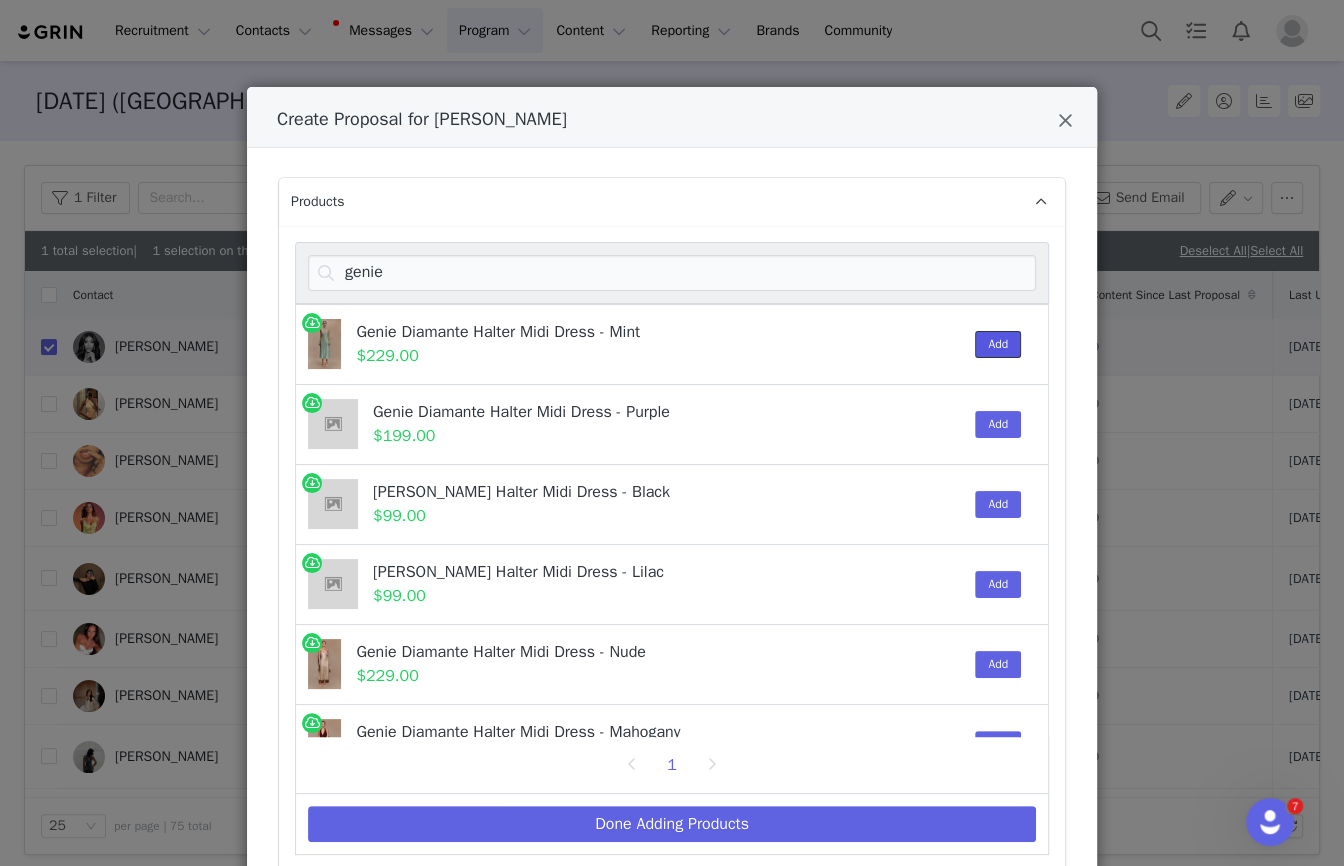 click on "Add" at bounding box center [998, 344] 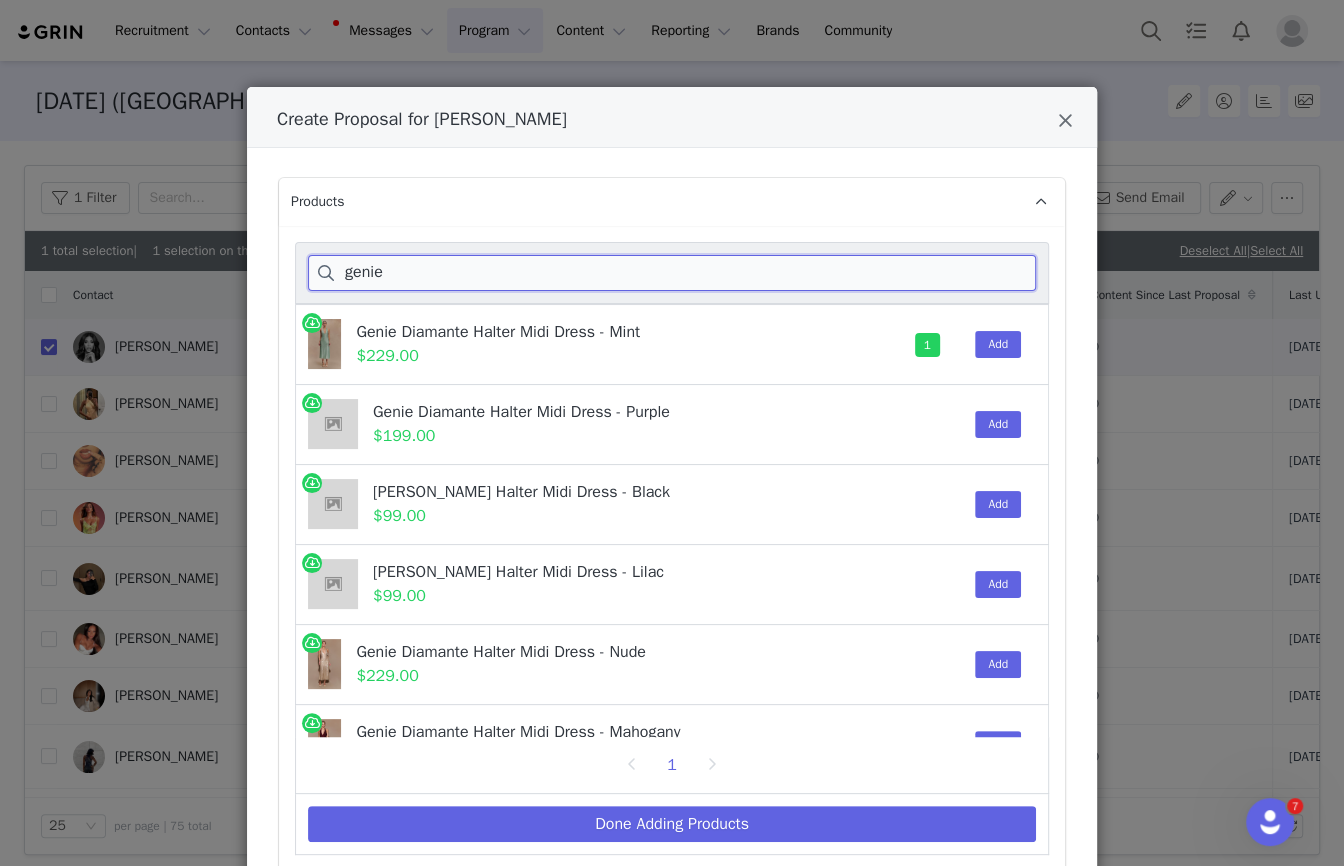 click on "genie" at bounding box center [672, 273] 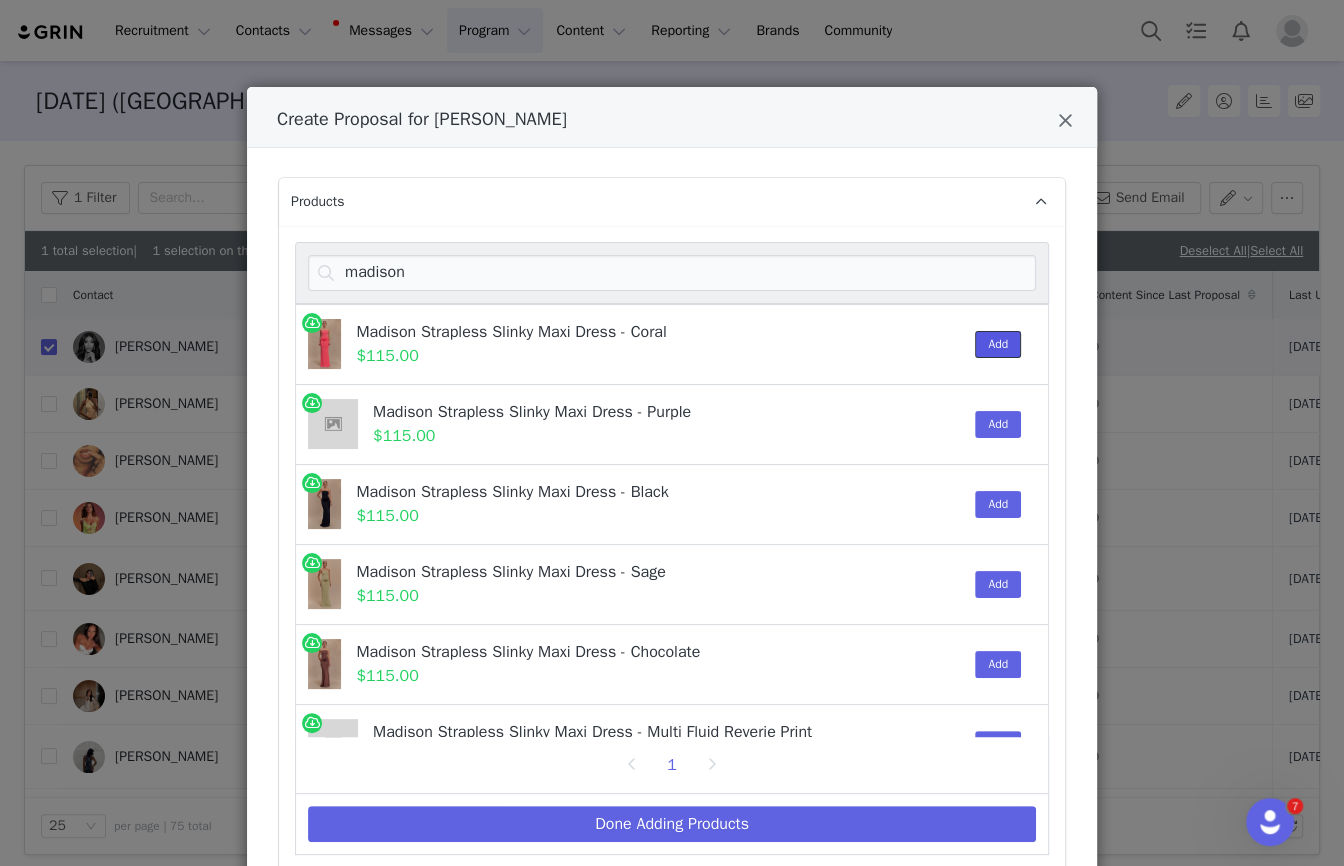 click on "Add" at bounding box center (998, 344) 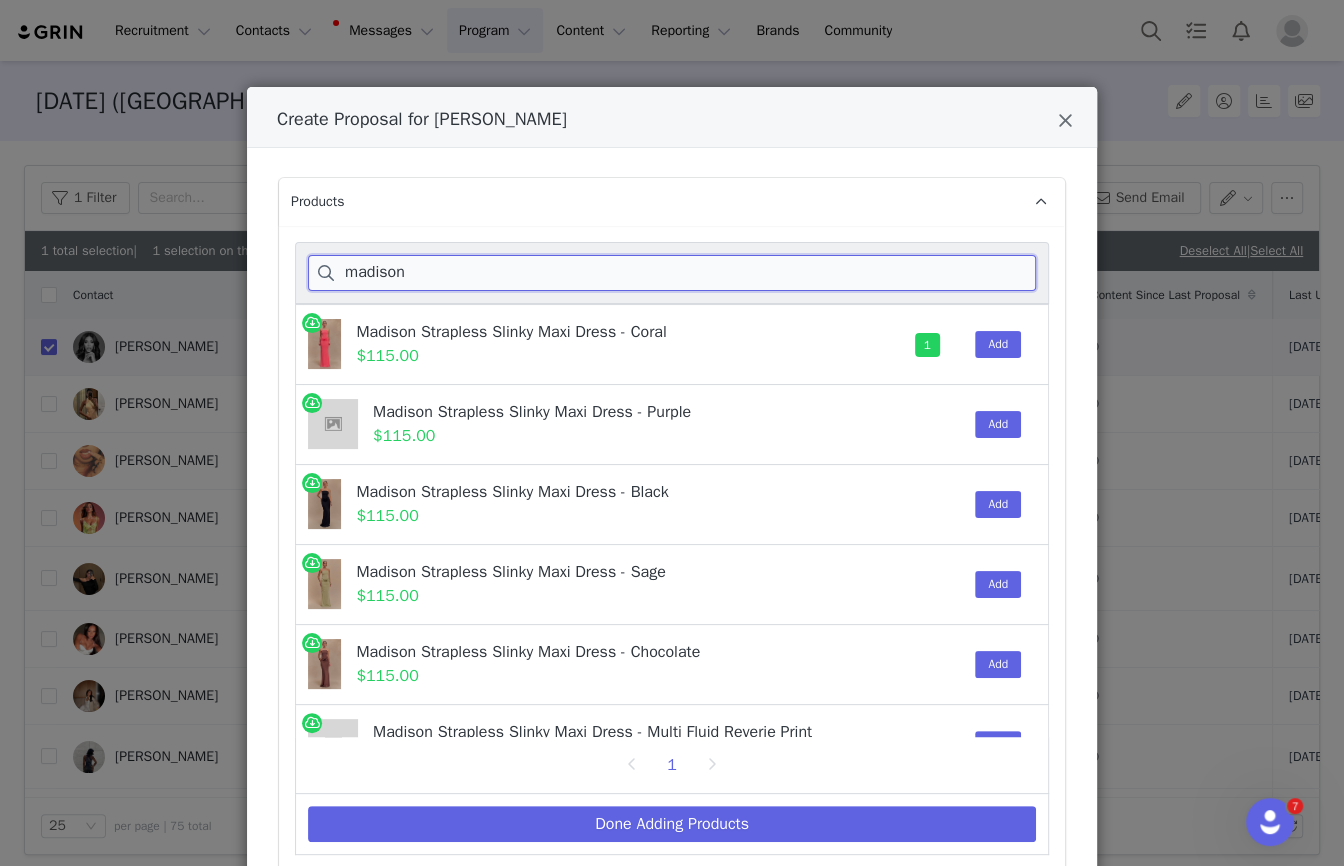 click on "madison" at bounding box center [672, 273] 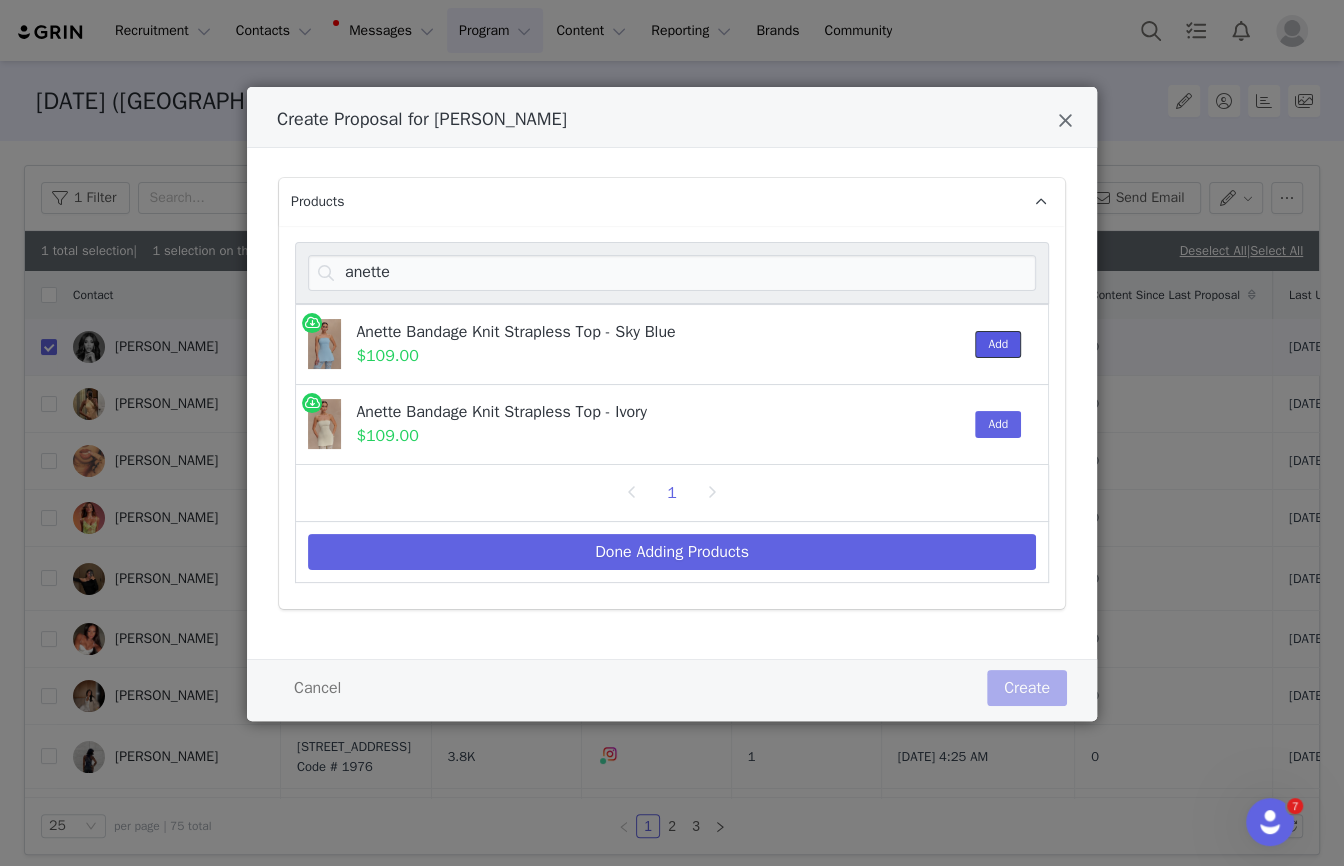 click on "Add" at bounding box center (998, 344) 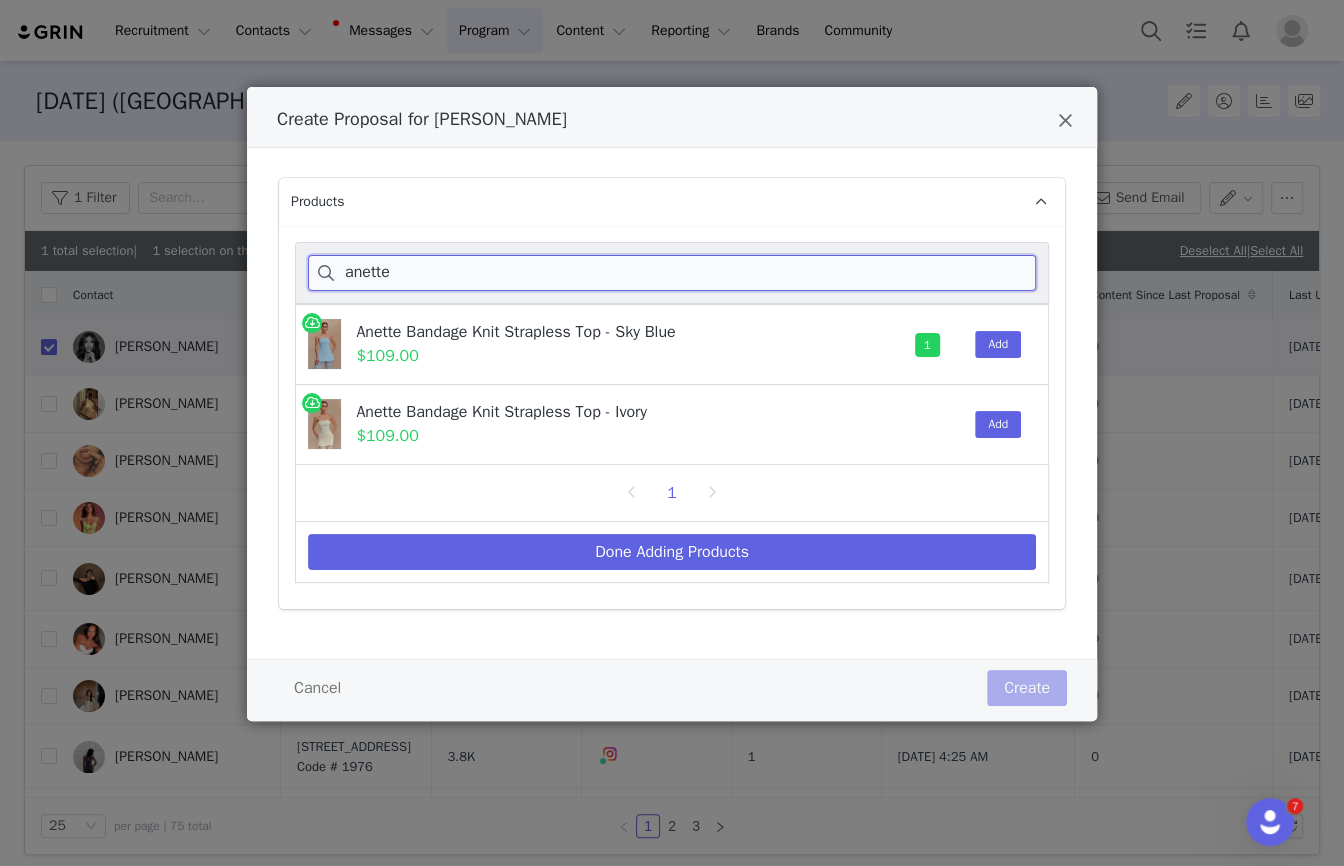 click on "anette" at bounding box center (672, 273) 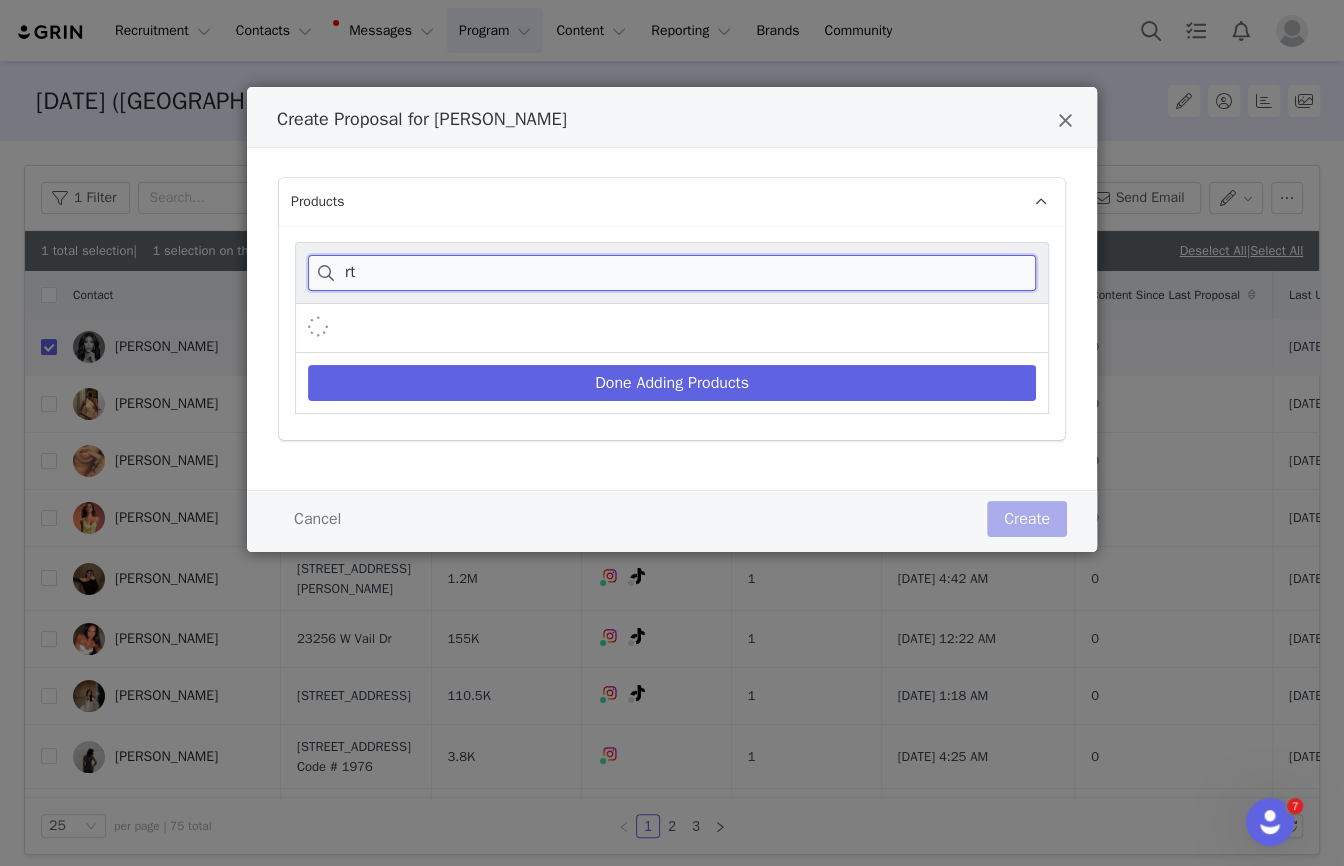 type on "r" 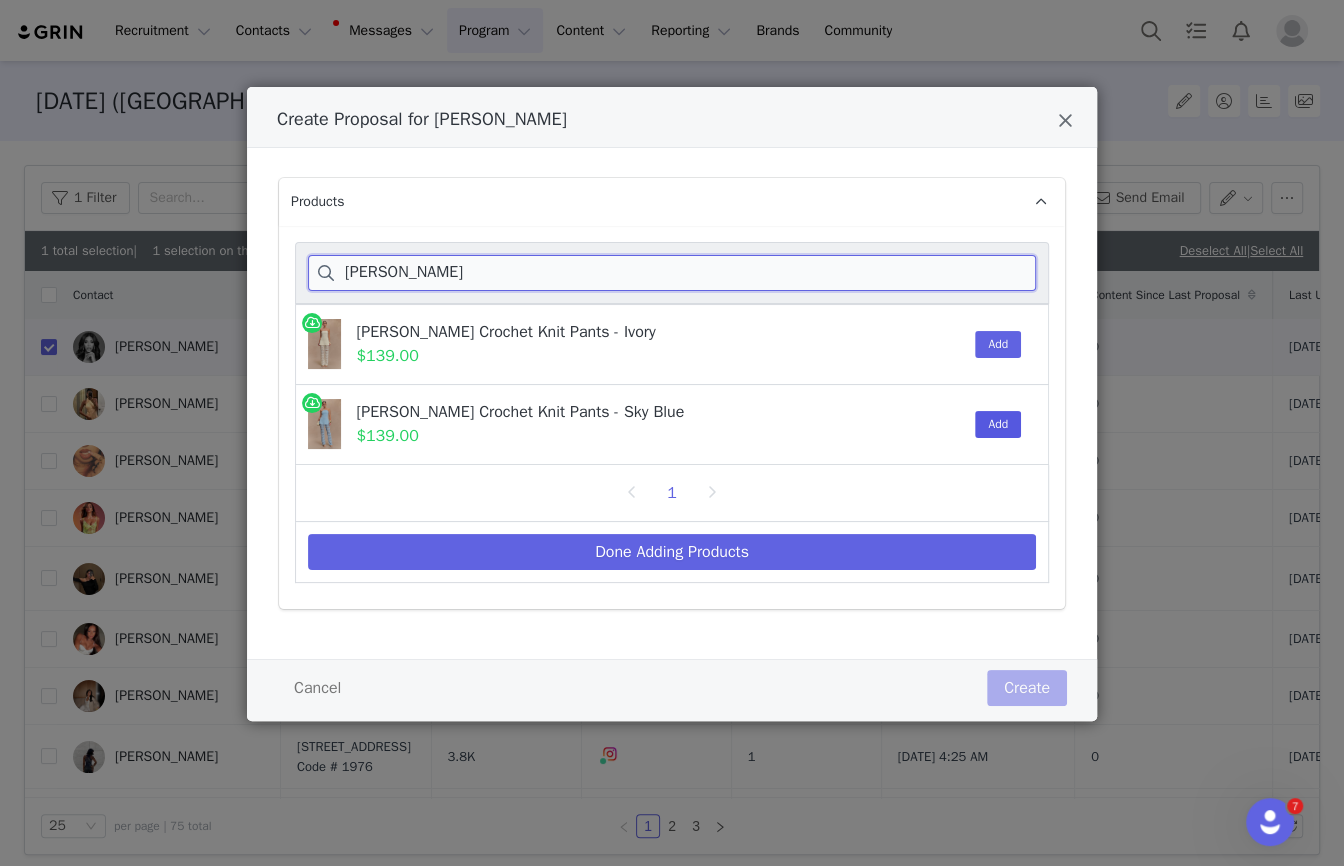 type on "[PERSON_NAME]" 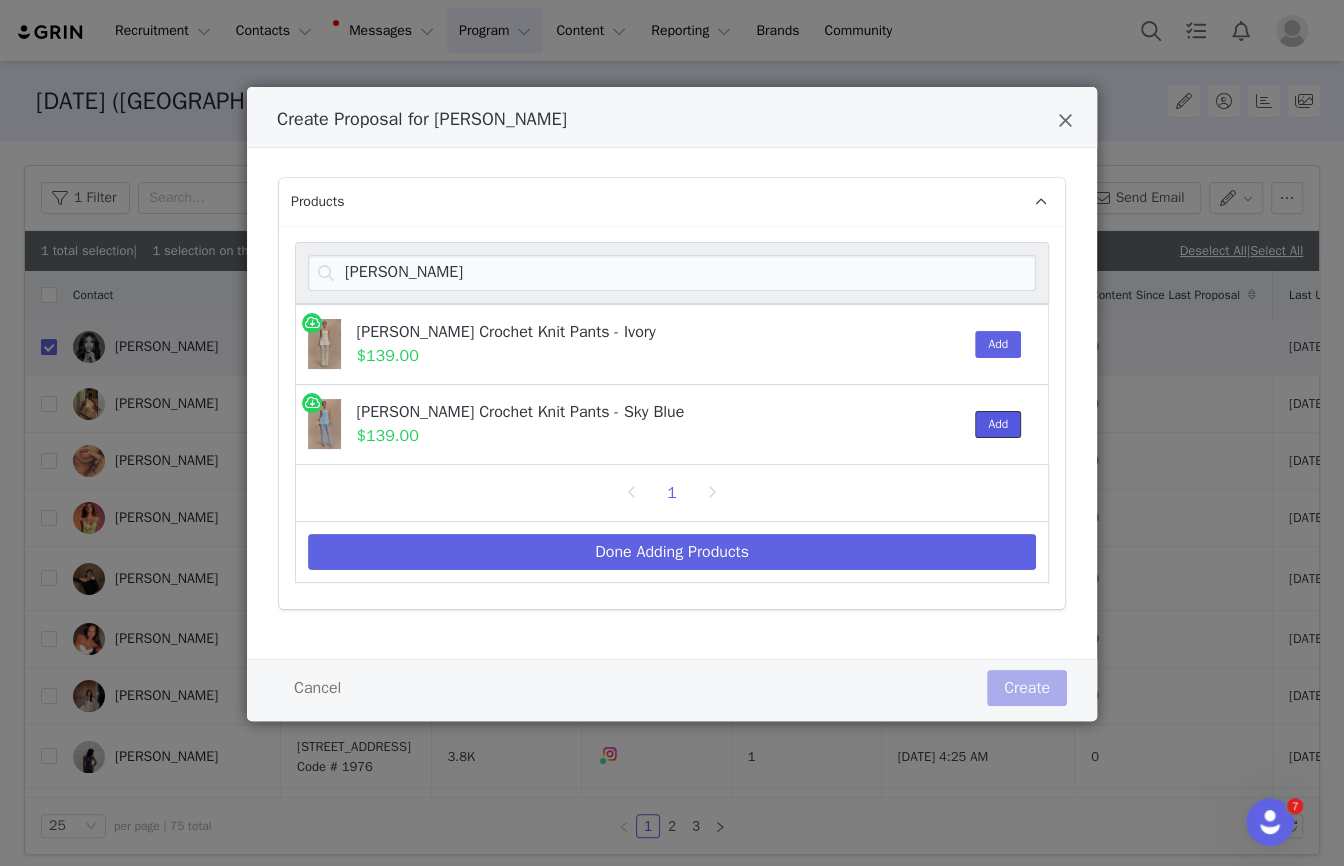 click on "Add" at bounding box center [998, 424] 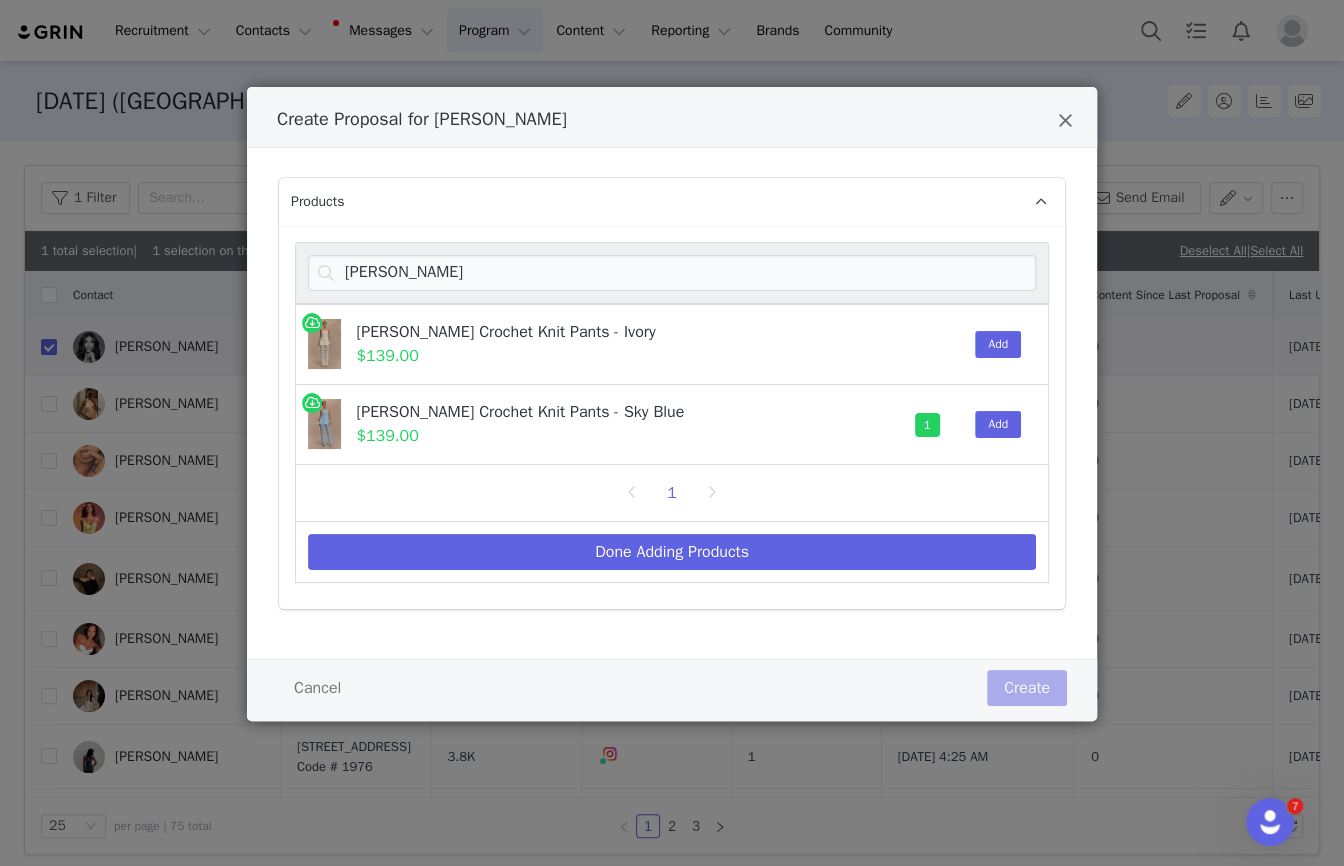 click on "Done Adding Products" at bounding box center (672, 552) 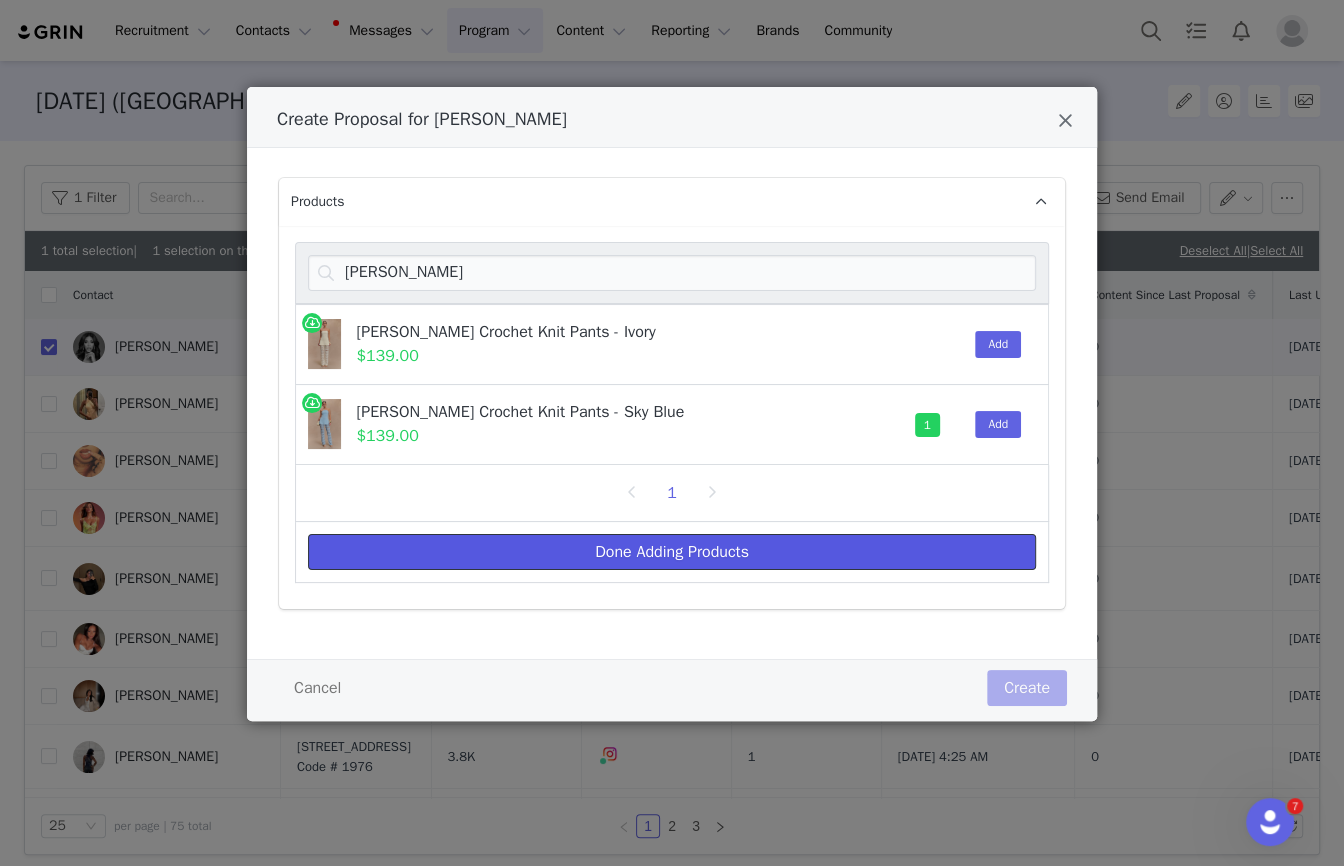 click on "Done Adding Products" at bounding box center [672, 552] 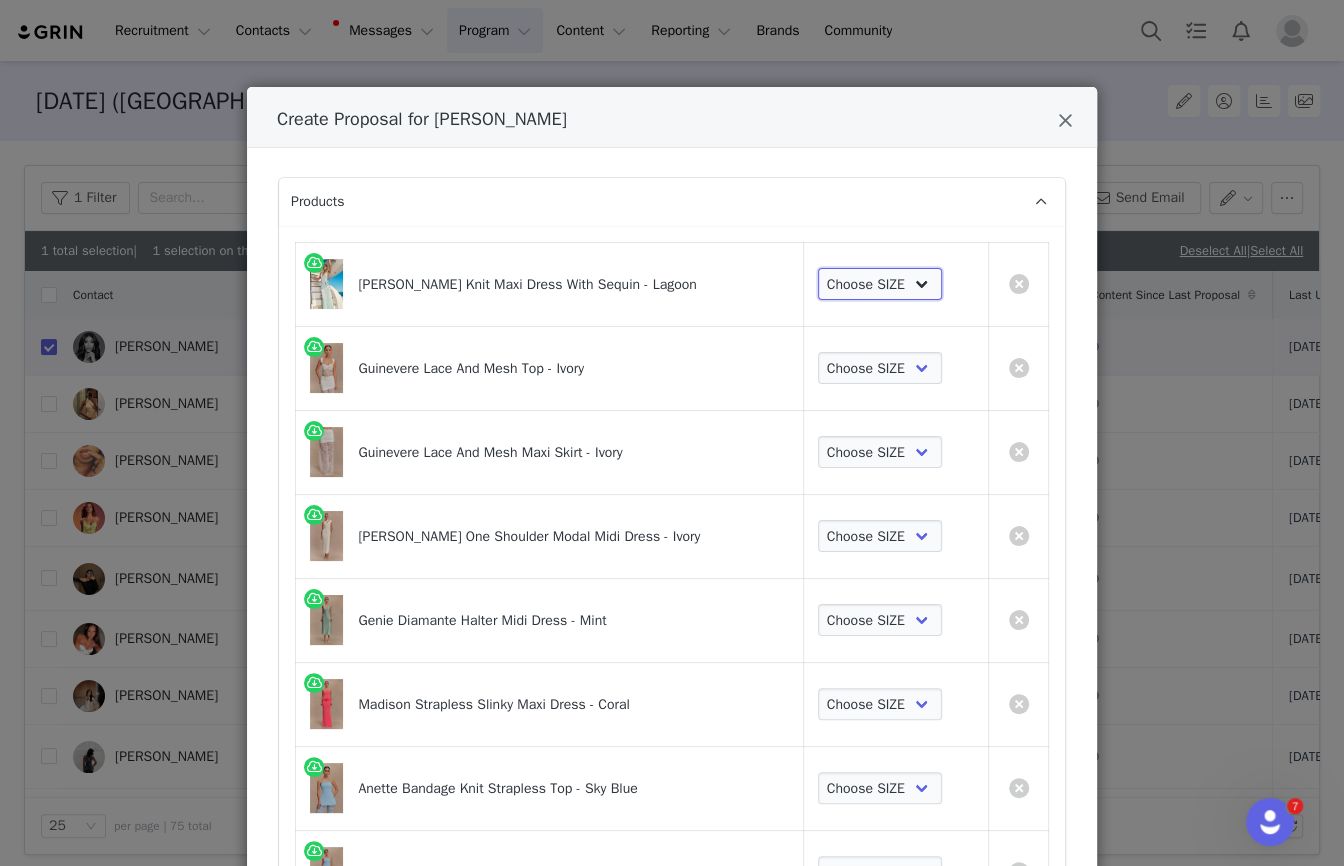 click on "Choose SIZE  XS   S   M   L   XL   XXL" at bounding box center [880, 284] 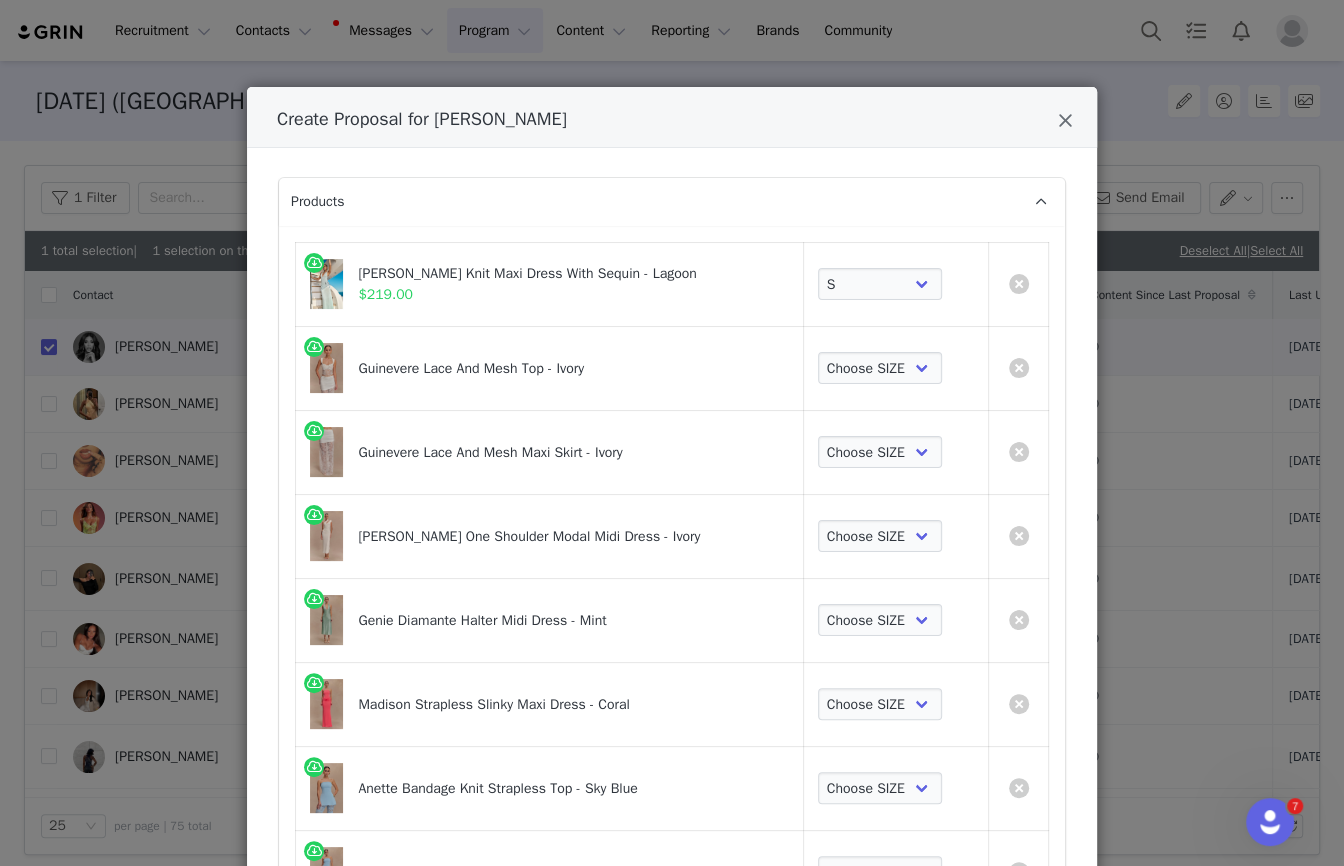 drag, startPoint x: 882, startPoint y: 280, endPoint x: 878, endPoint y: 350, distance: 70.11419 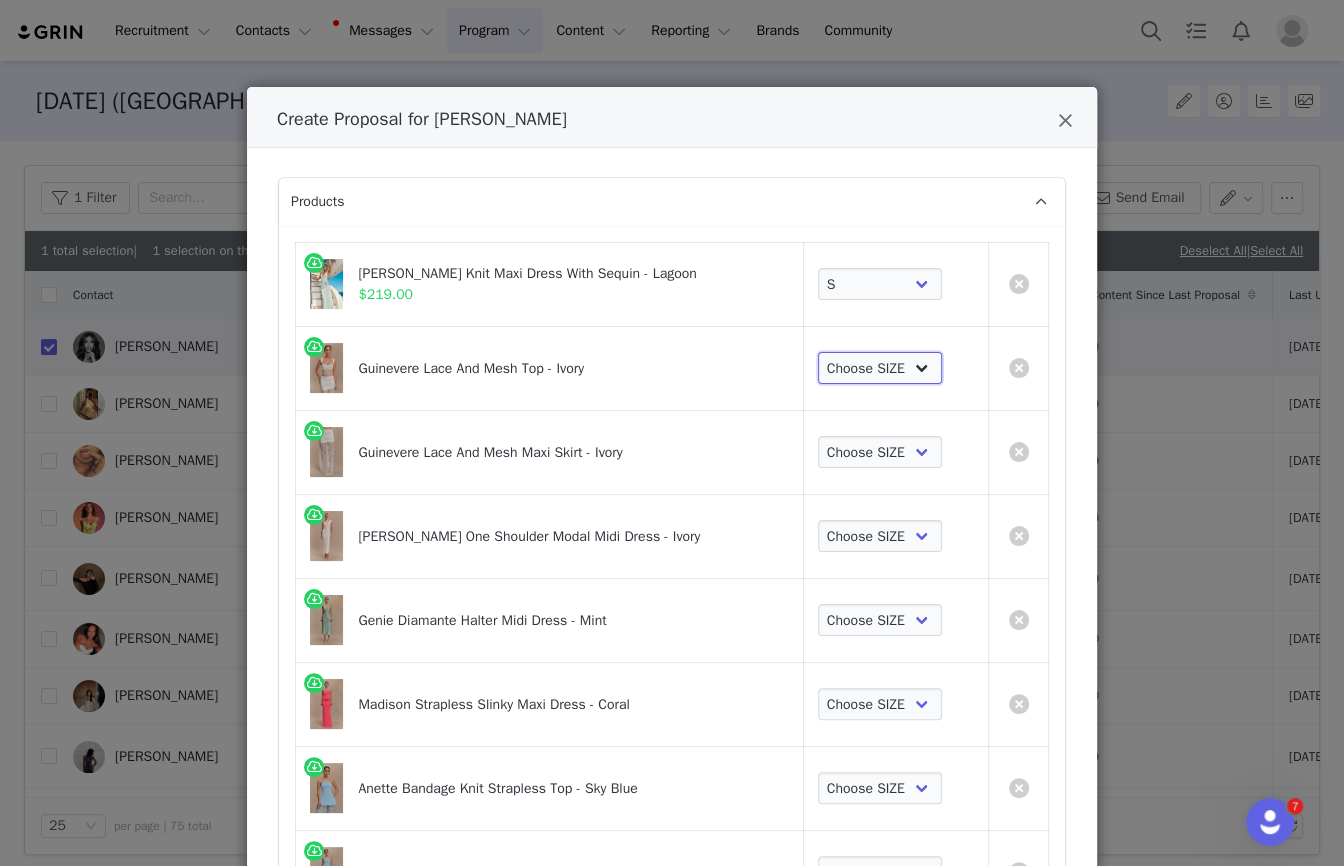 click on "Choose SIZE  XXS   XS   S   M   L   XL   XXL   3XL" at bounding box center [880, 368] 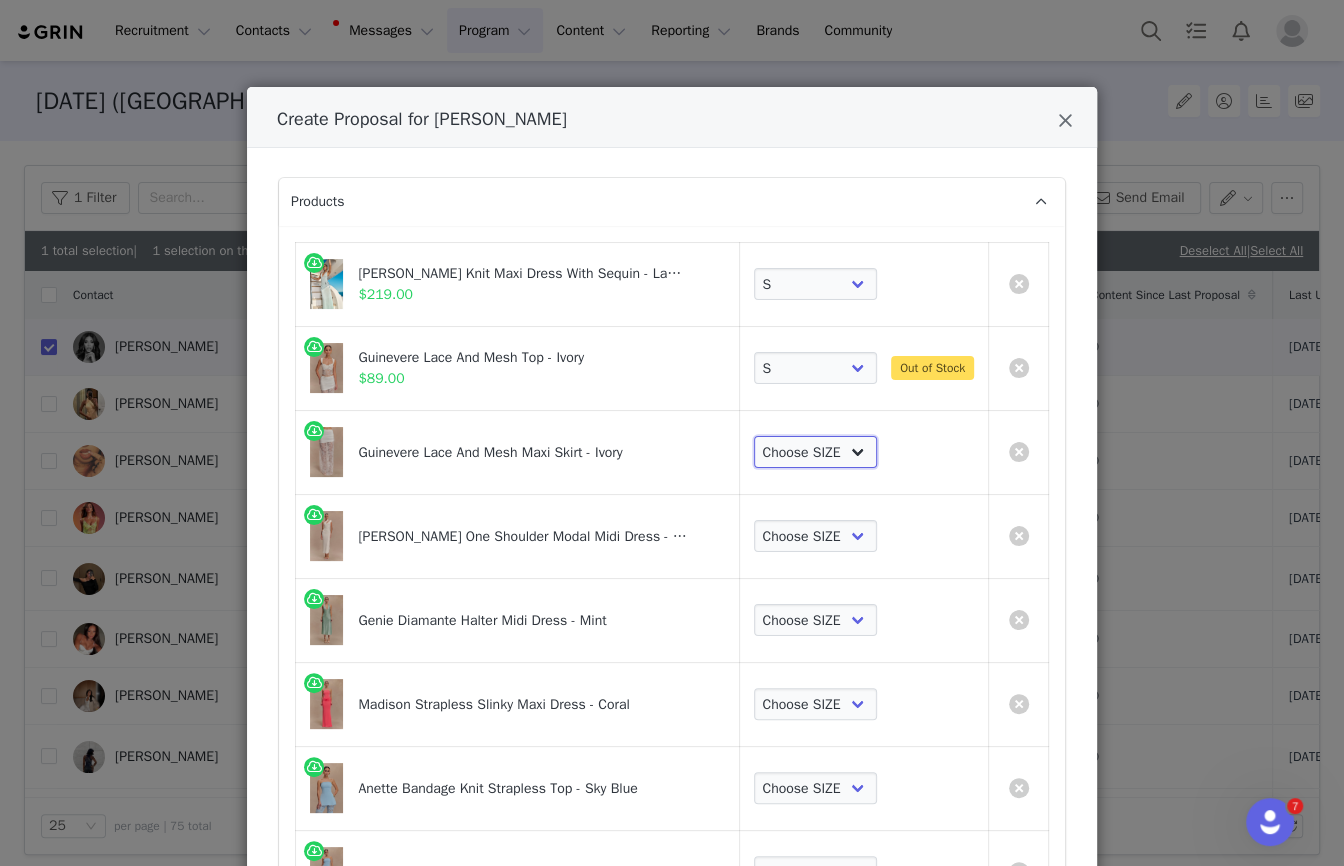 click on "Choose SIZE  XXS   XS   S   M   L   XL   XXL   3XL" at bounding box center (816, 452) 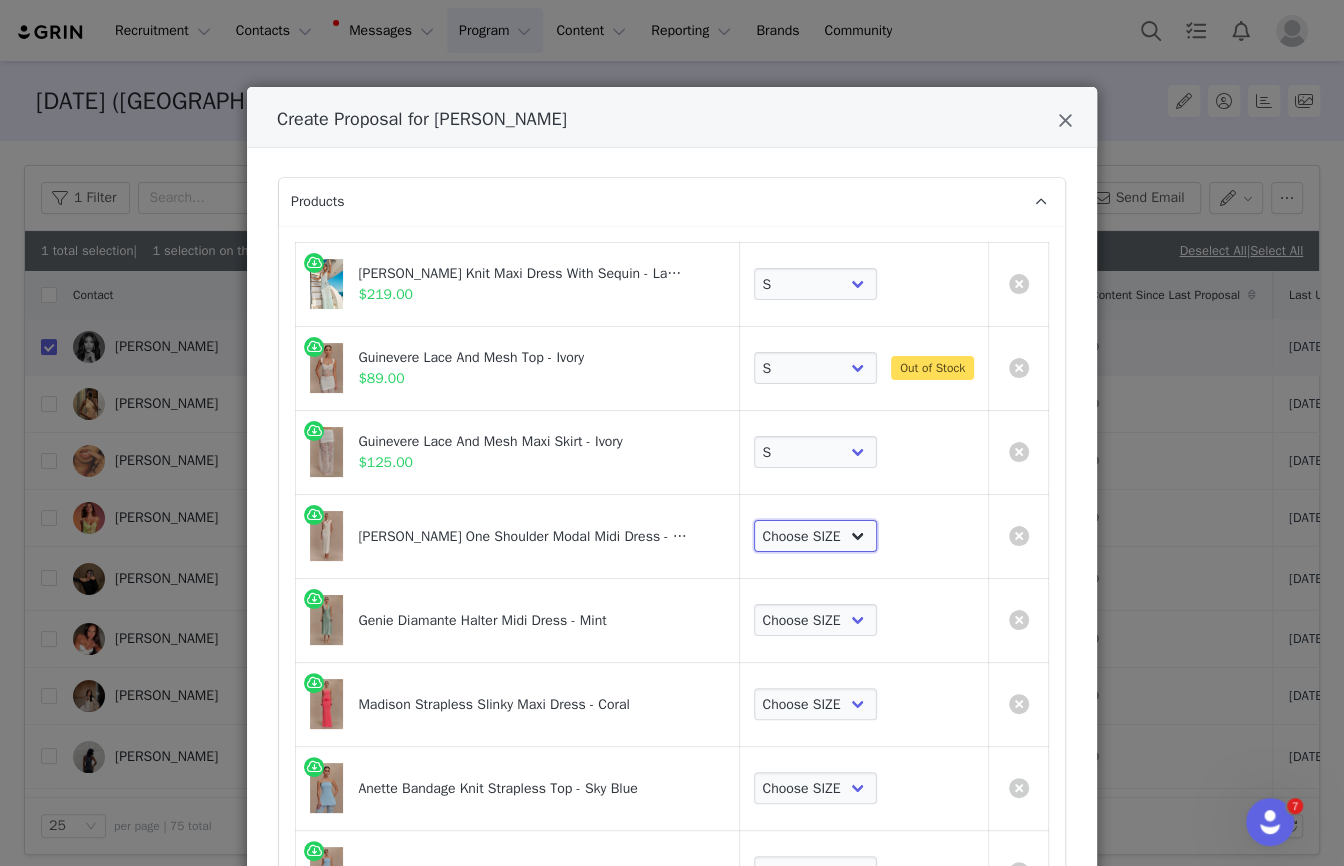 click on "Choose SIZE  XXS   XS   S   M   L   XL   XXL   3XL" at bounding box center [816, 536] 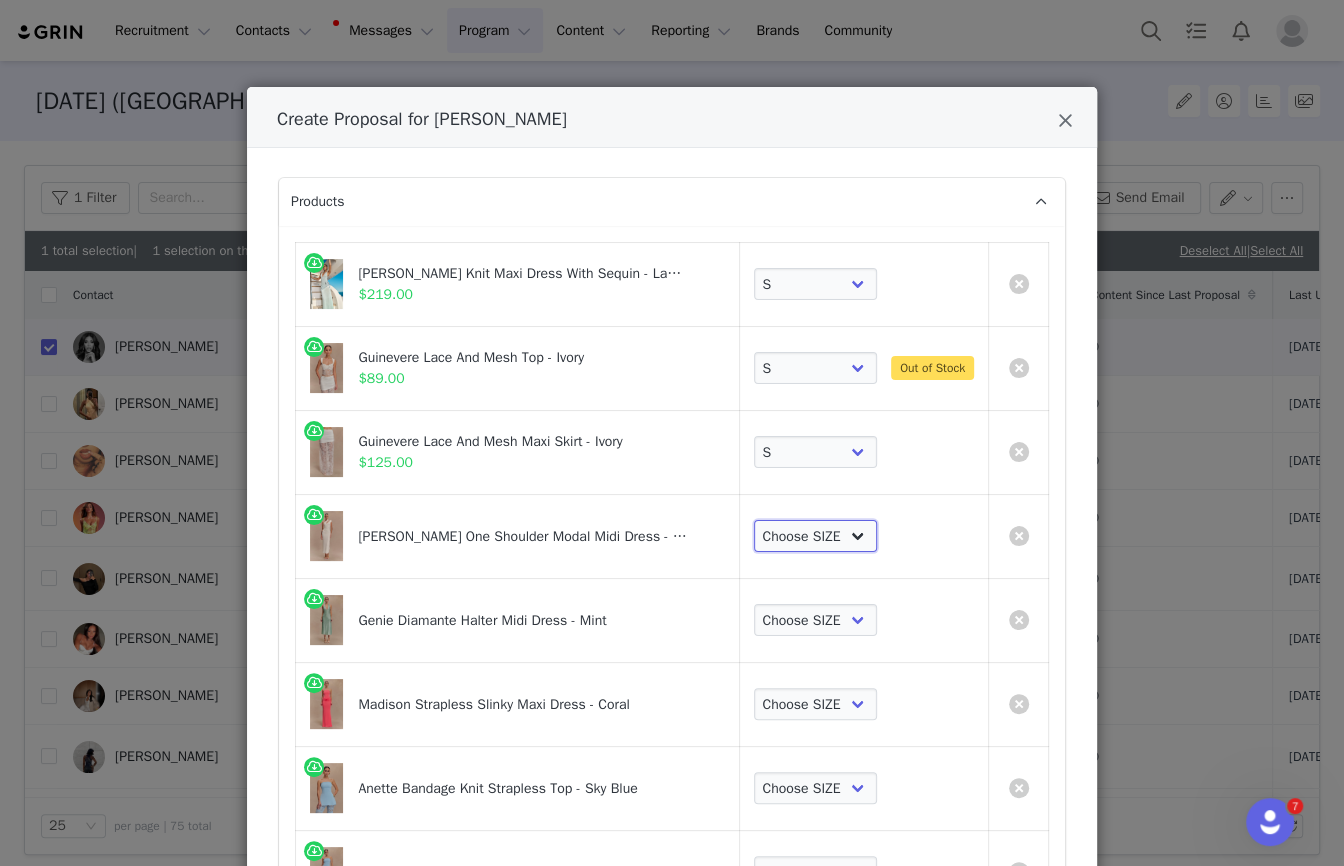 select on "27546177" 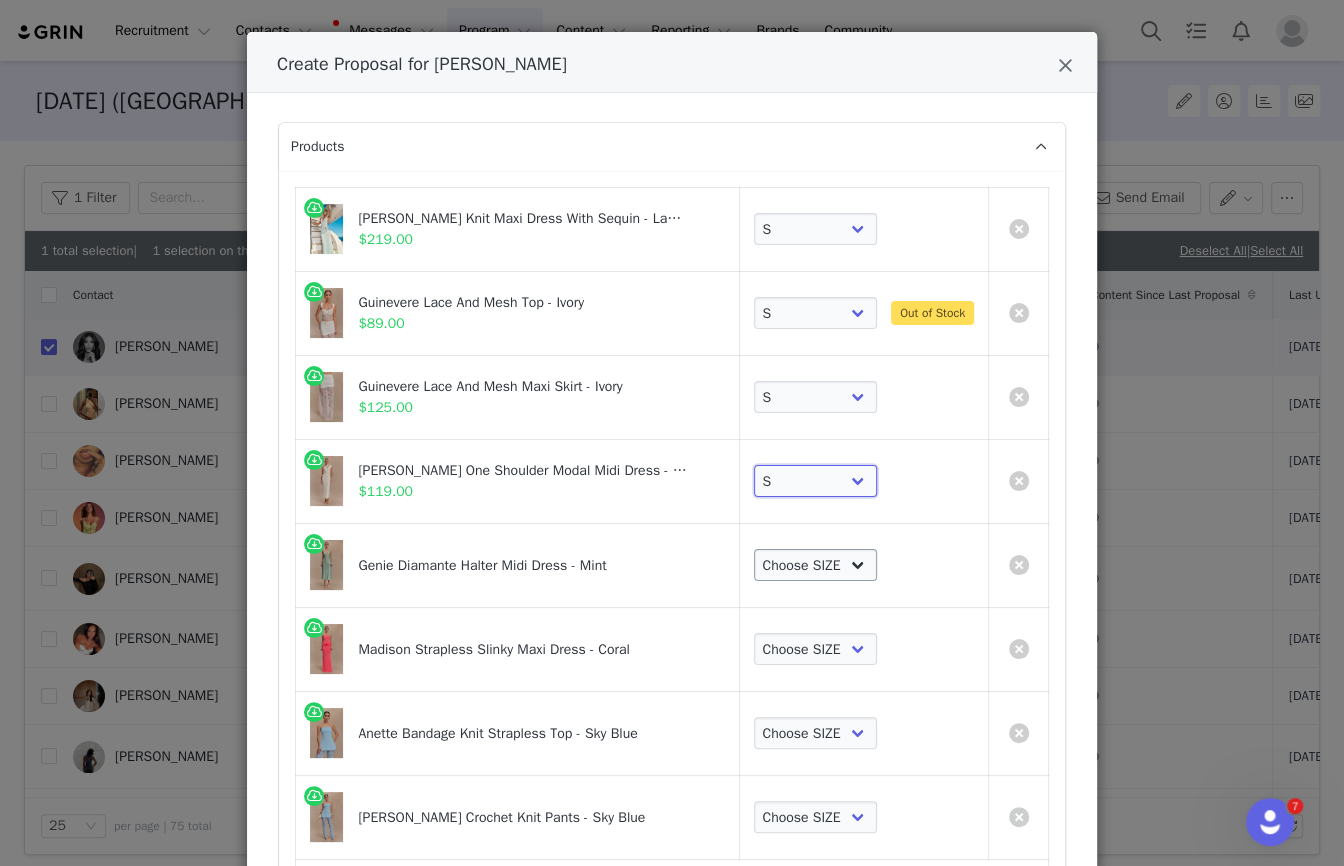 scroll, scrollTop: 147, scrollLeft: 0, axis: vertical 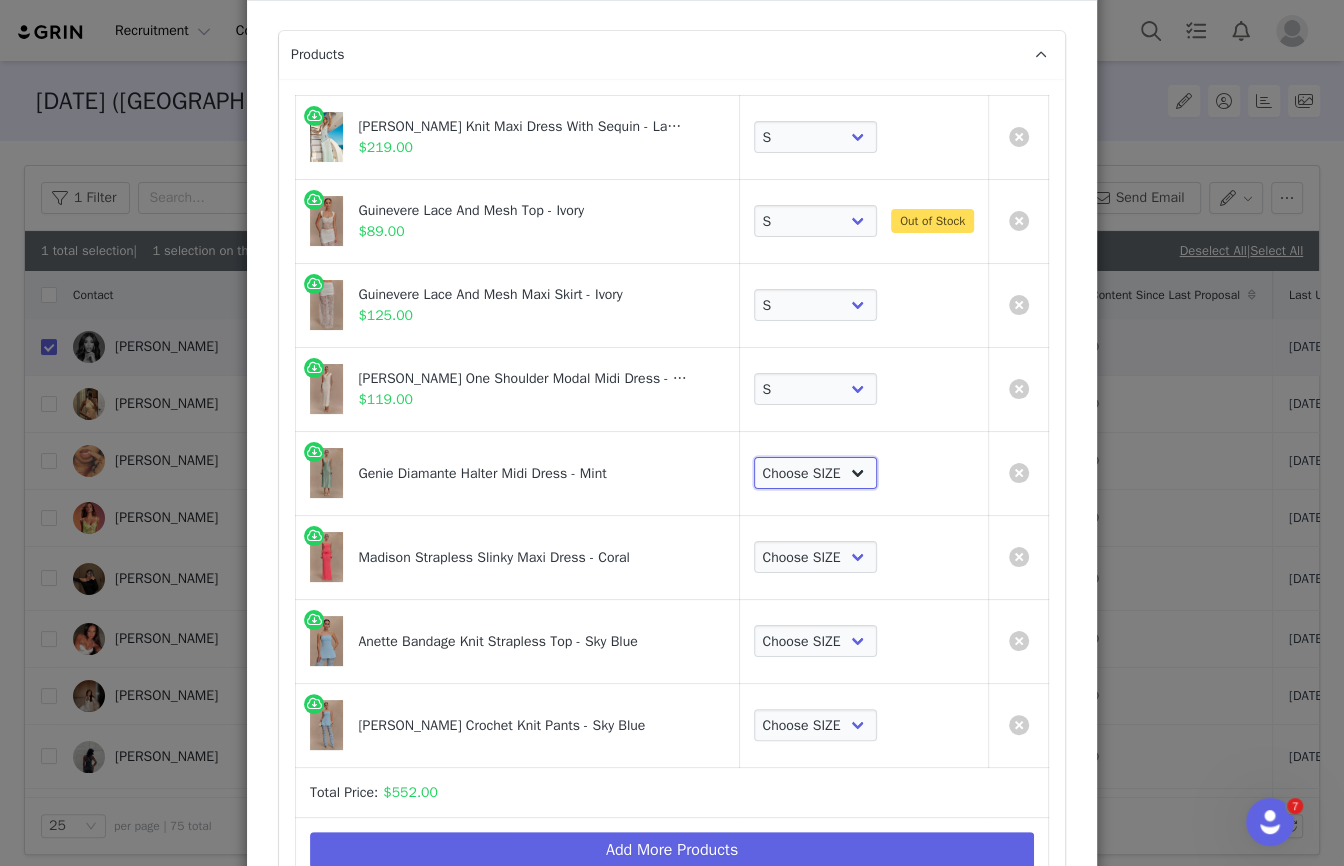 click on "Choose SIZE  XXS   XS   S   M   L   XL   XXL   3XL" at bounding box center [816, 473] 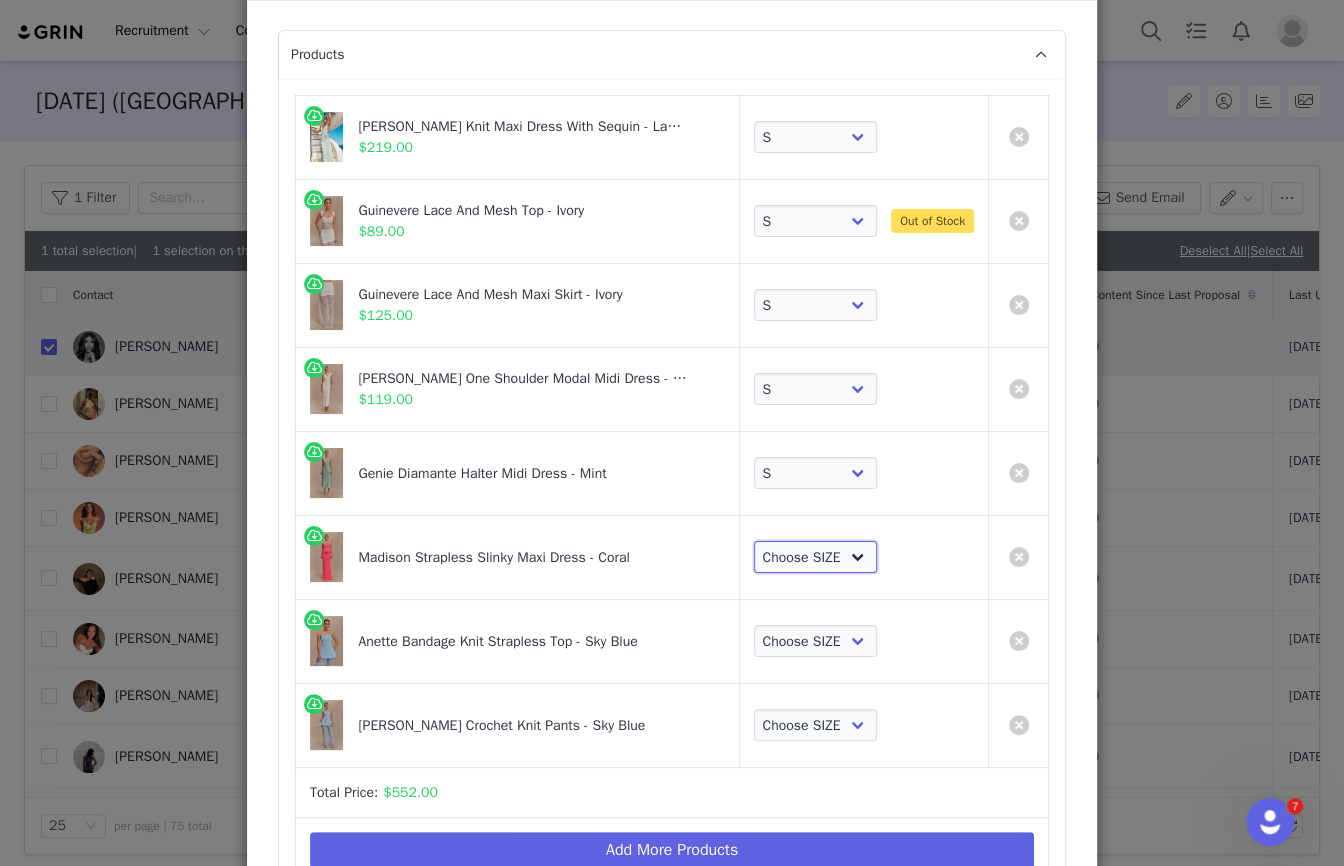 click on "Choose SIZE  XXS   XS   S   M   L   XL   XXL   3XL" at bounding box center (816, 557) 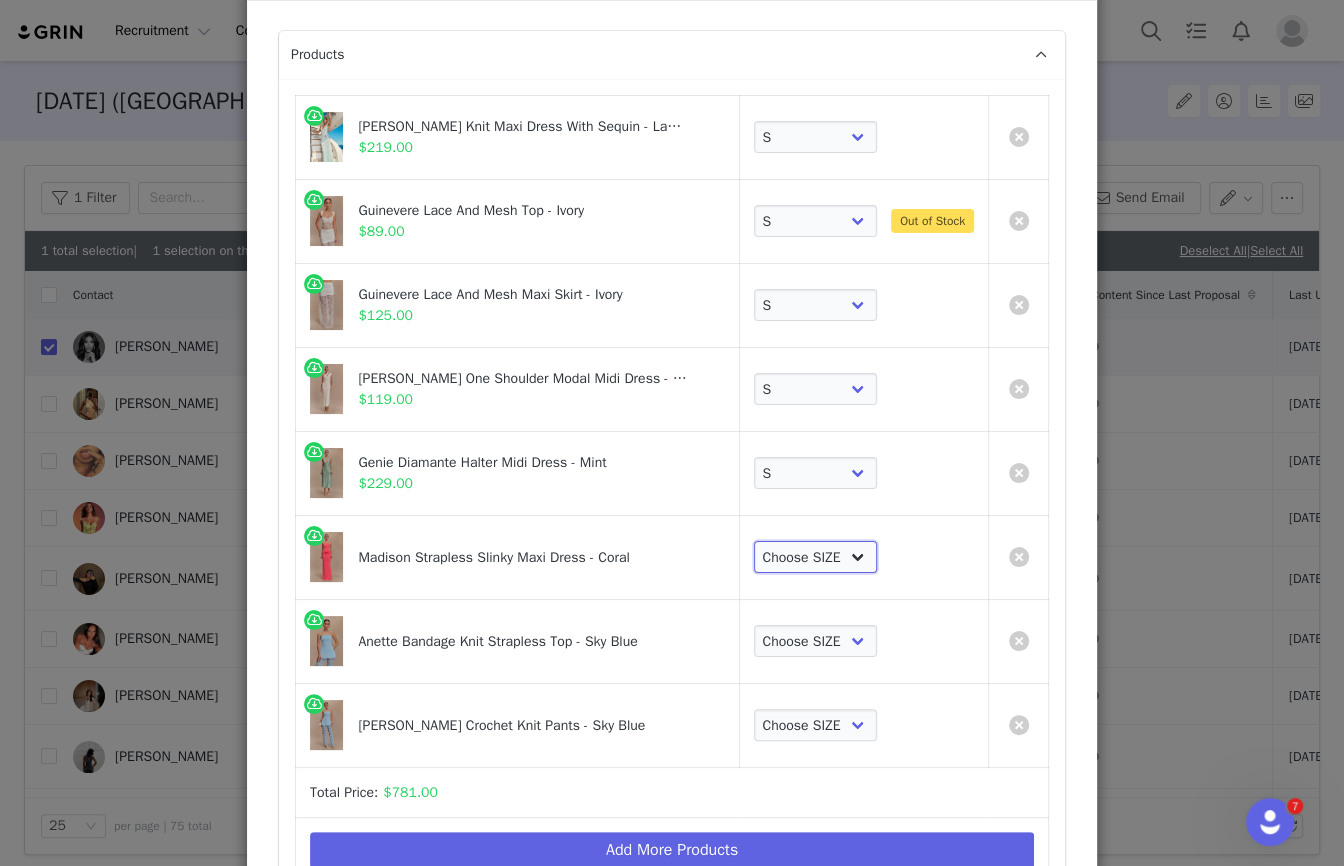 select on "28013012" 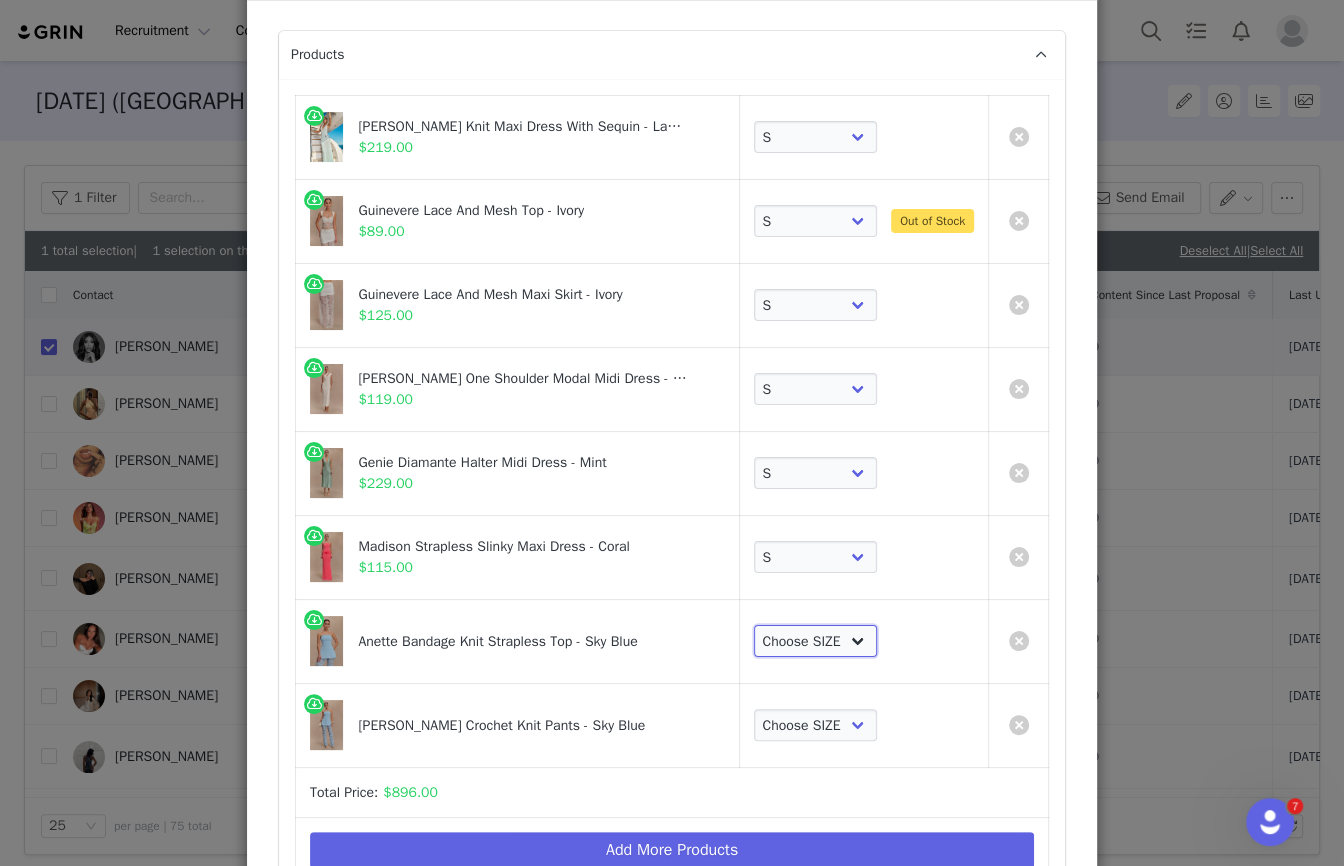 click on "Choose SIZE  XXS   XS   S   M   L   XL   XXL   3XL" at bounding box center [816, 641] 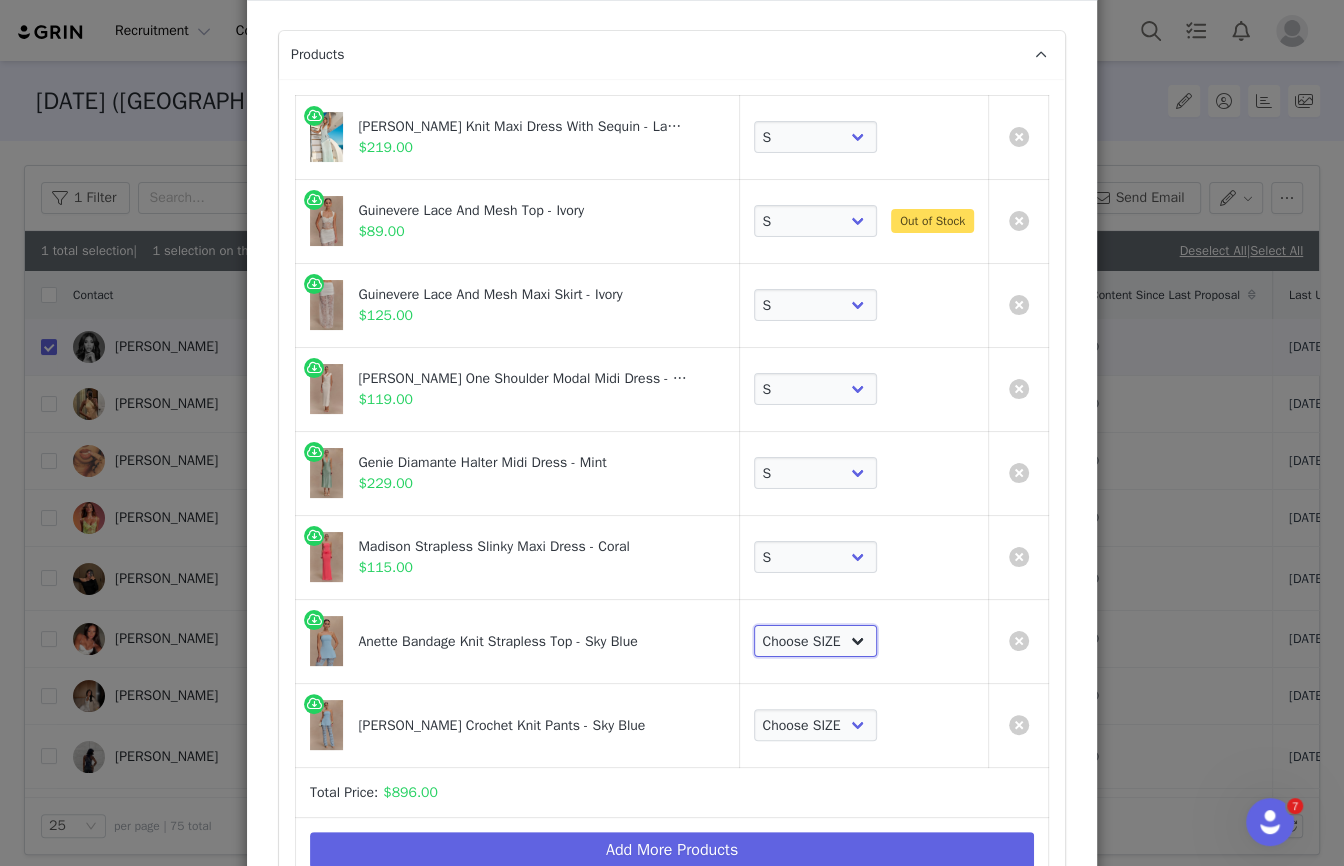 select on "27546538" 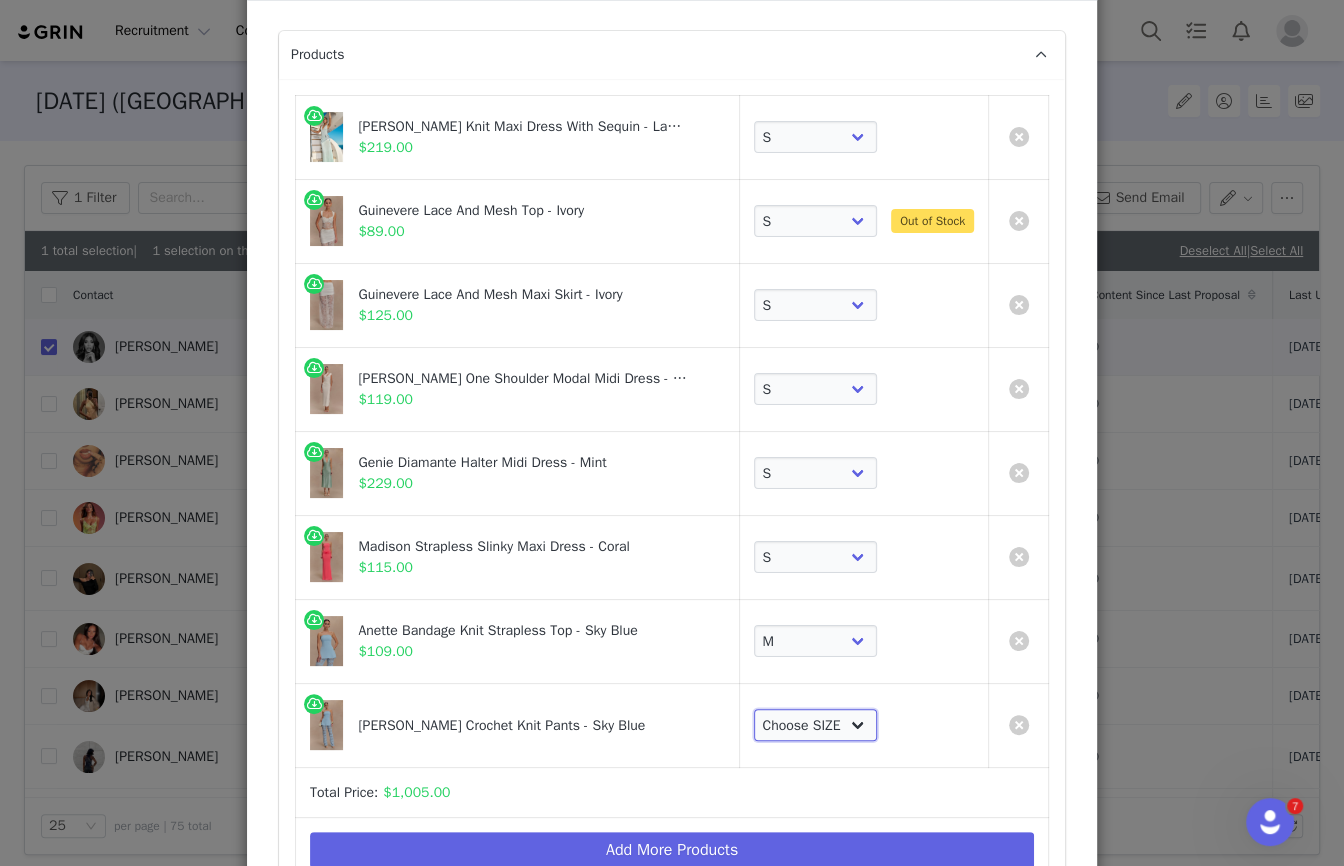click on "Choose SIZE  XXS   XS   S   M   L   XL   XXL   3XL" at bounding box center [816, 725] 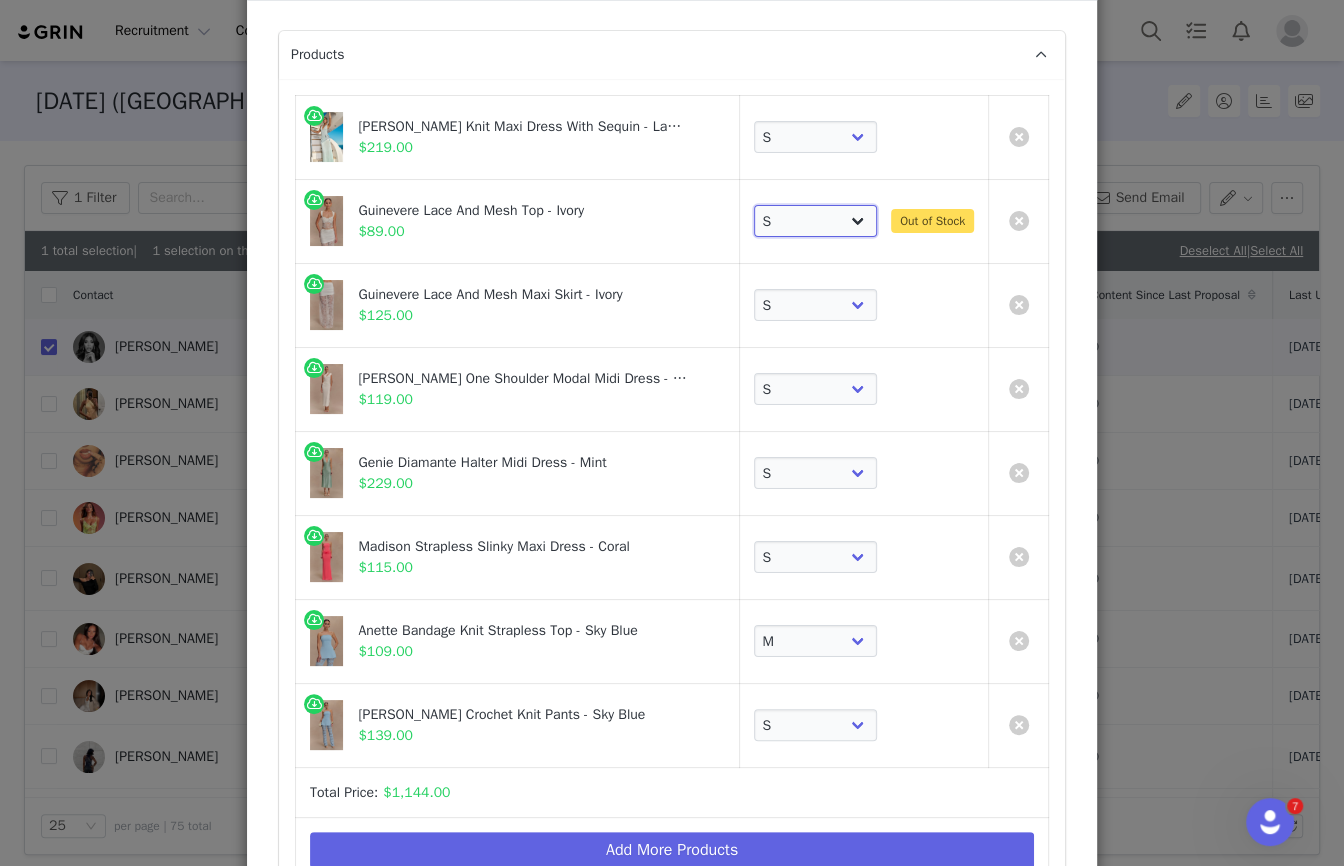 click on "Choose SIZE  XXS   XS   S   M   L   XL   XXL   3XL" at bounding box center [816, 221] 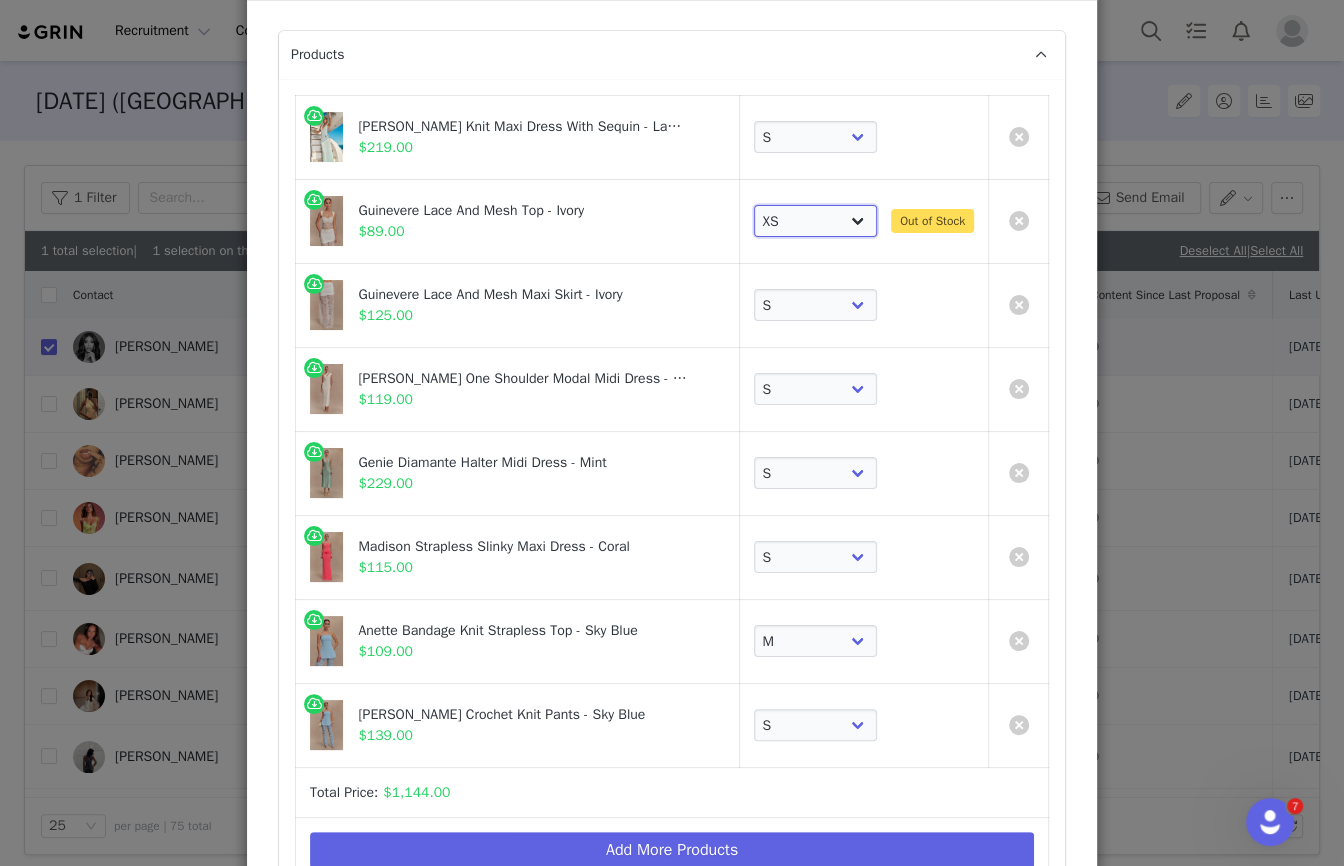click on "Choose SIZE  XXS   XS   S   M   L   XL   XXL   3XL" at bounding box center [816, 221] 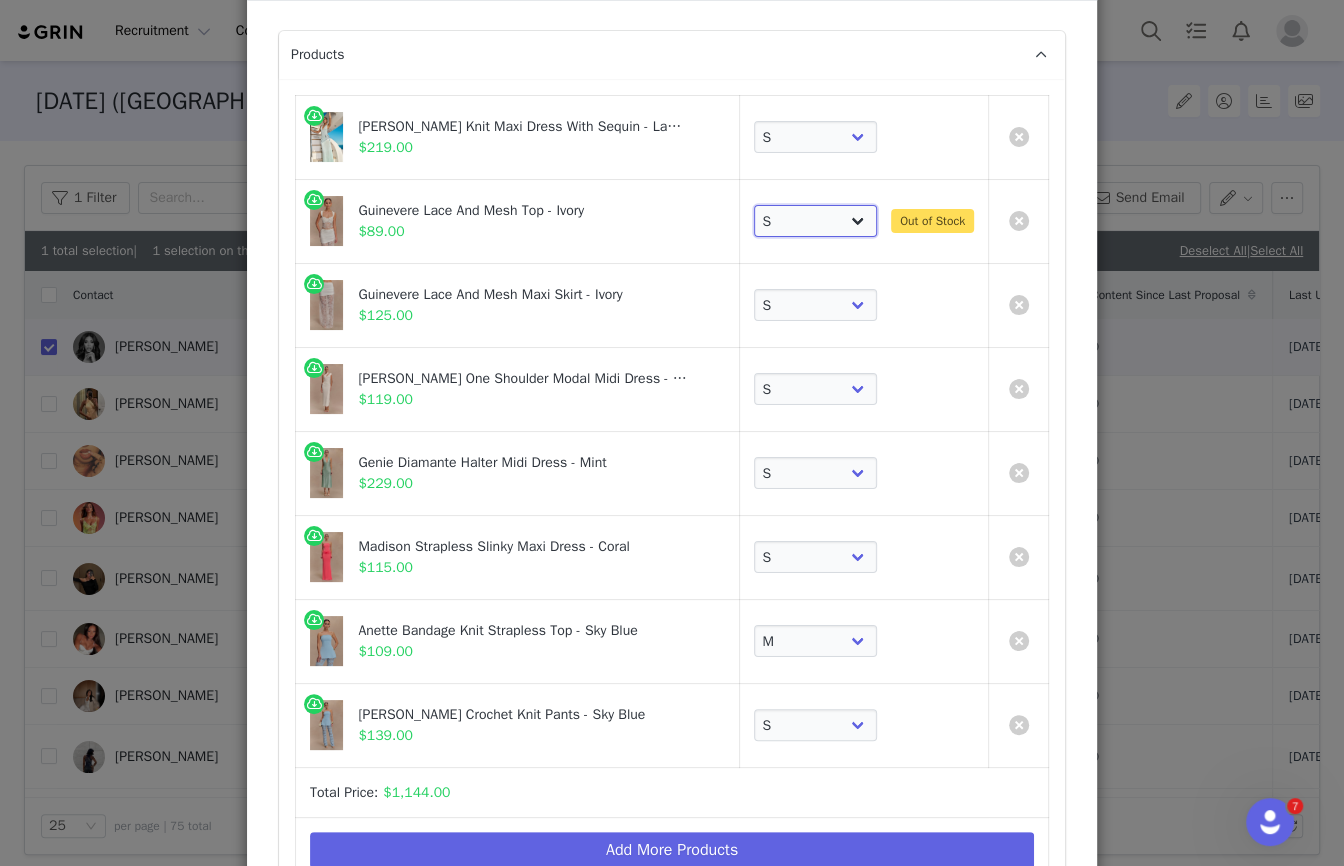 click on "Choose SIZE  XXS   XS   S   M   L   XL   XXL   3XL" at bounding box center (816, 221) 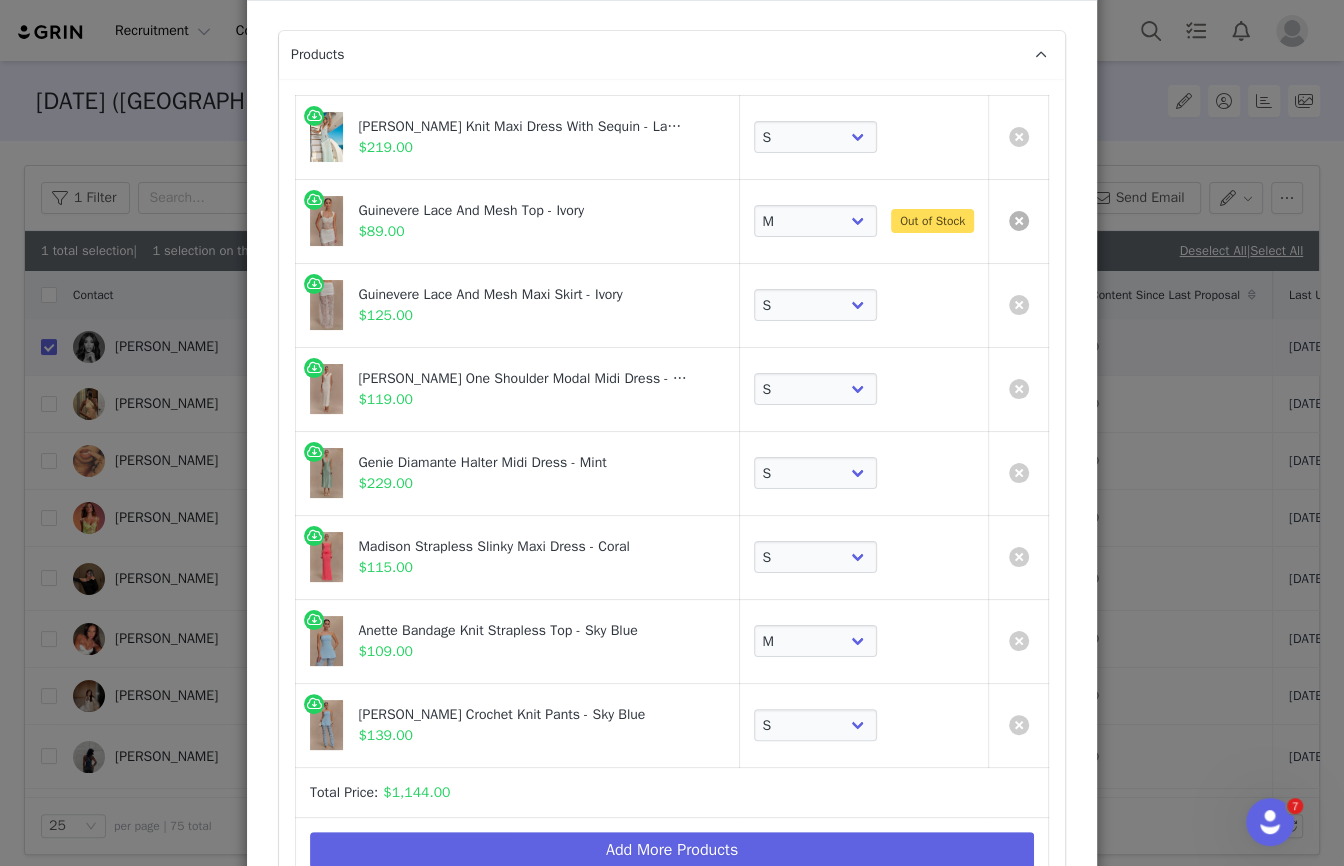 click at bounding box center (1019, 221) 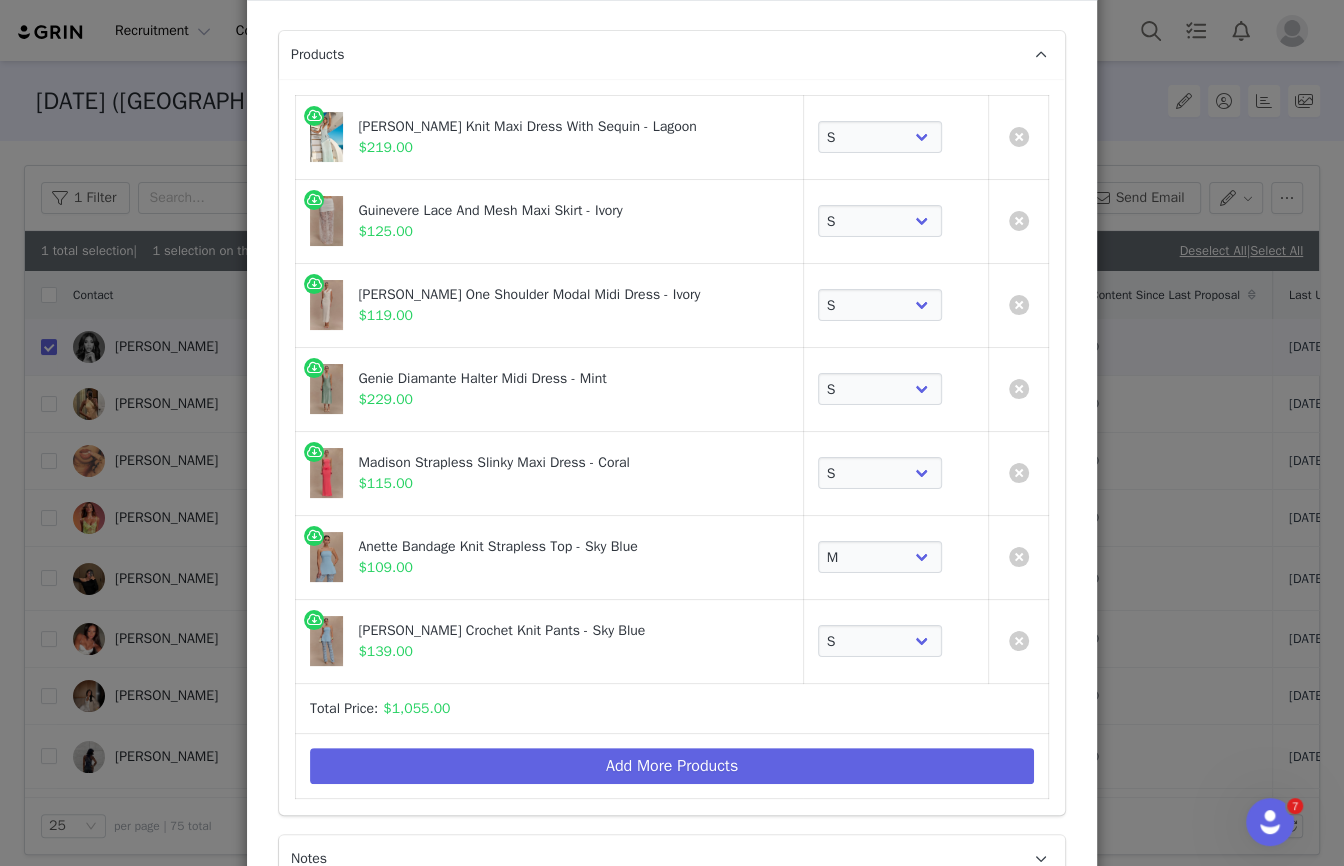click at bounding box center [1019, 221] 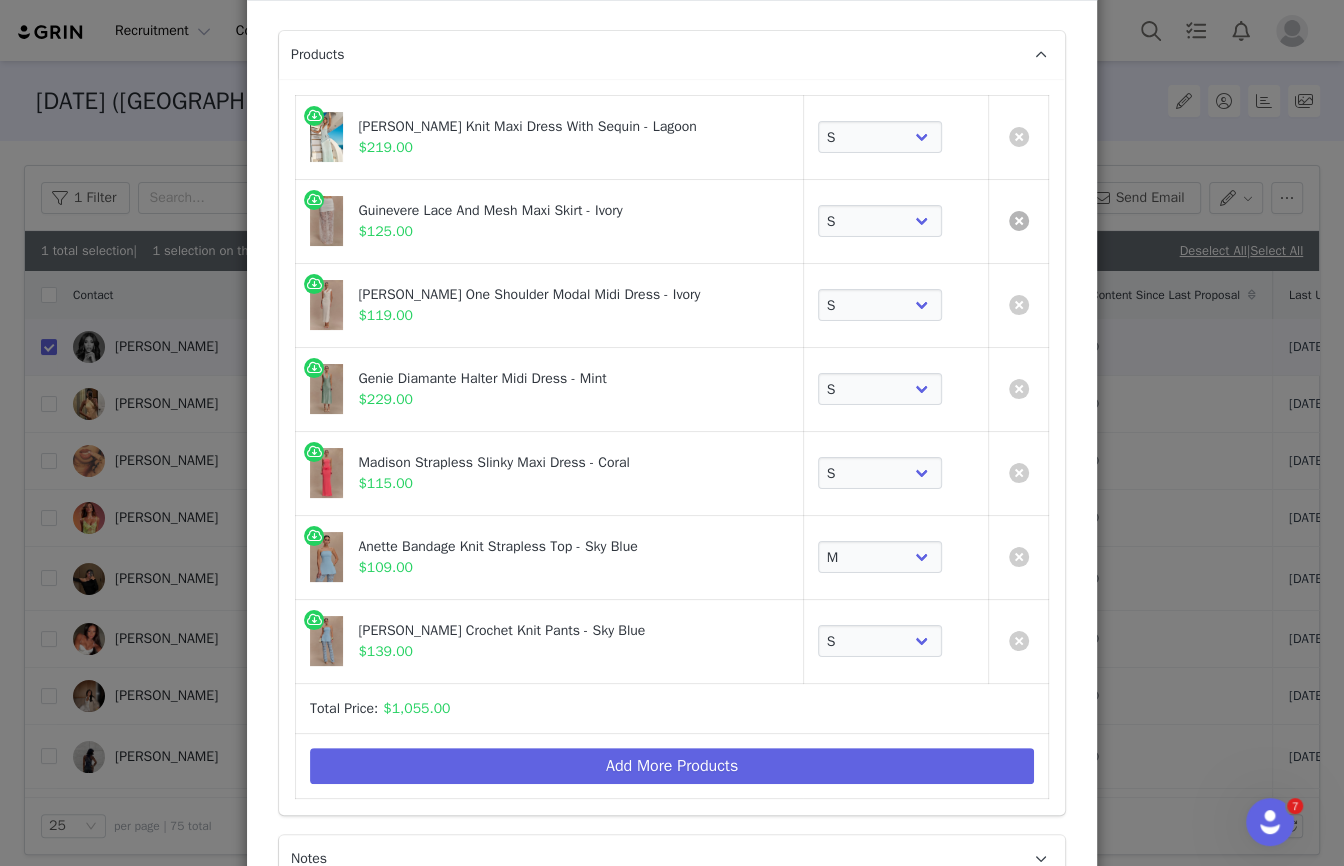 click at bounding box center (1019, 221) 